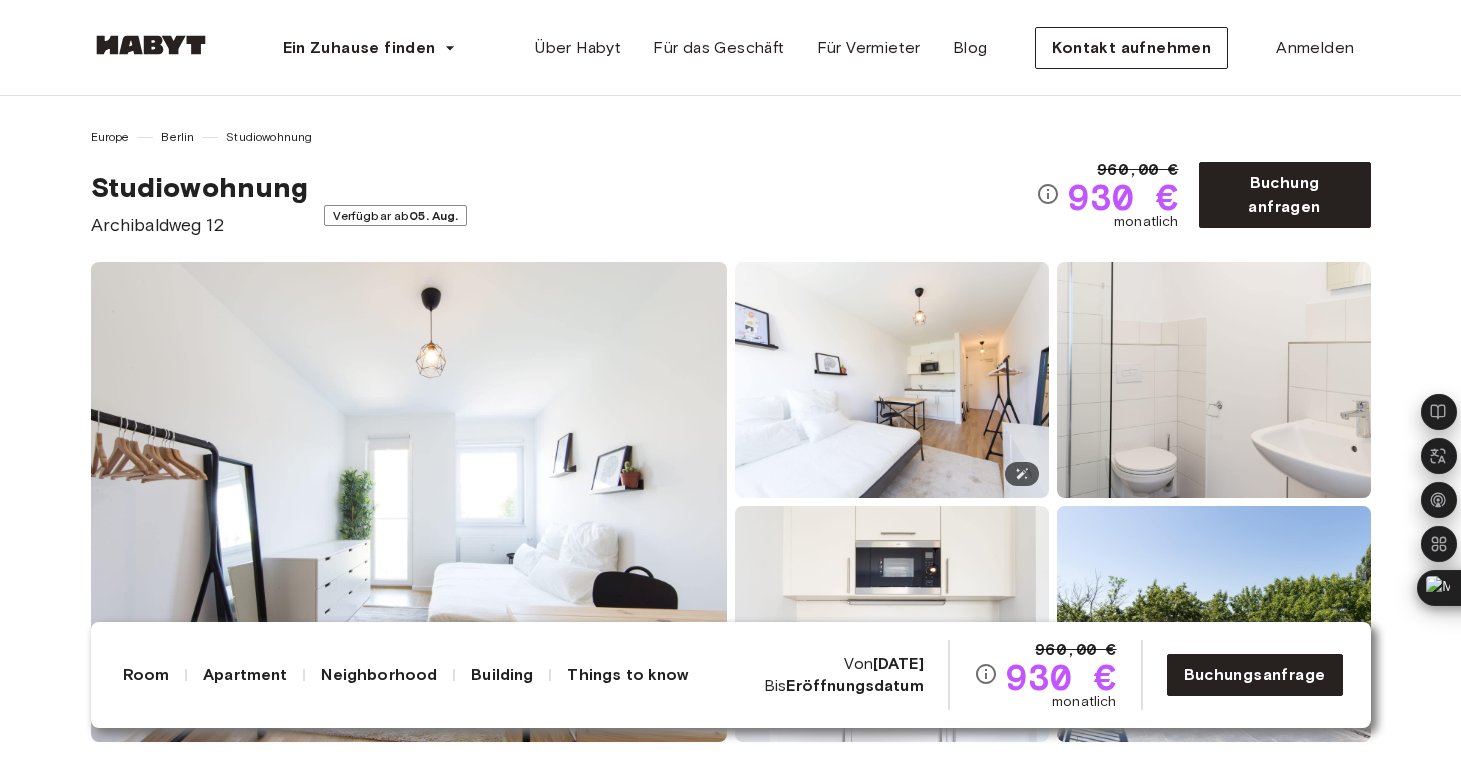 scroll, scrollTop: 206, scrollLeft: 0, axis: vertical 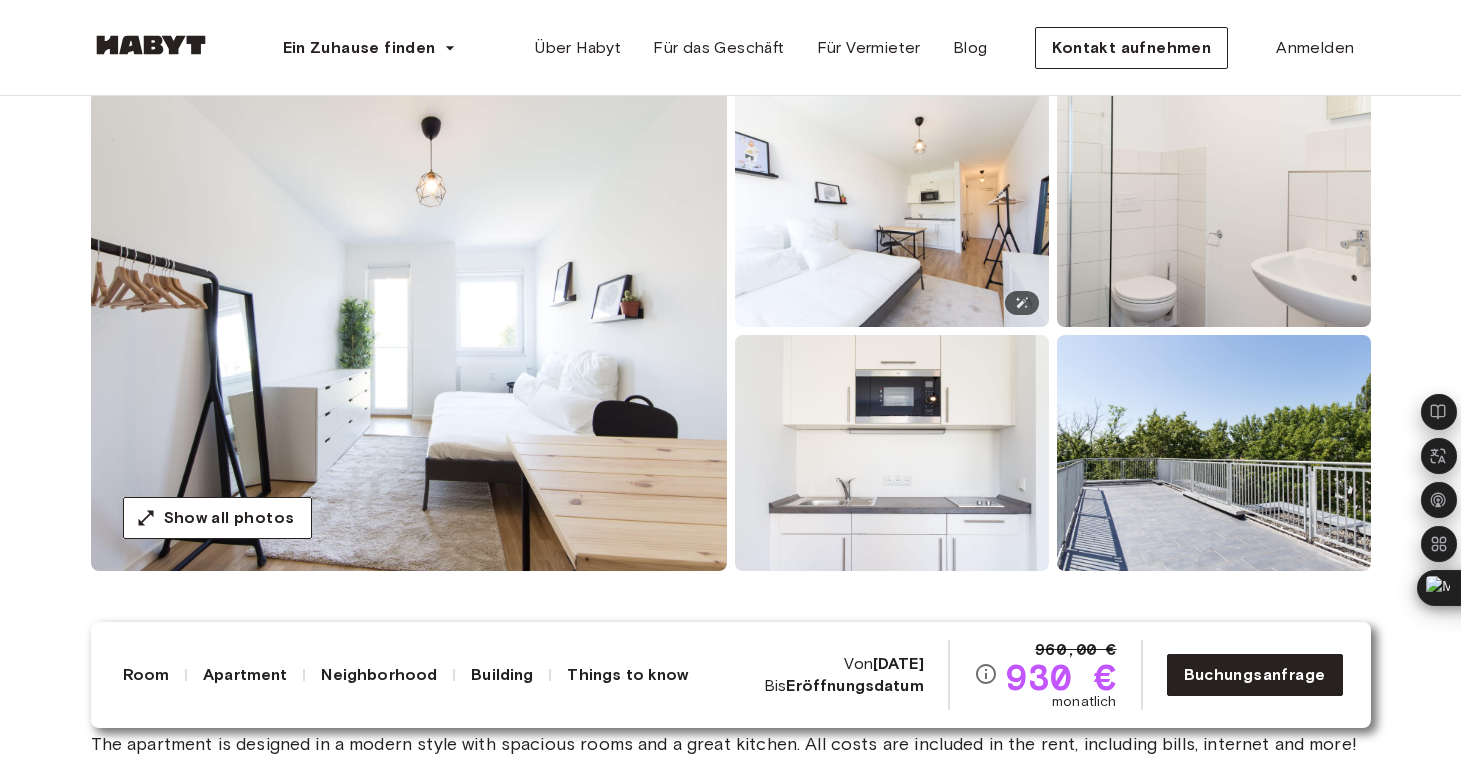 click at bounding box center [892, 209] 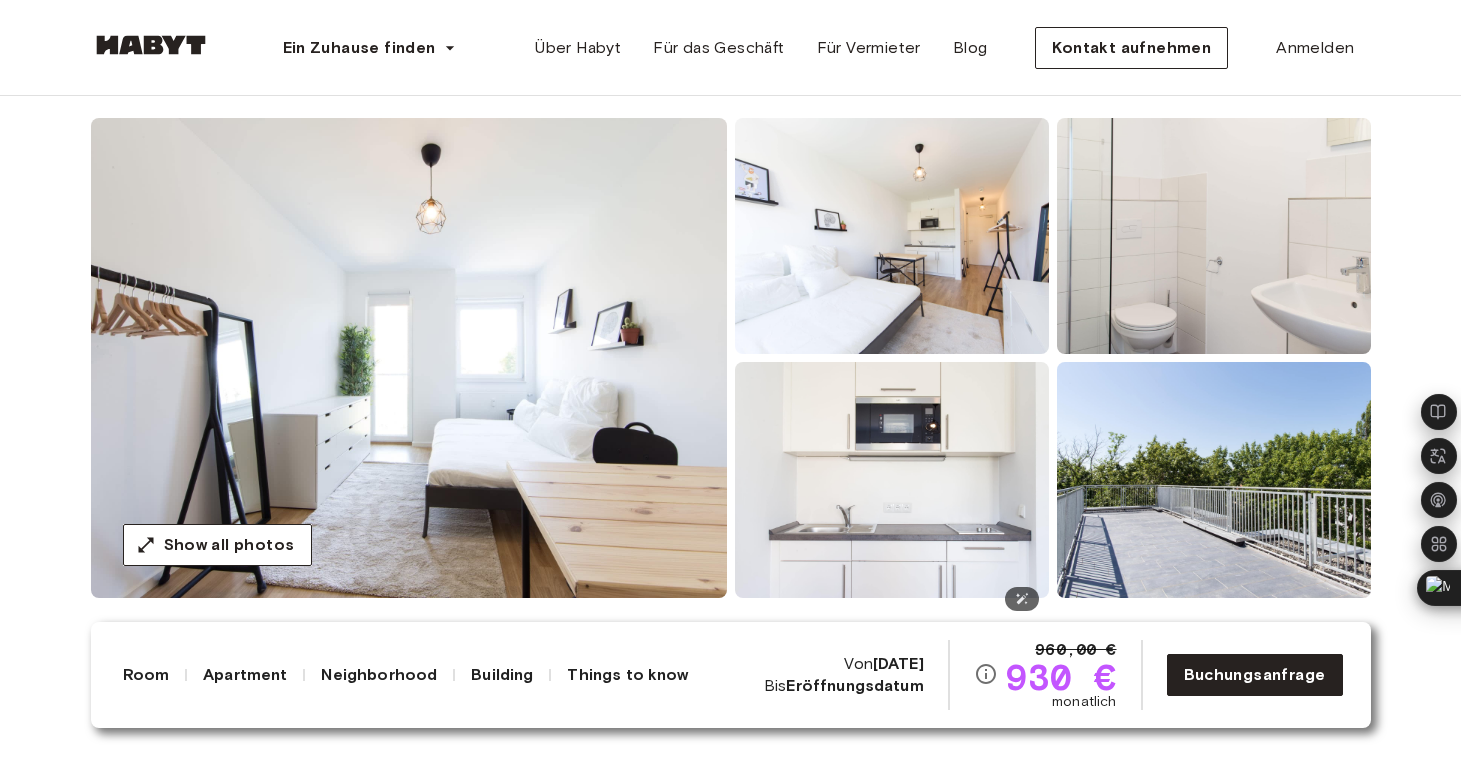 scroll, scrollTop: 150, scrollLeft: 0, axis: vertical 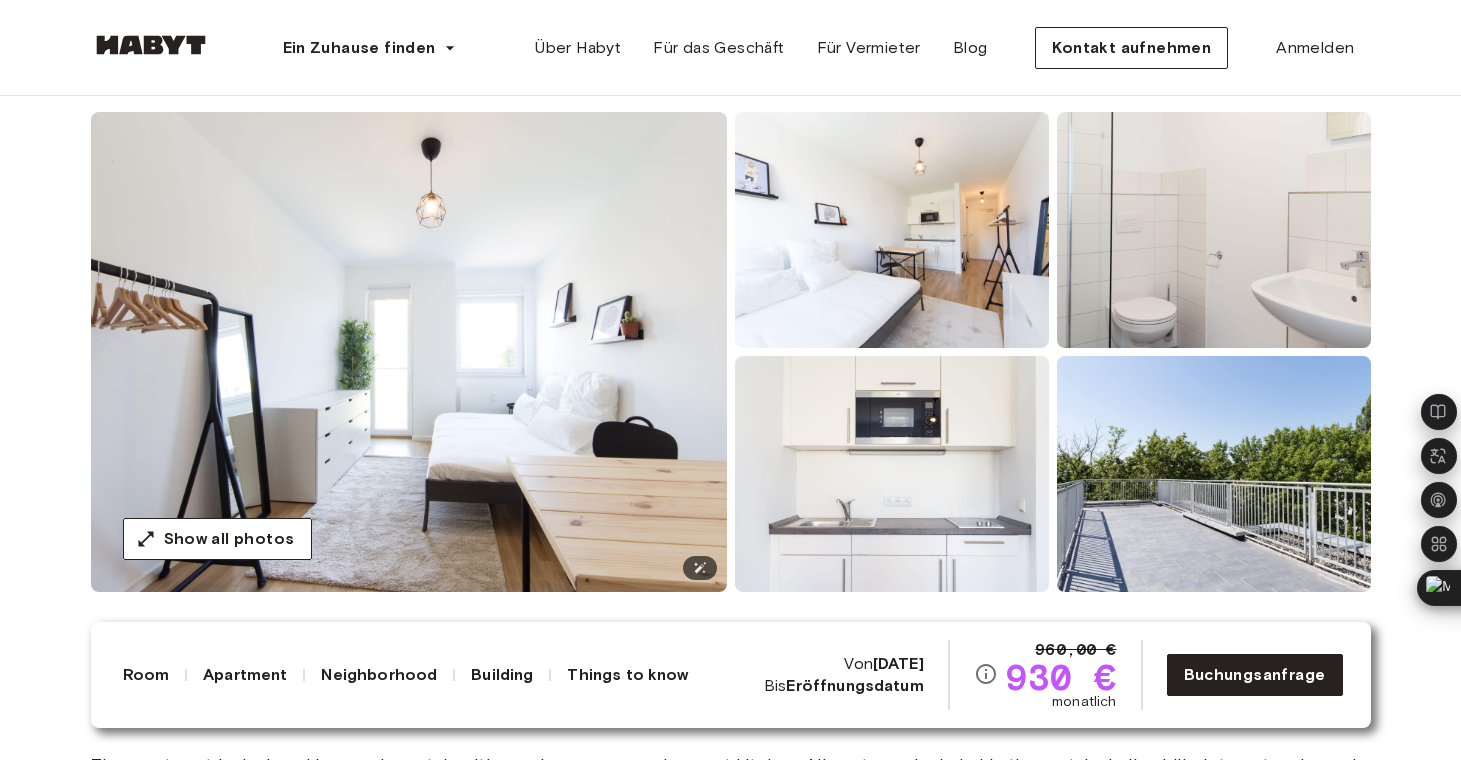click at bounding box center [409, 352] 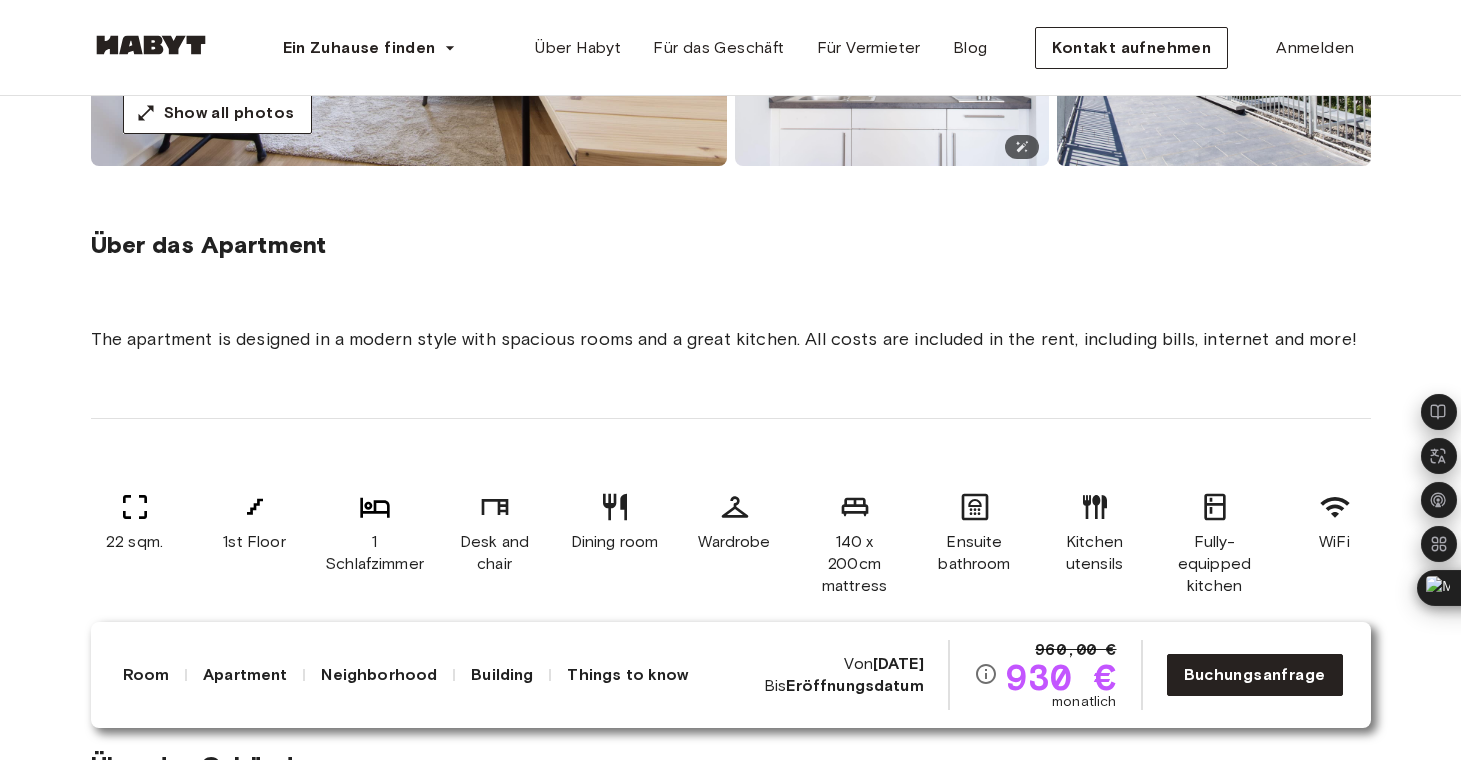 scroll, scrollTop: 563, scrollLeft: 0, axis: vertical 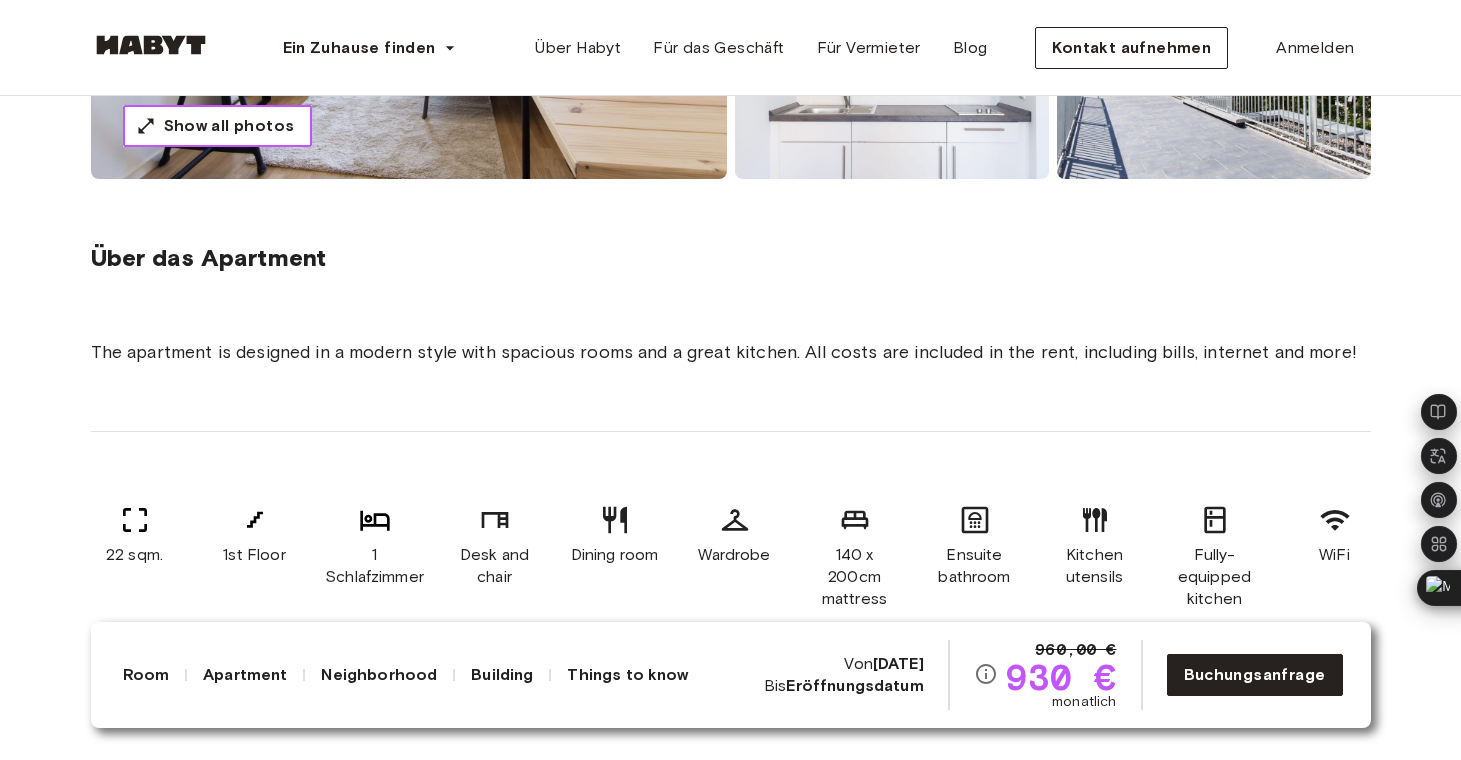 click on "Show all photos" at bounding box center [229, 126] 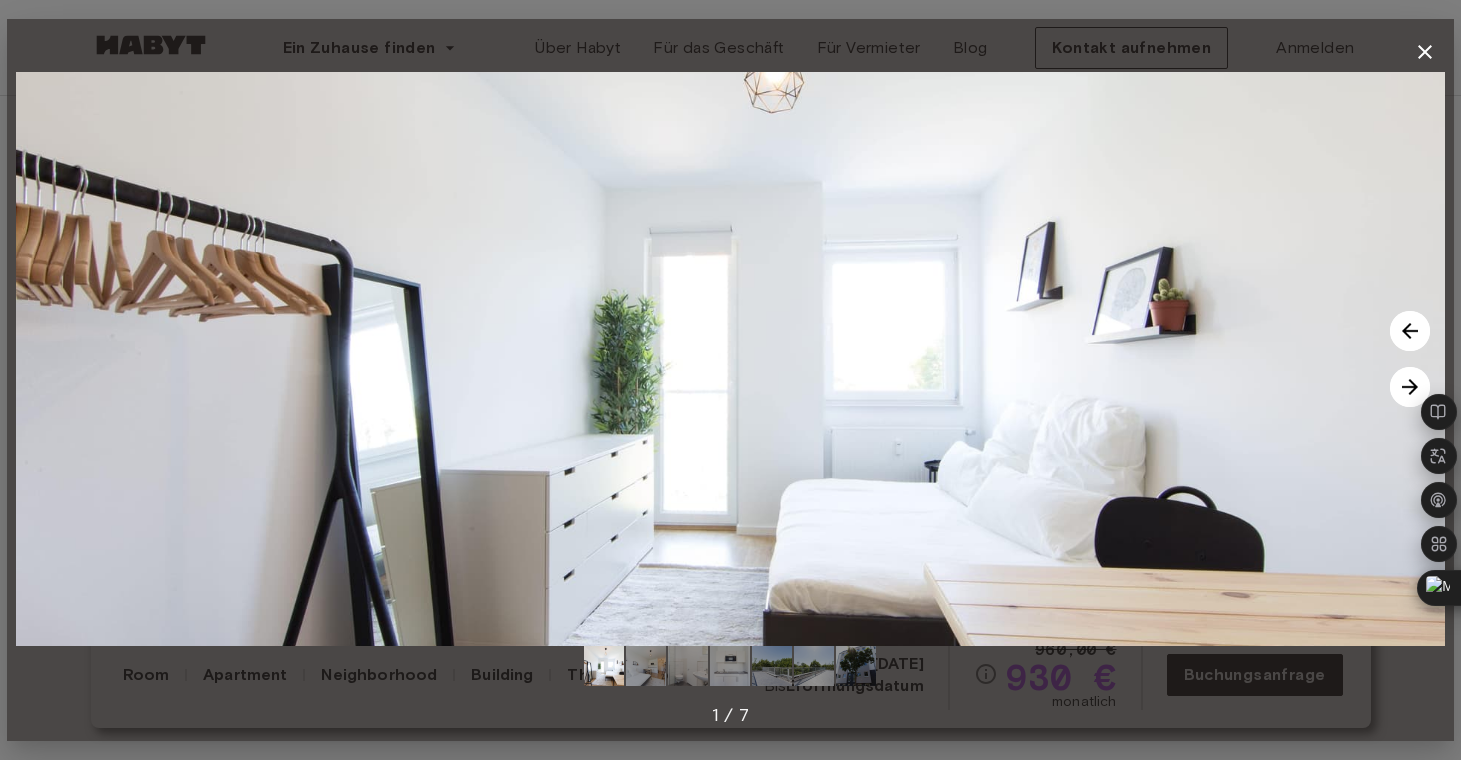 click at bounding box center (1410, 387) 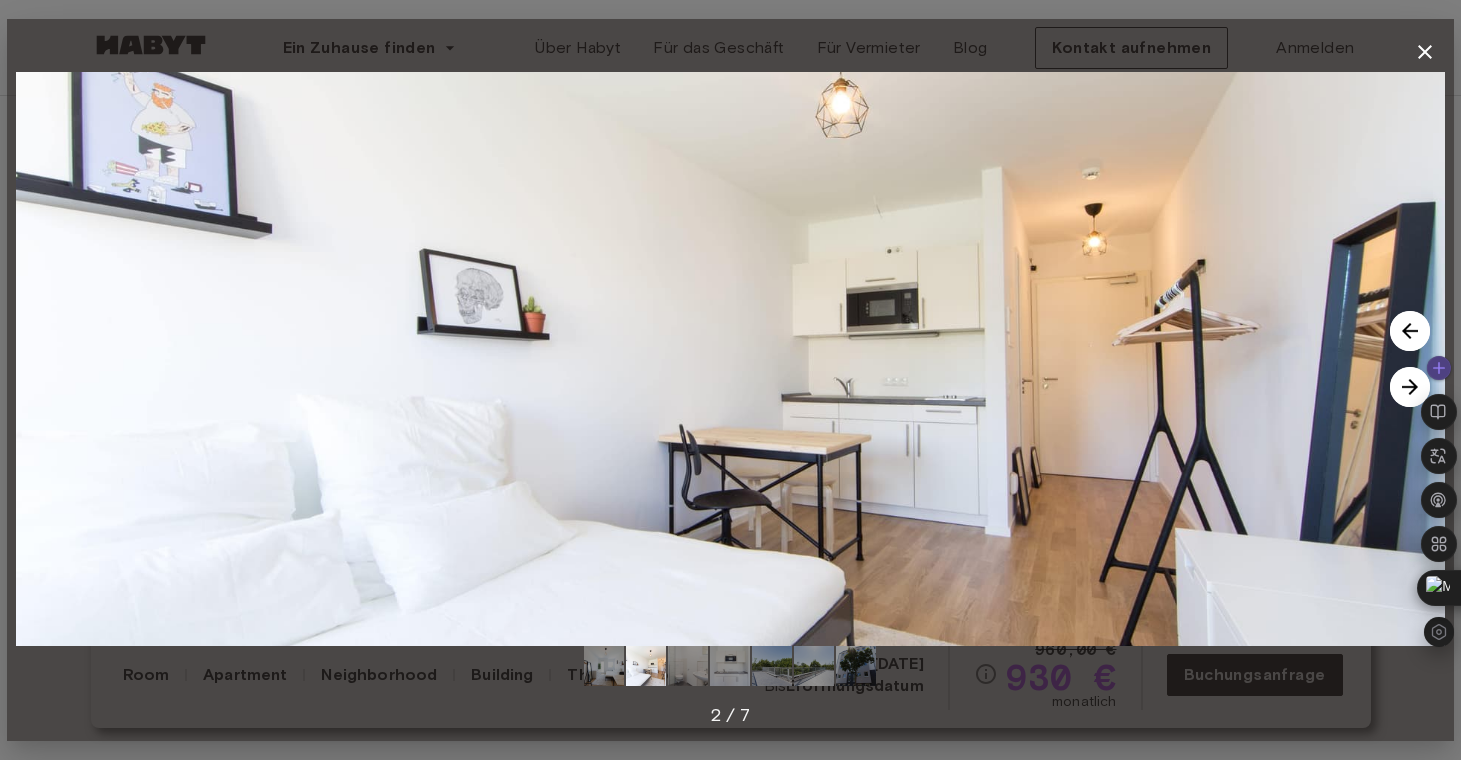 click at bounding box center [1439, 412] 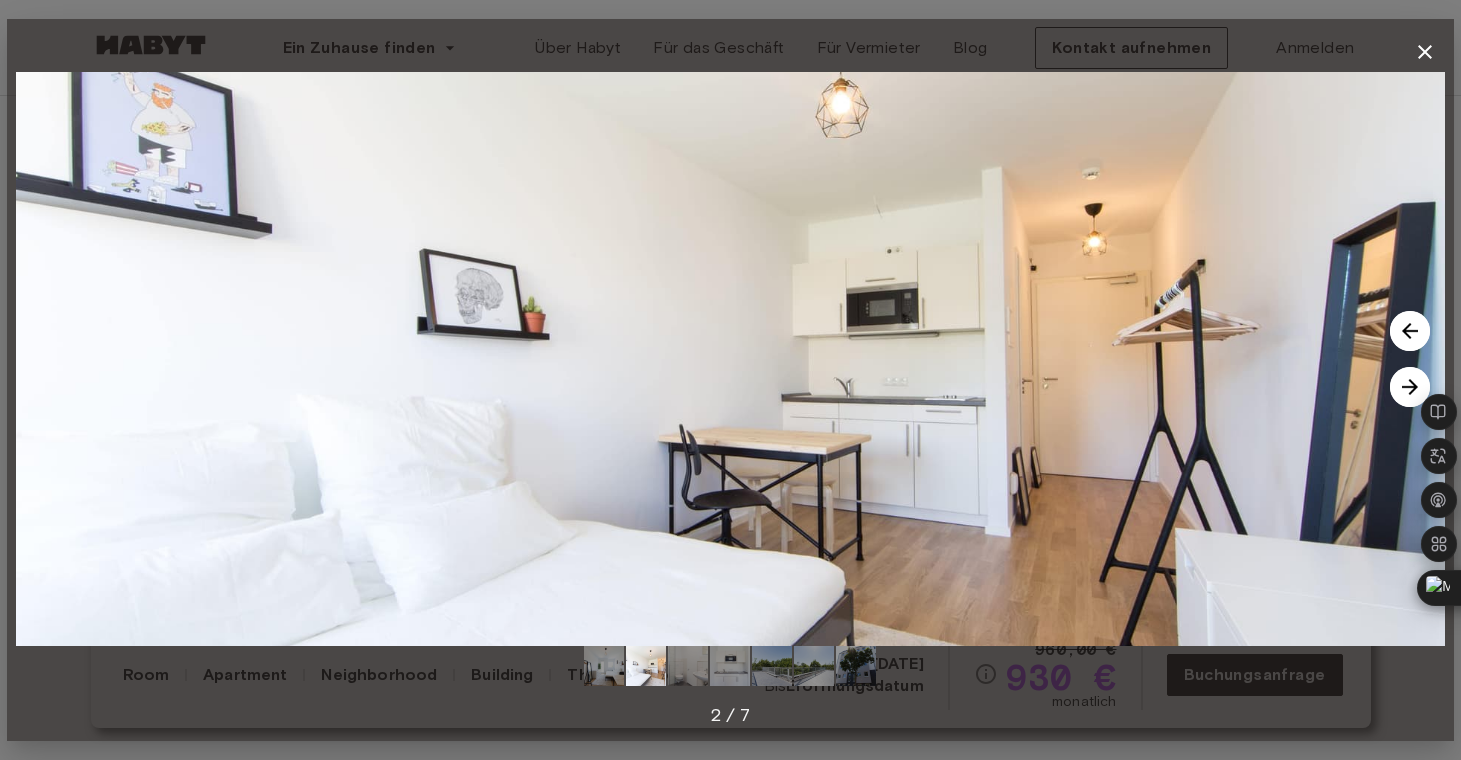 click at bounding box center [1410, 387] 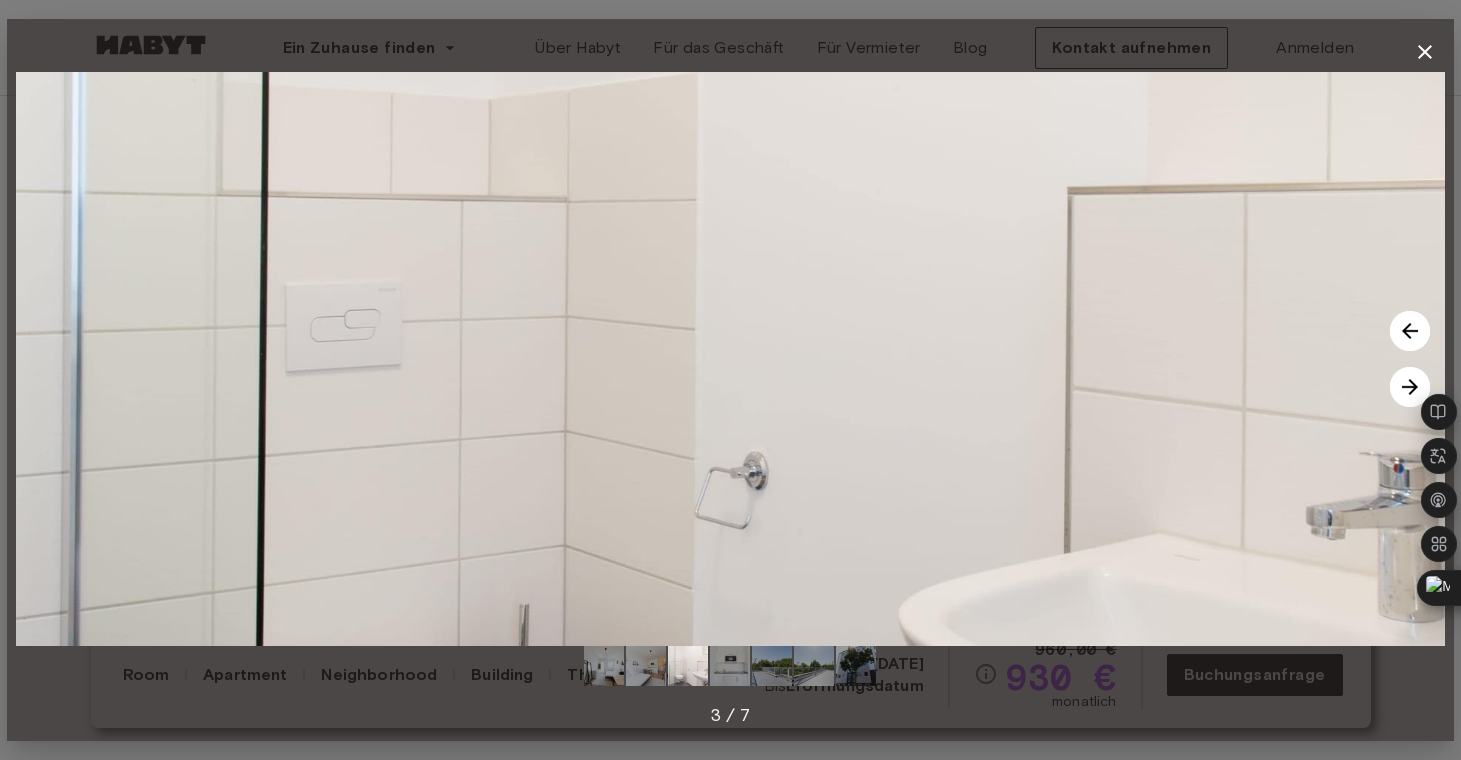click at bounding box center [1410, 387] 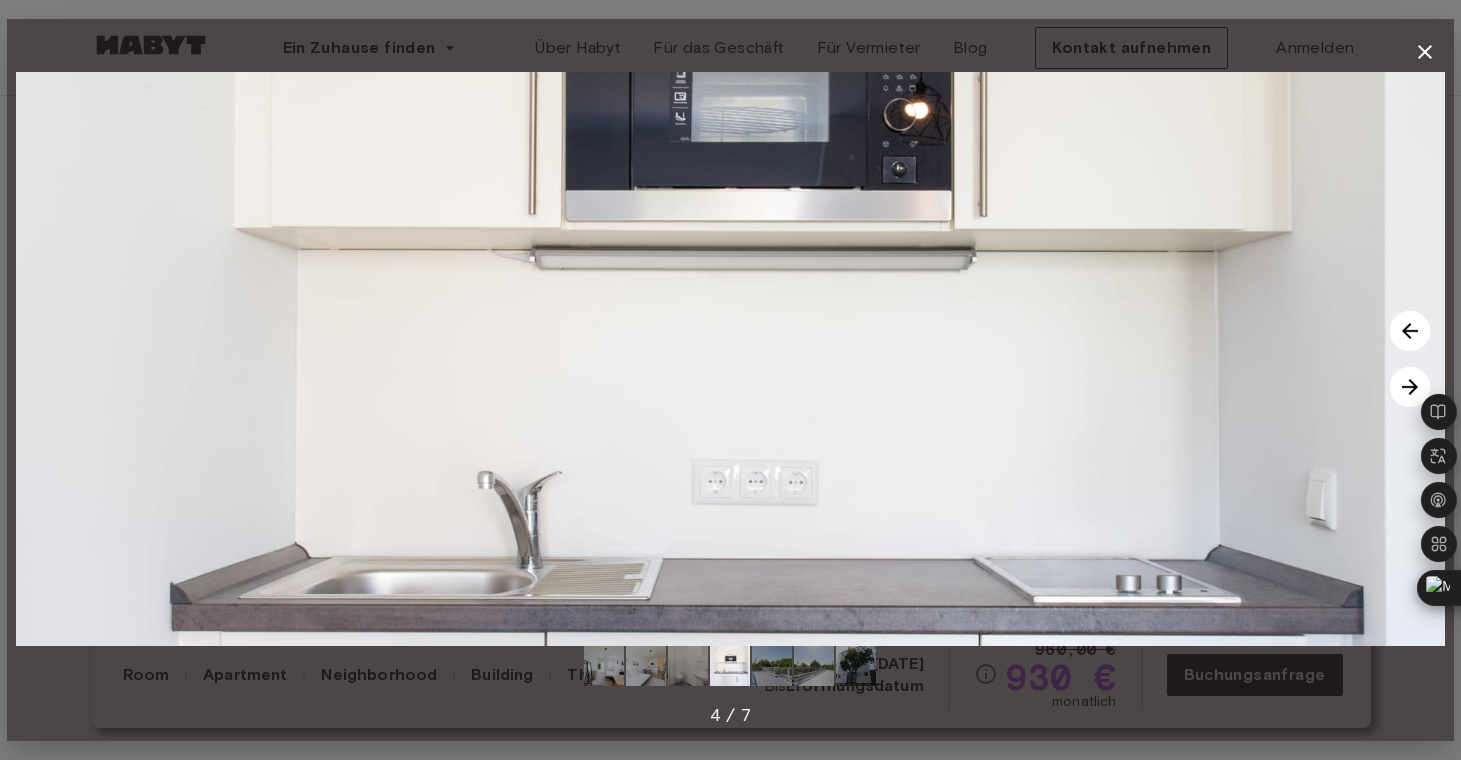 click at bounding box center [1410, 387] 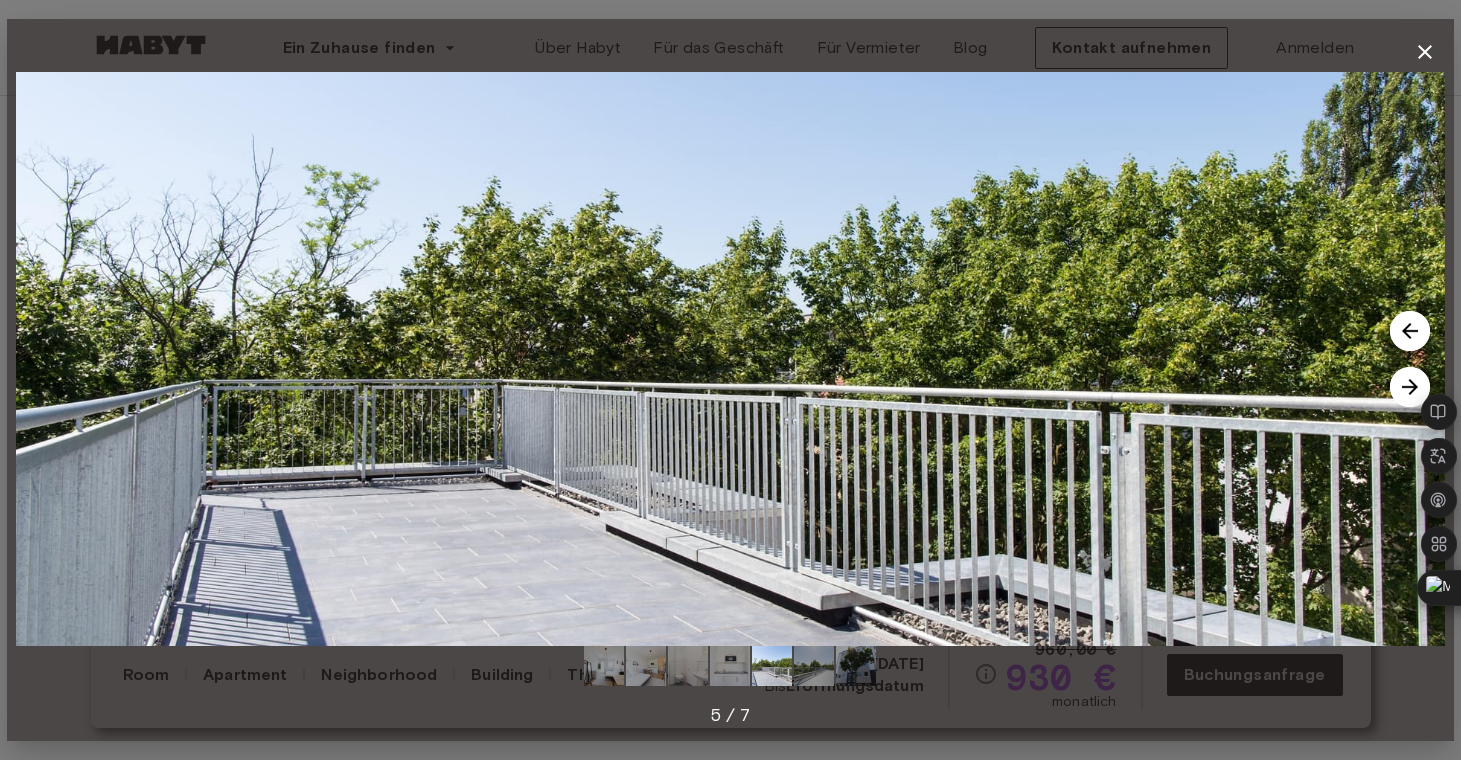 click at bounding box center [1410, 387] 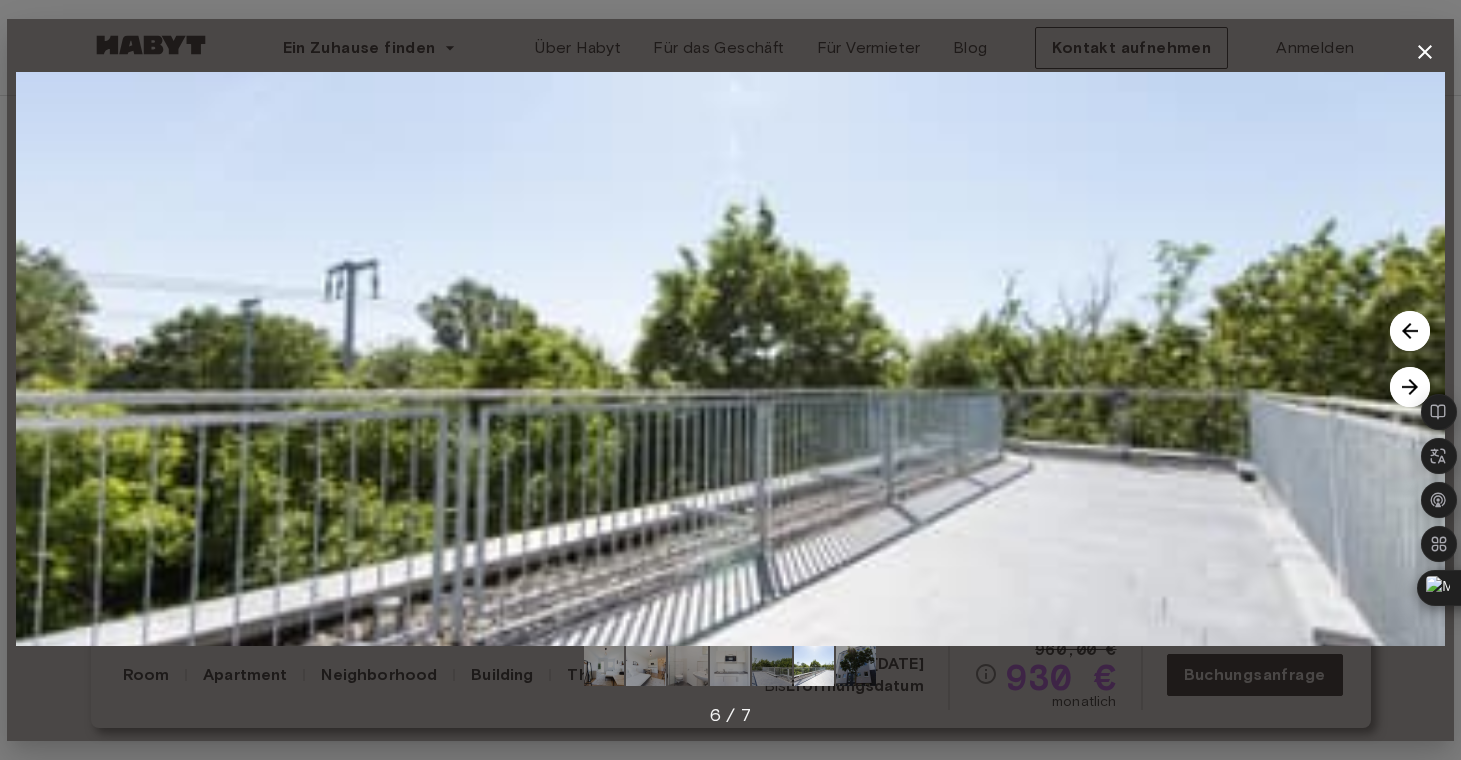 click at bounding box center (1410, 387) 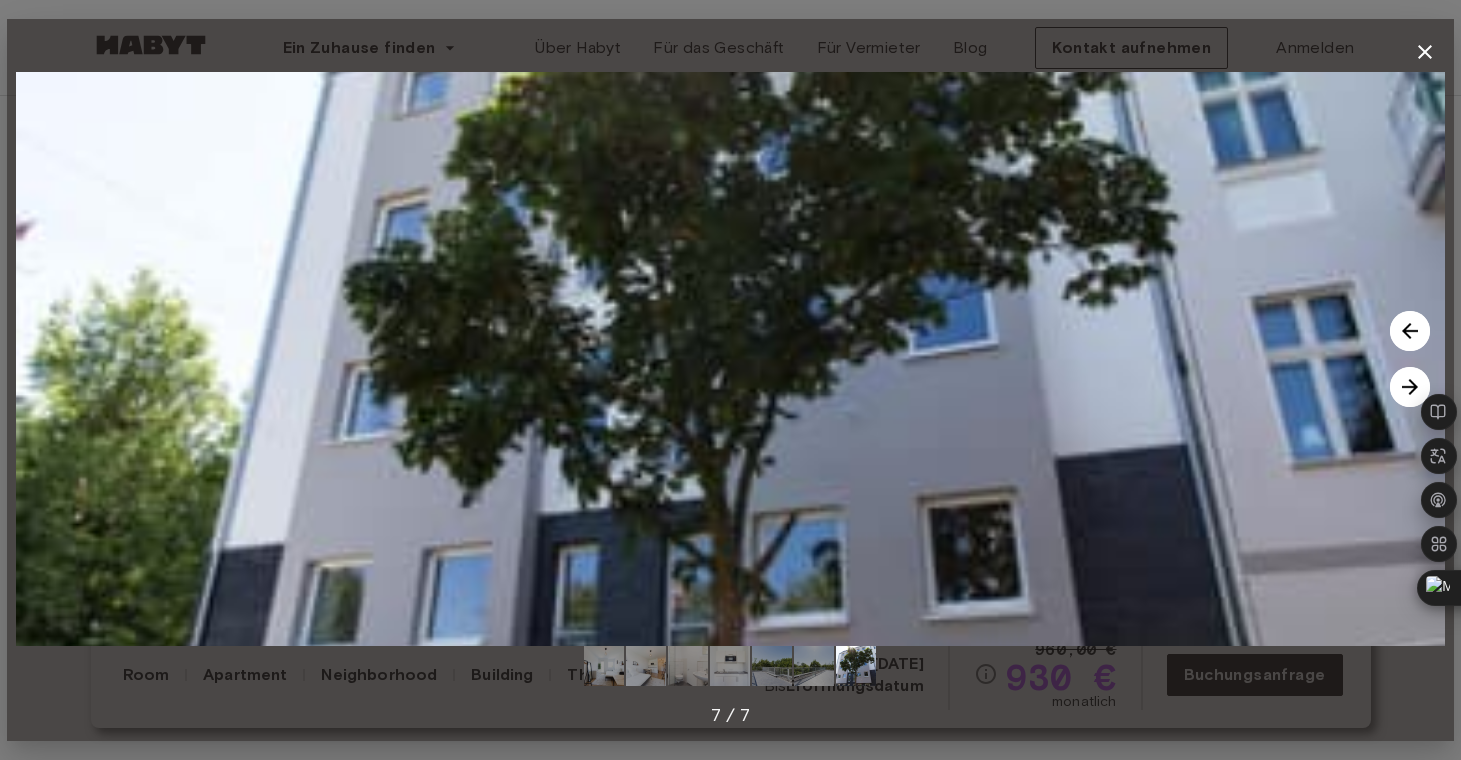 click at bounding box center [1410, 387] 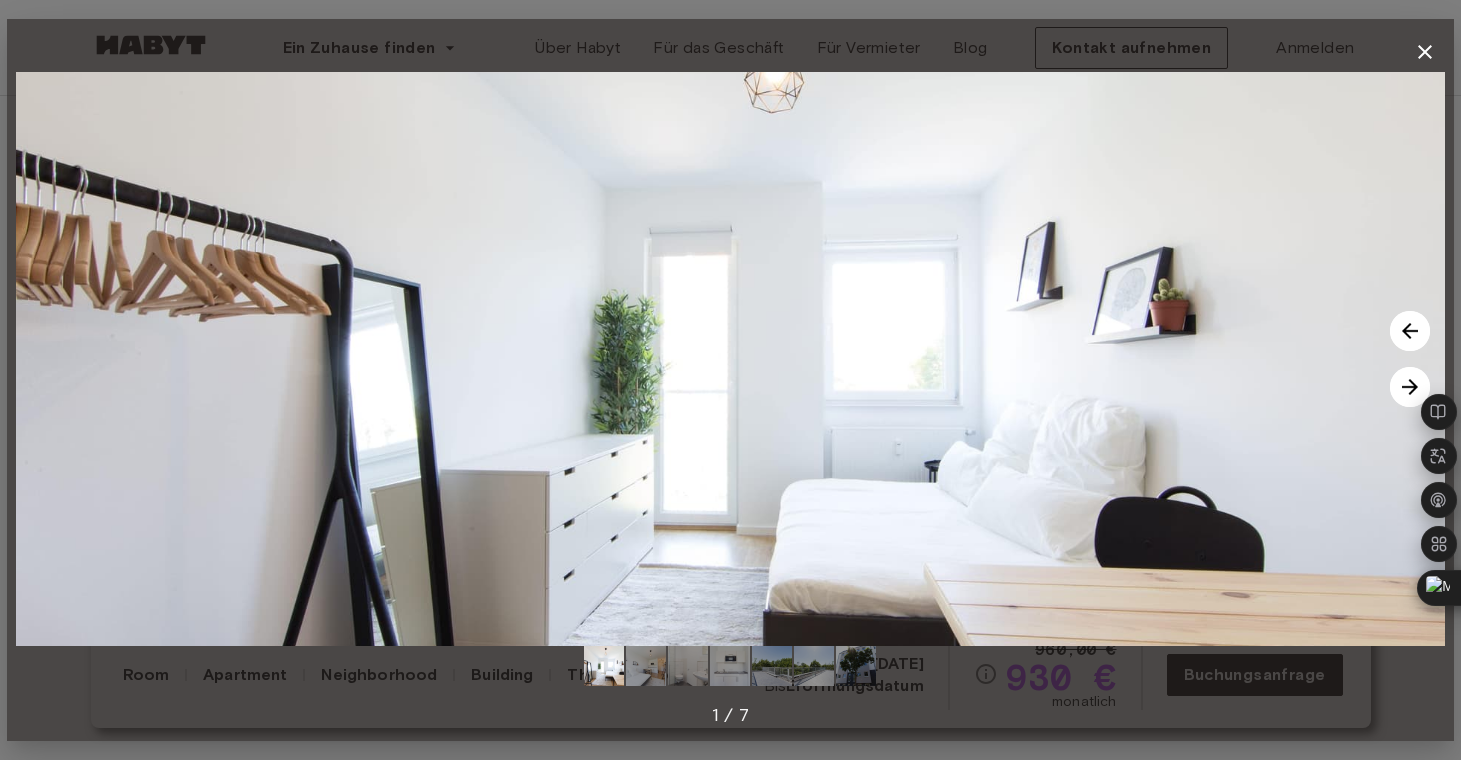 click at bounding box center (1410, 387) 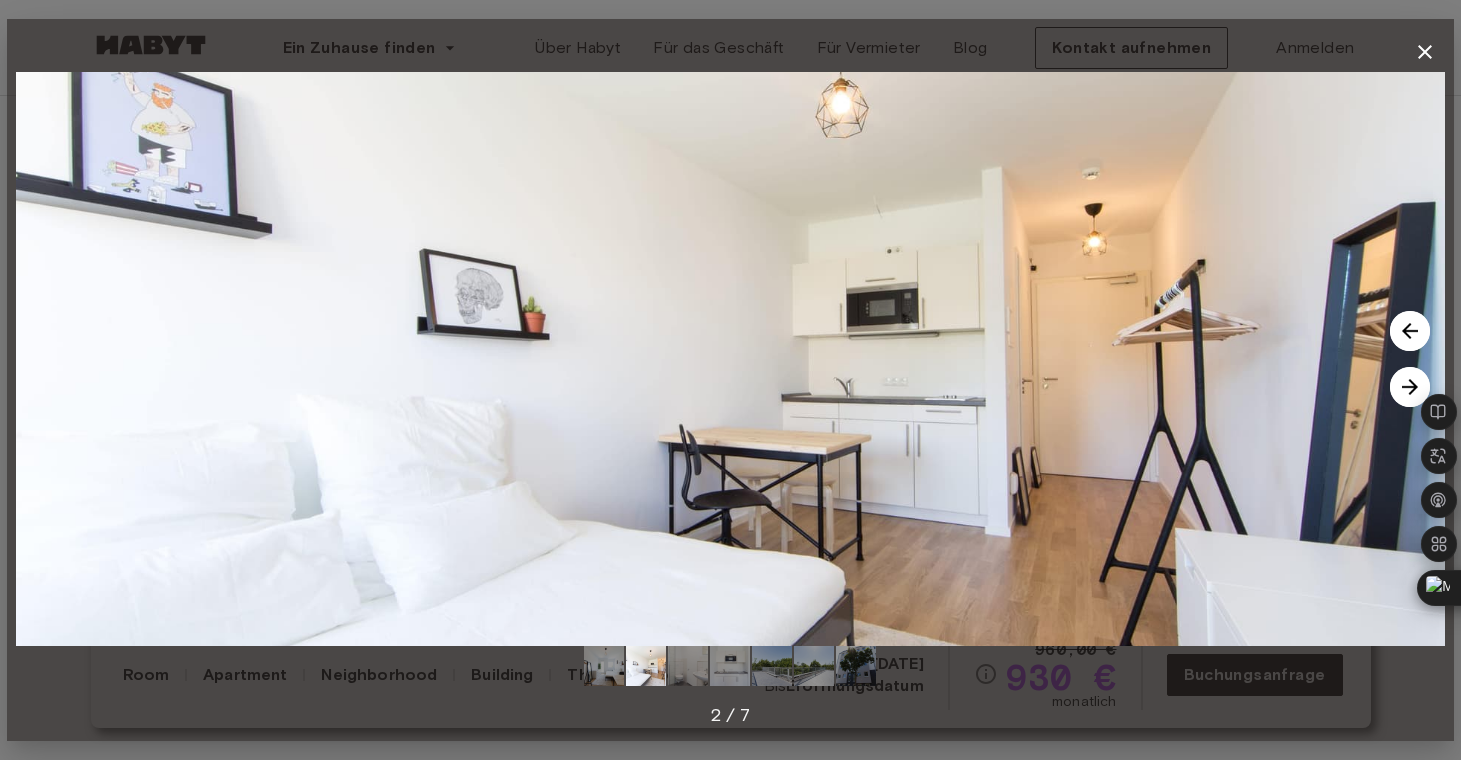 click at bounding box center (1410, 387) 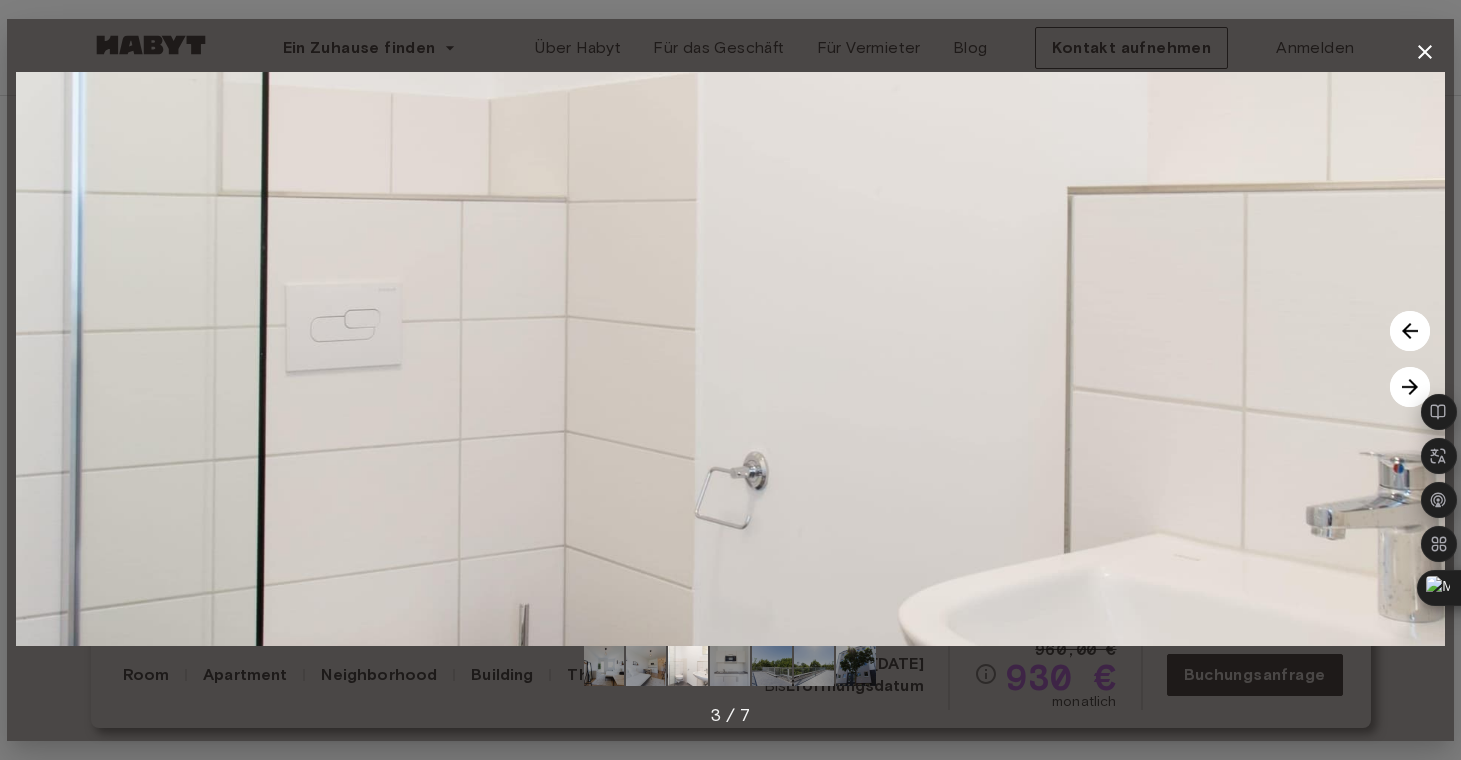 click at bounding box center (1410, 387) 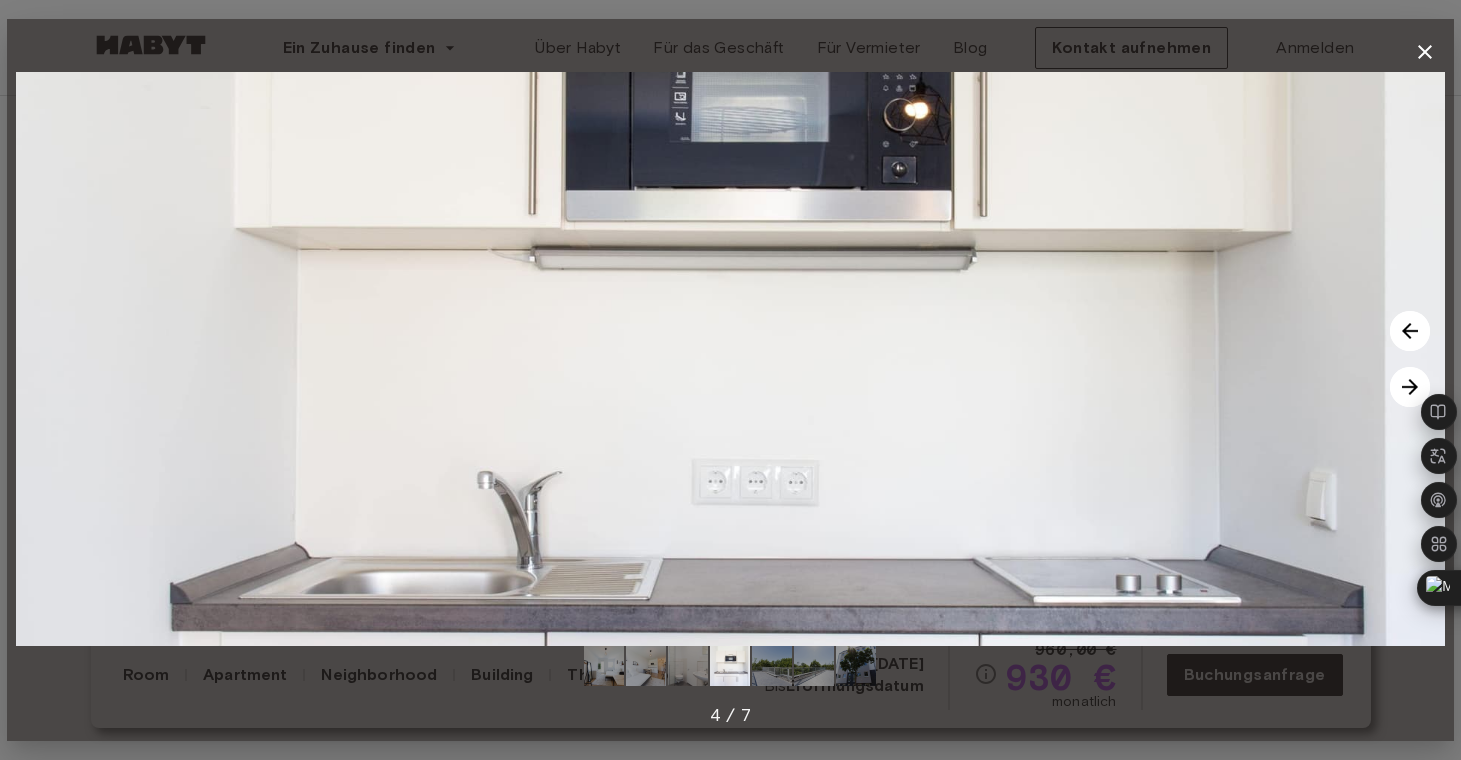 click at bounding box center [1410, 387] 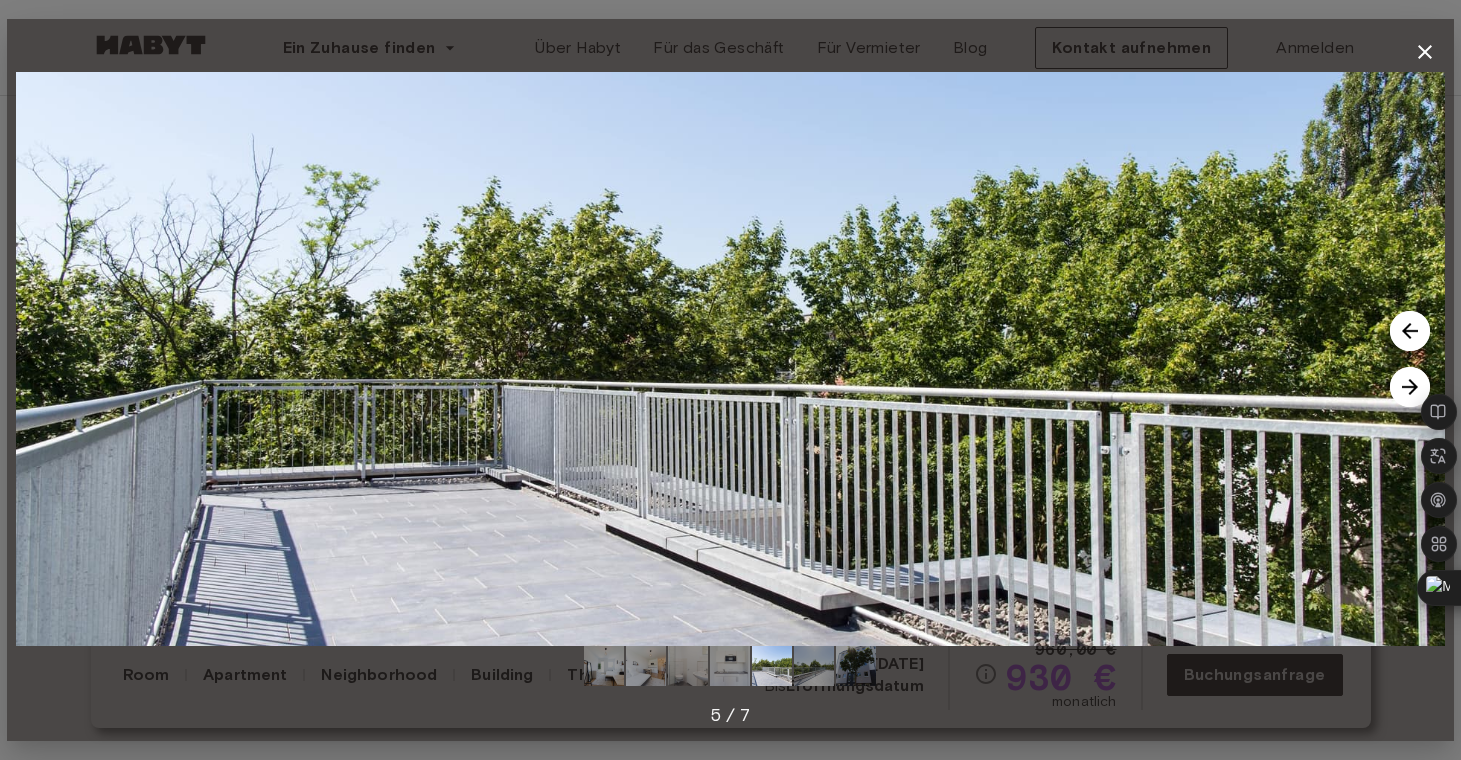 click at bounding box center [1410, 387] 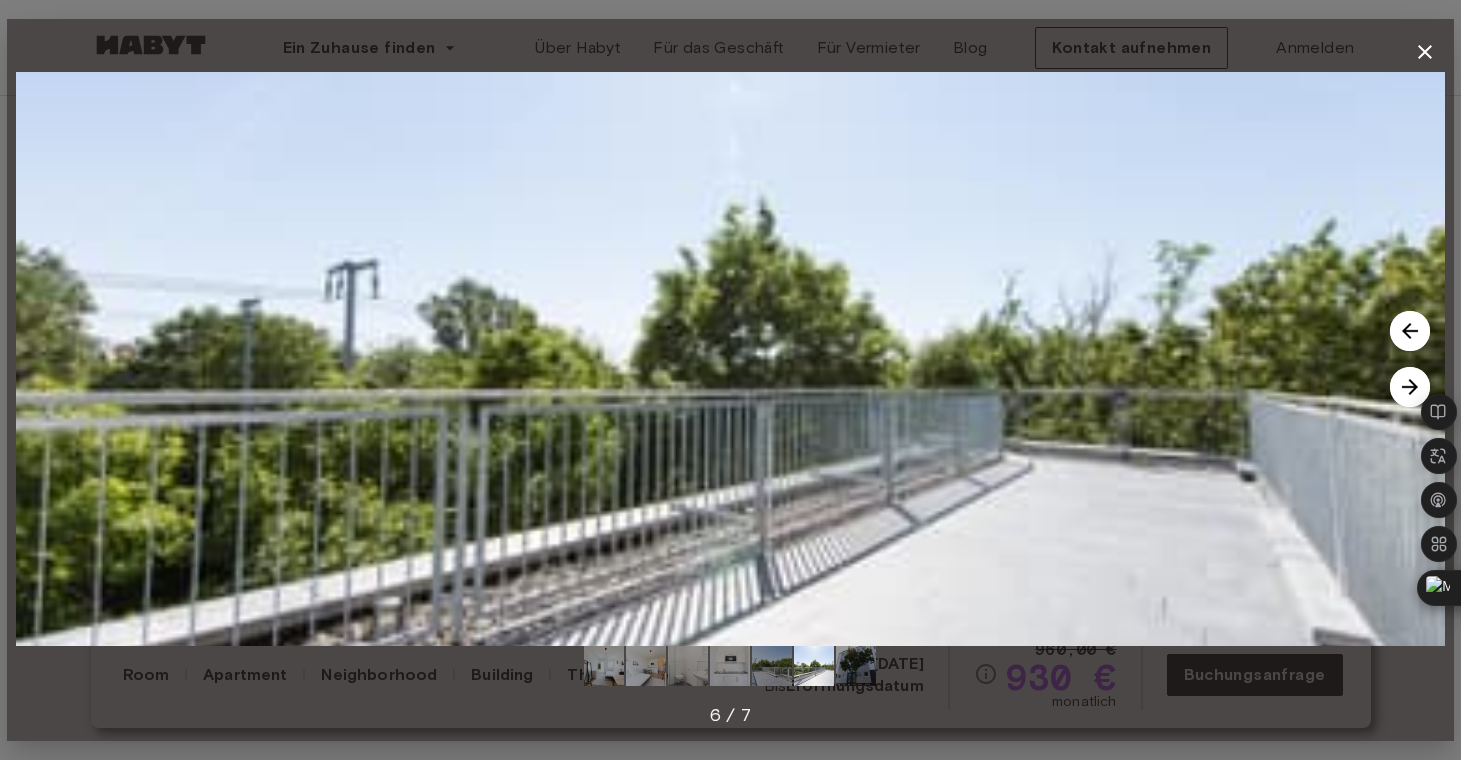 click 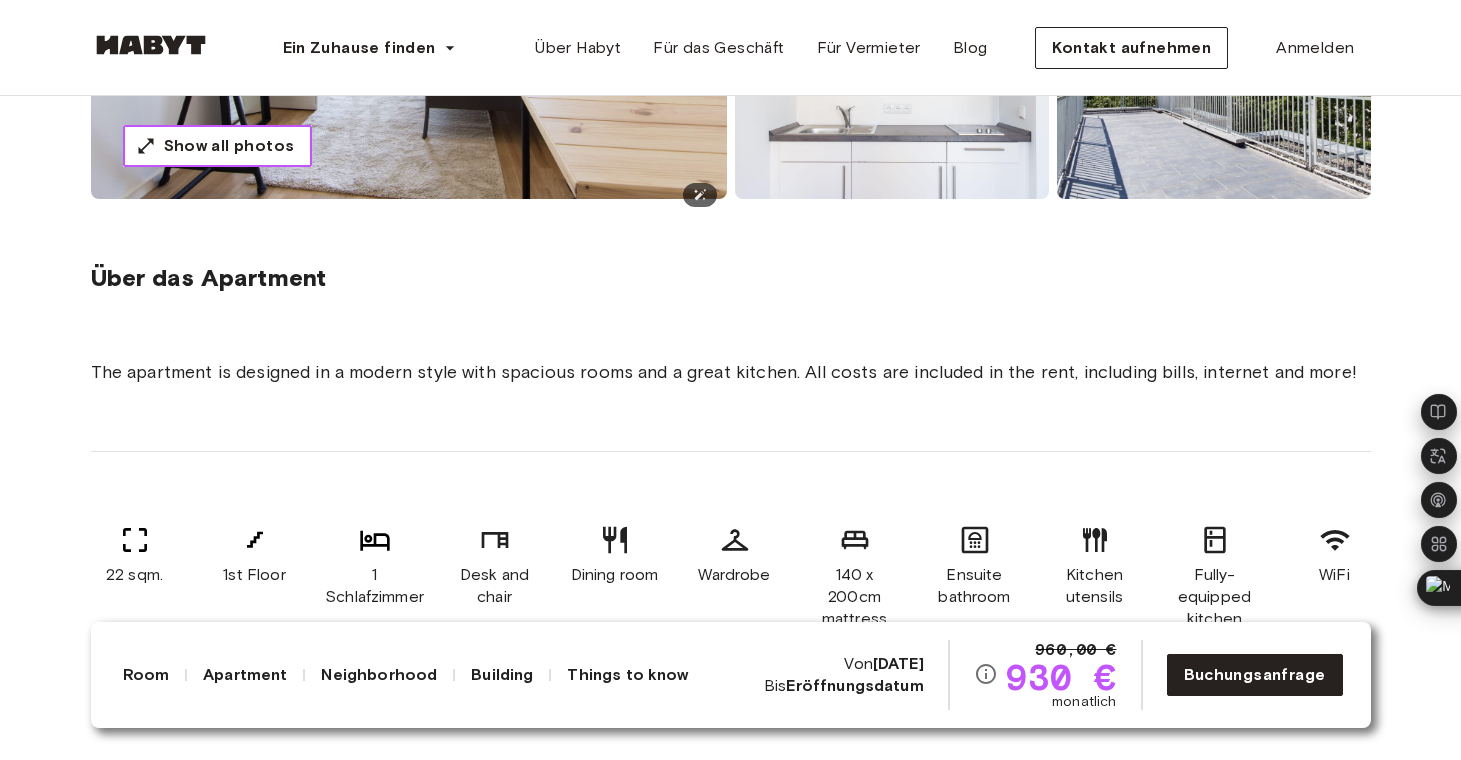 scroll, scrollTop: 564, scrollLeft: 0, axis: vertical 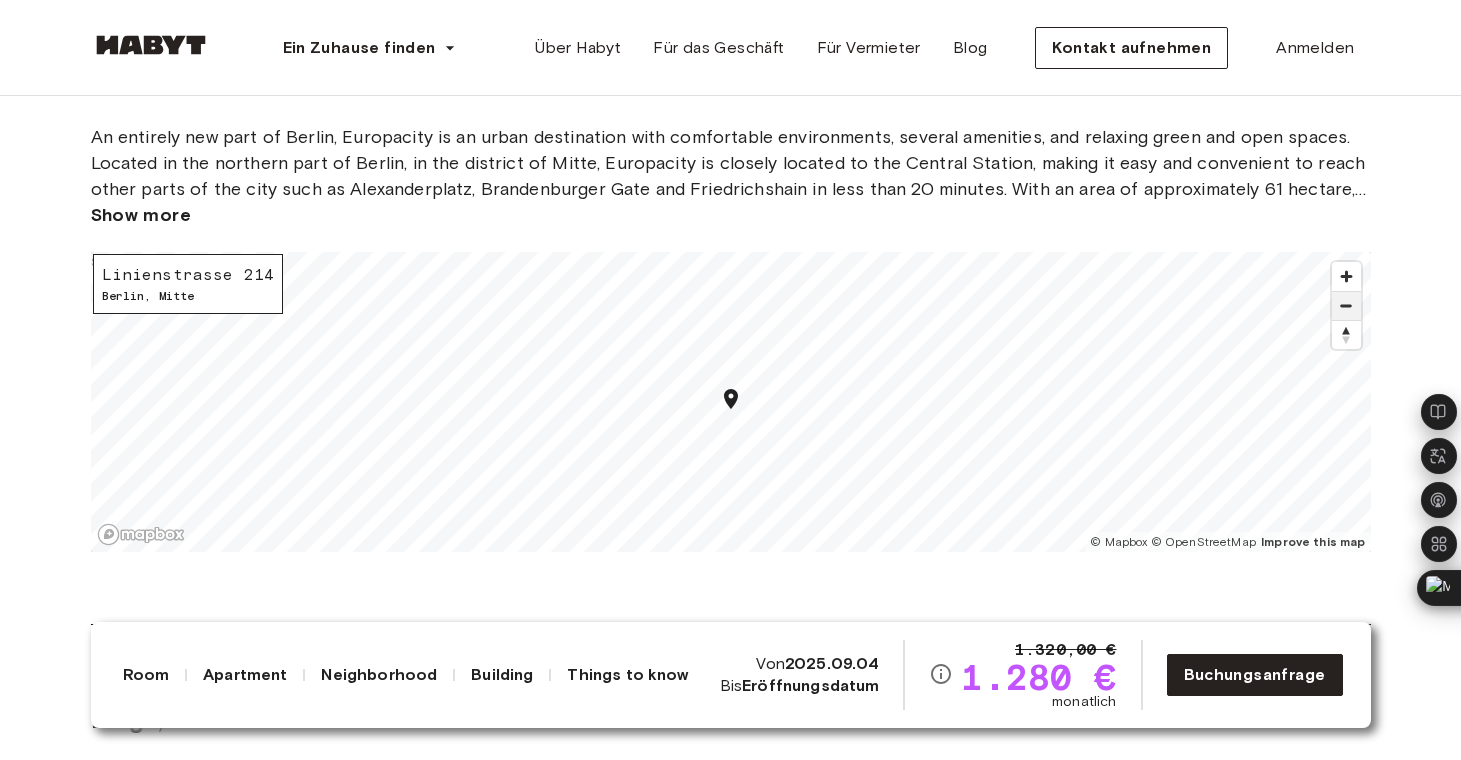 click at bounding box center (1346, 306) 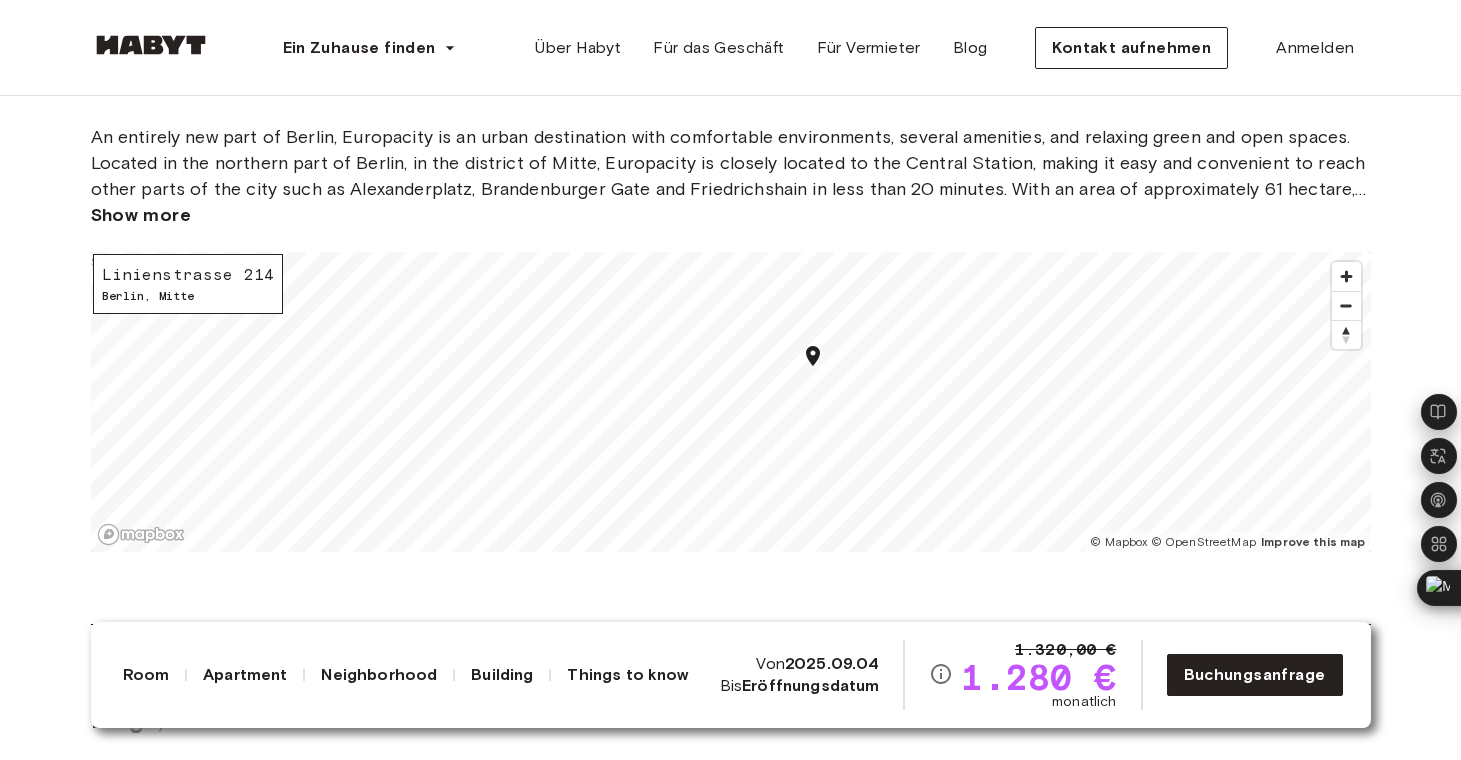 click on "[CITY] ,   [DISTRICT]" at bounding box center [188, 296] 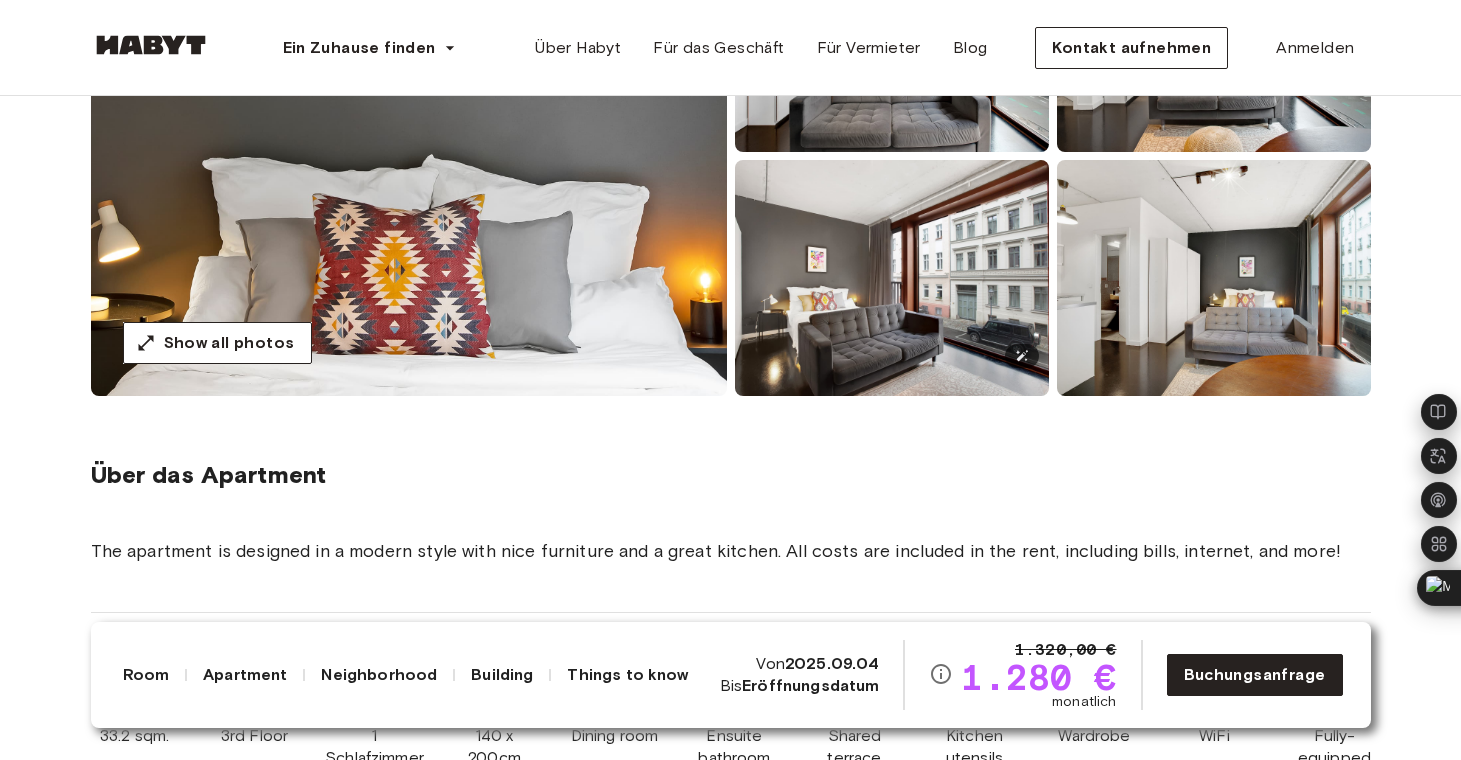 scroll, scrollTop: 341, scrollLeft: 0, axis: vertical 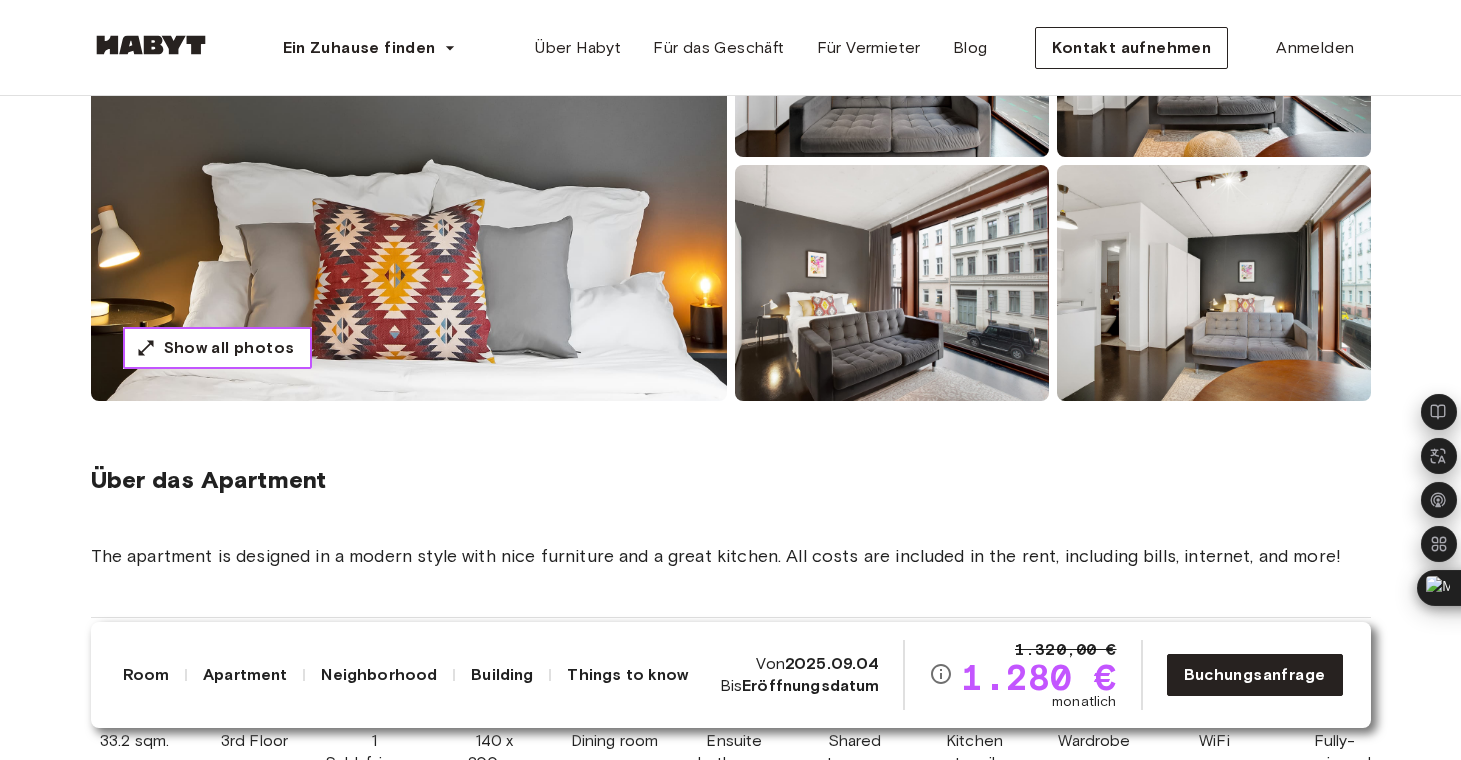 click on "Show all photos" at bounding box center (229, 348) 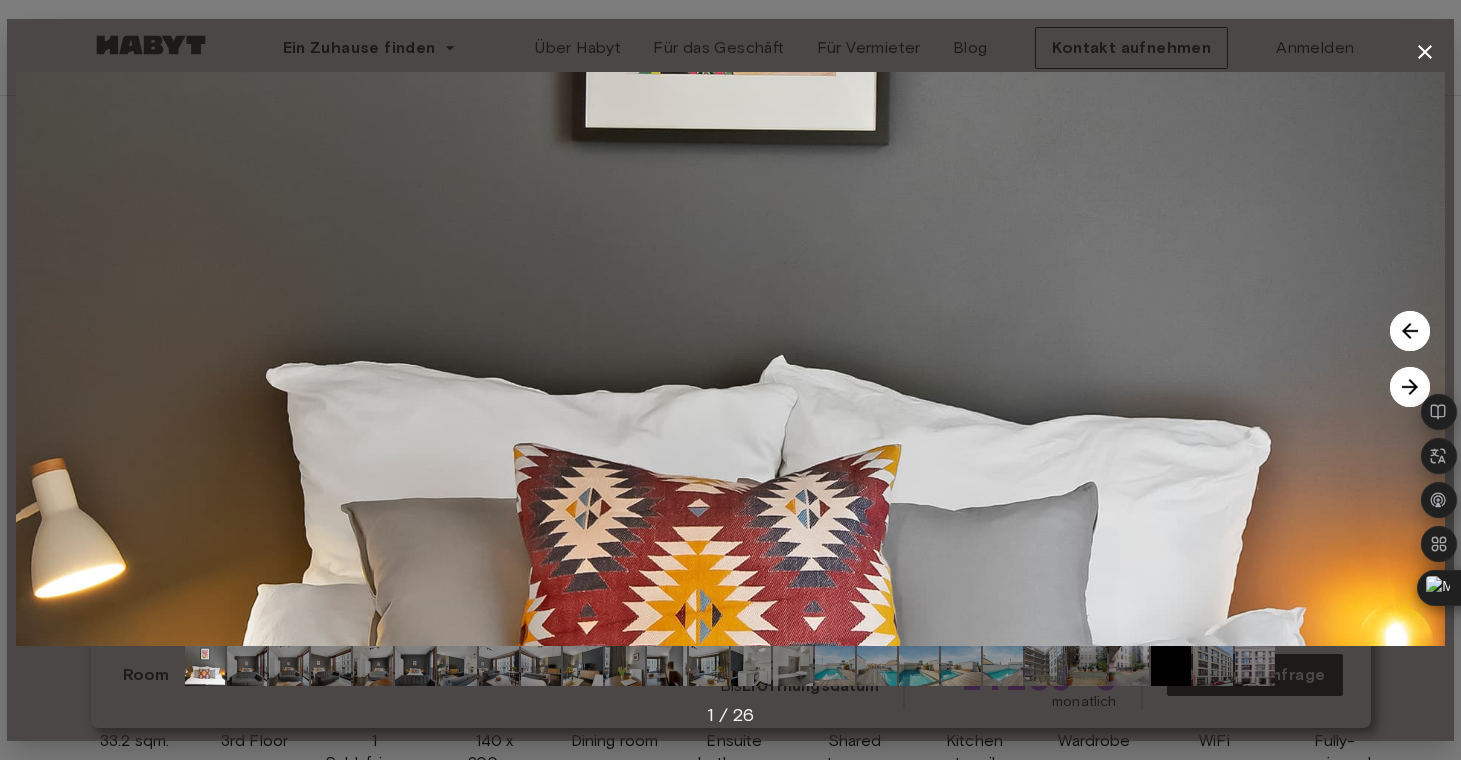 click at bounding box center [1410, 387] 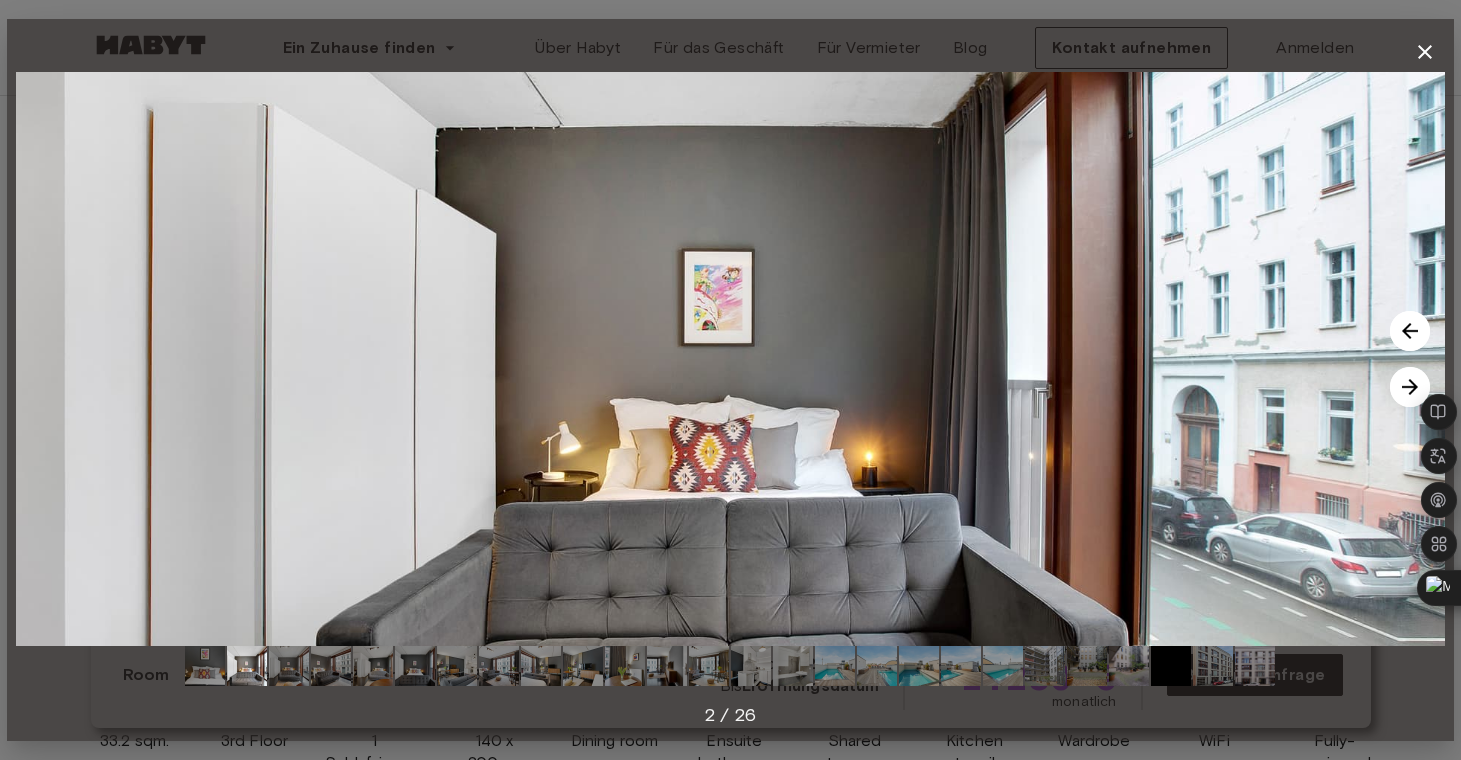 click at bounding box center (1410, 387) 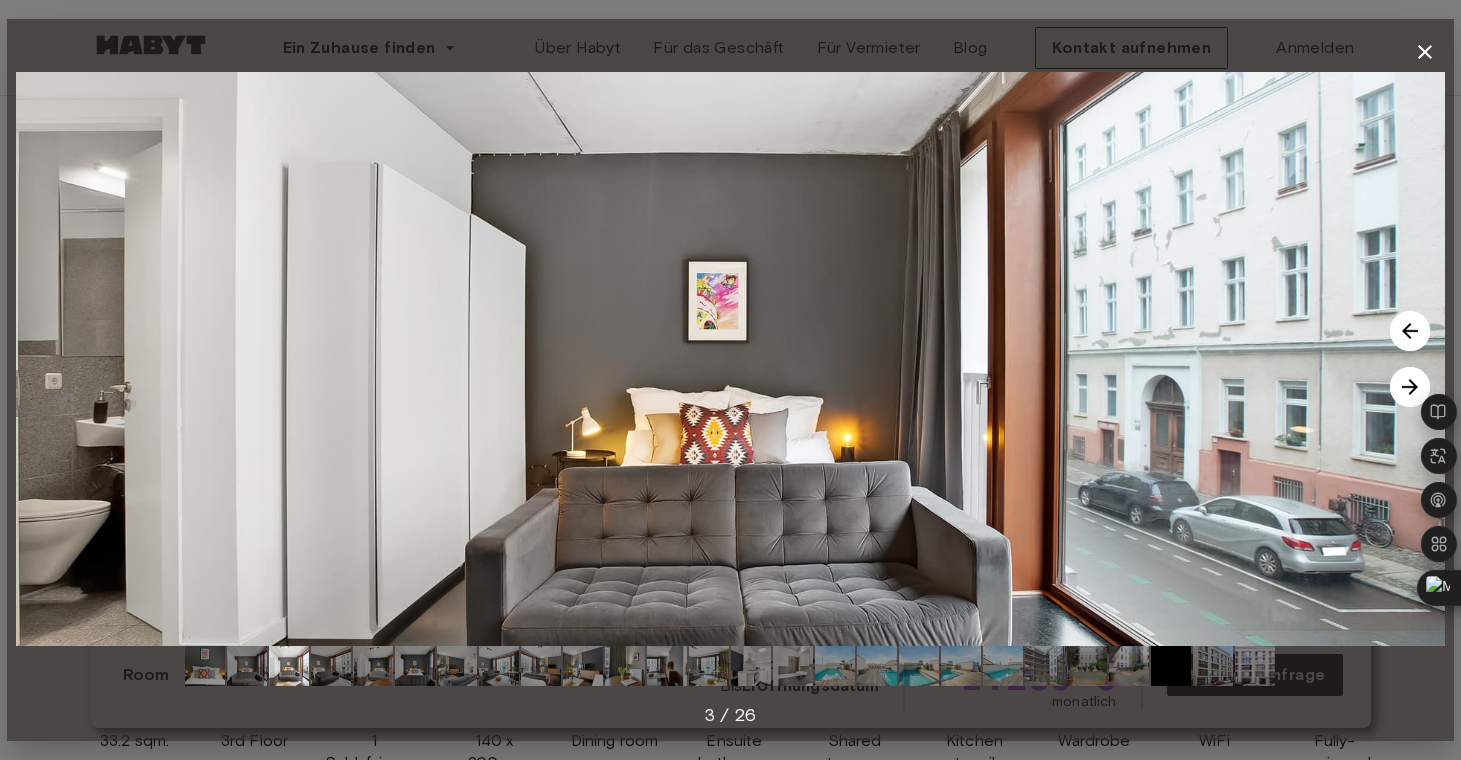 click at bounding box center (1410, 387) 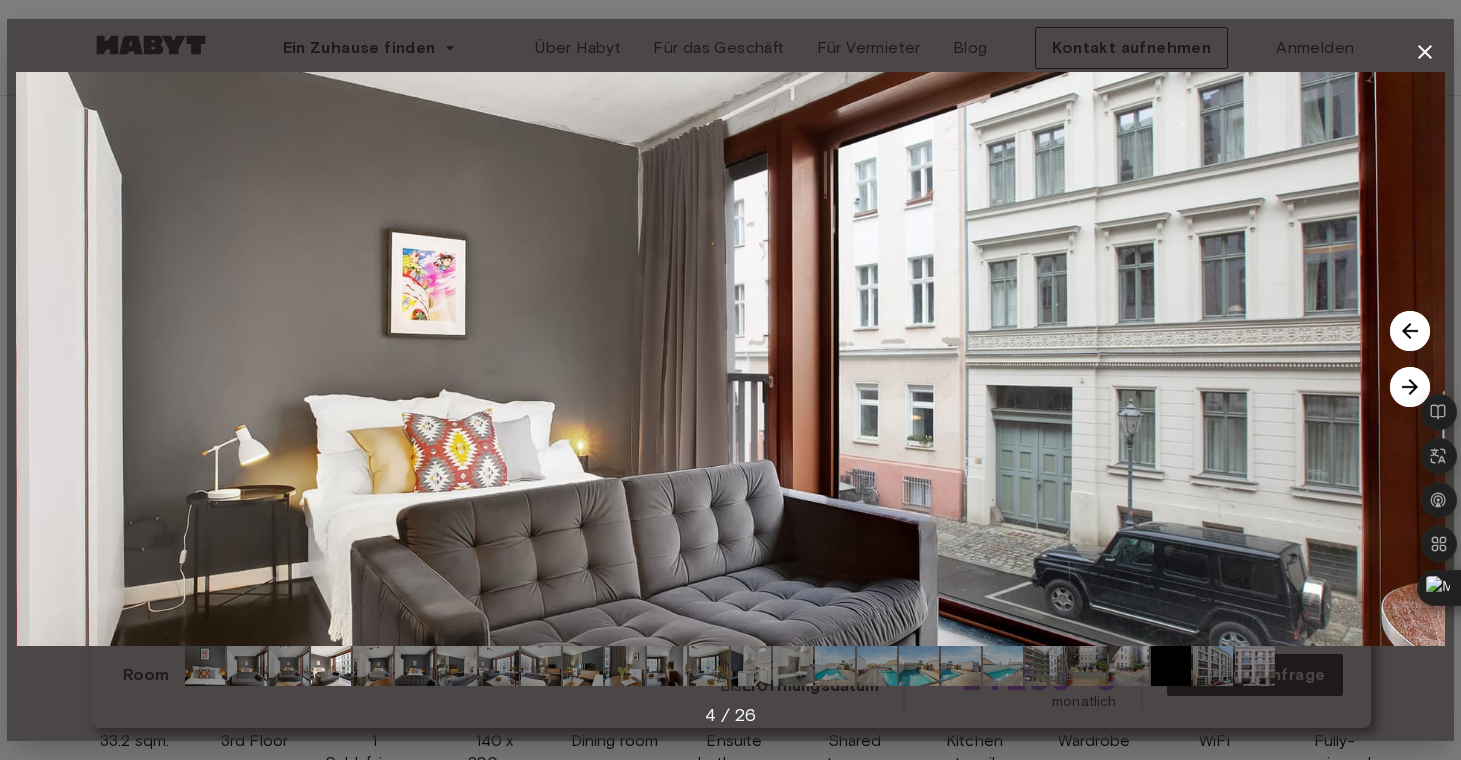 click at bounding box center [1410, 387] 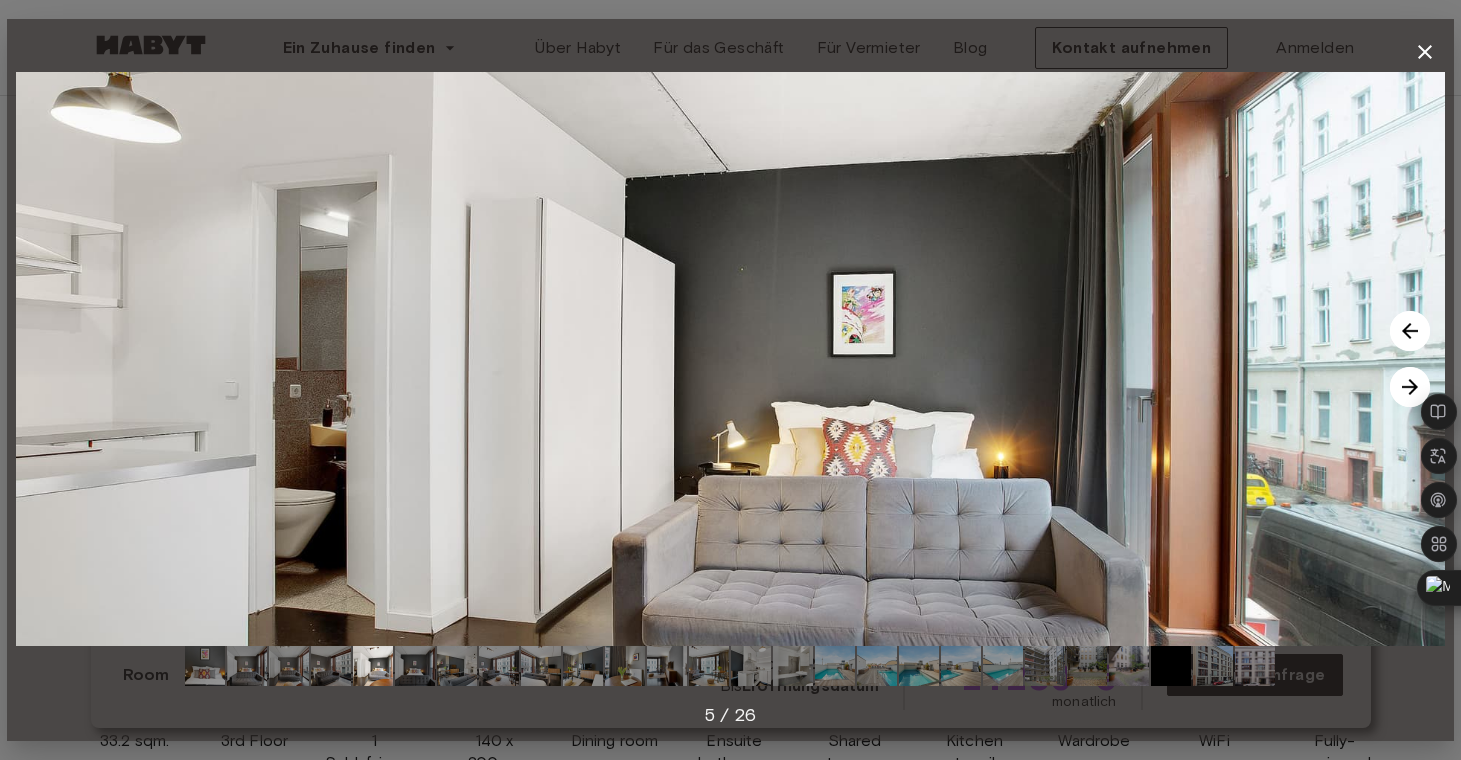 click at bounding box center [1410, 387] 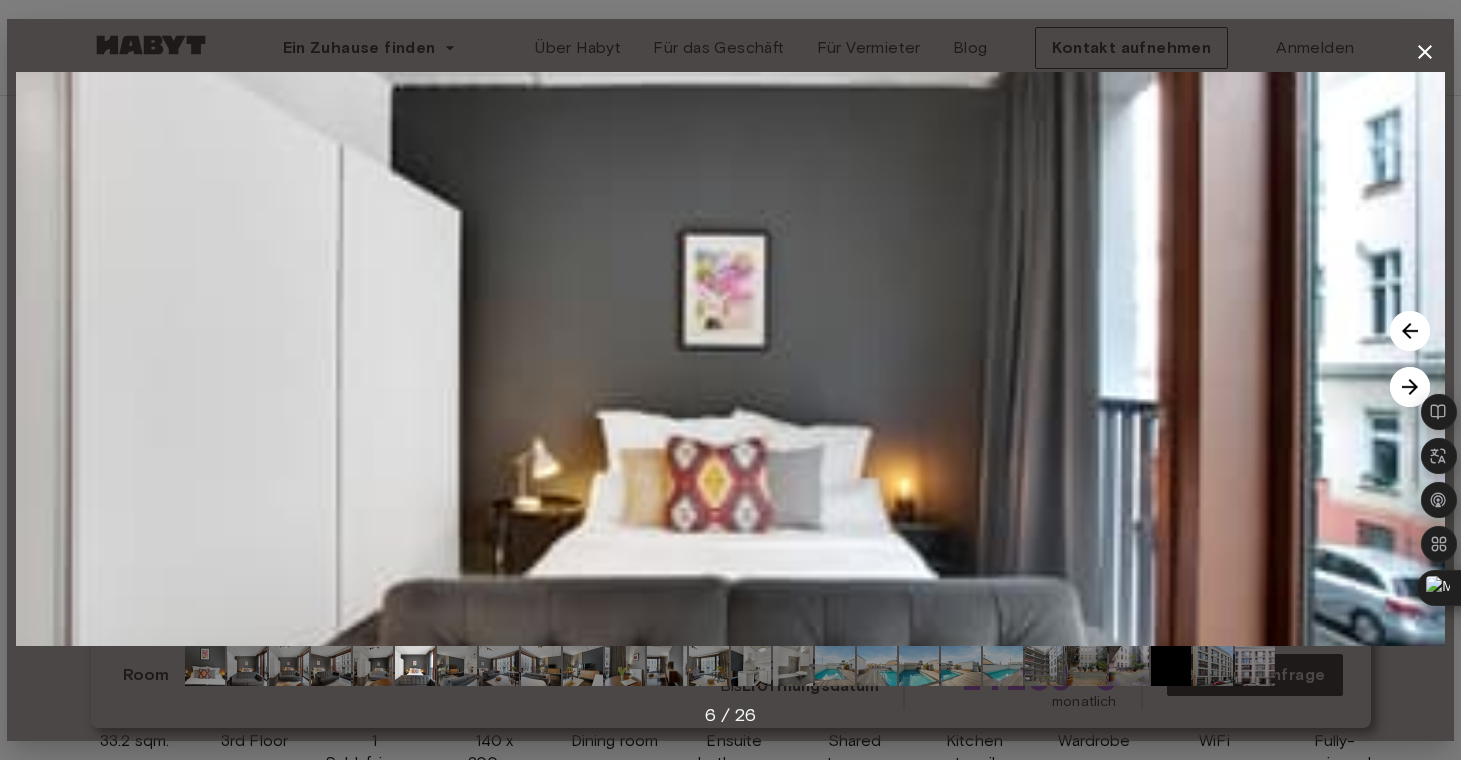 click at bounding box center (1410, 387) 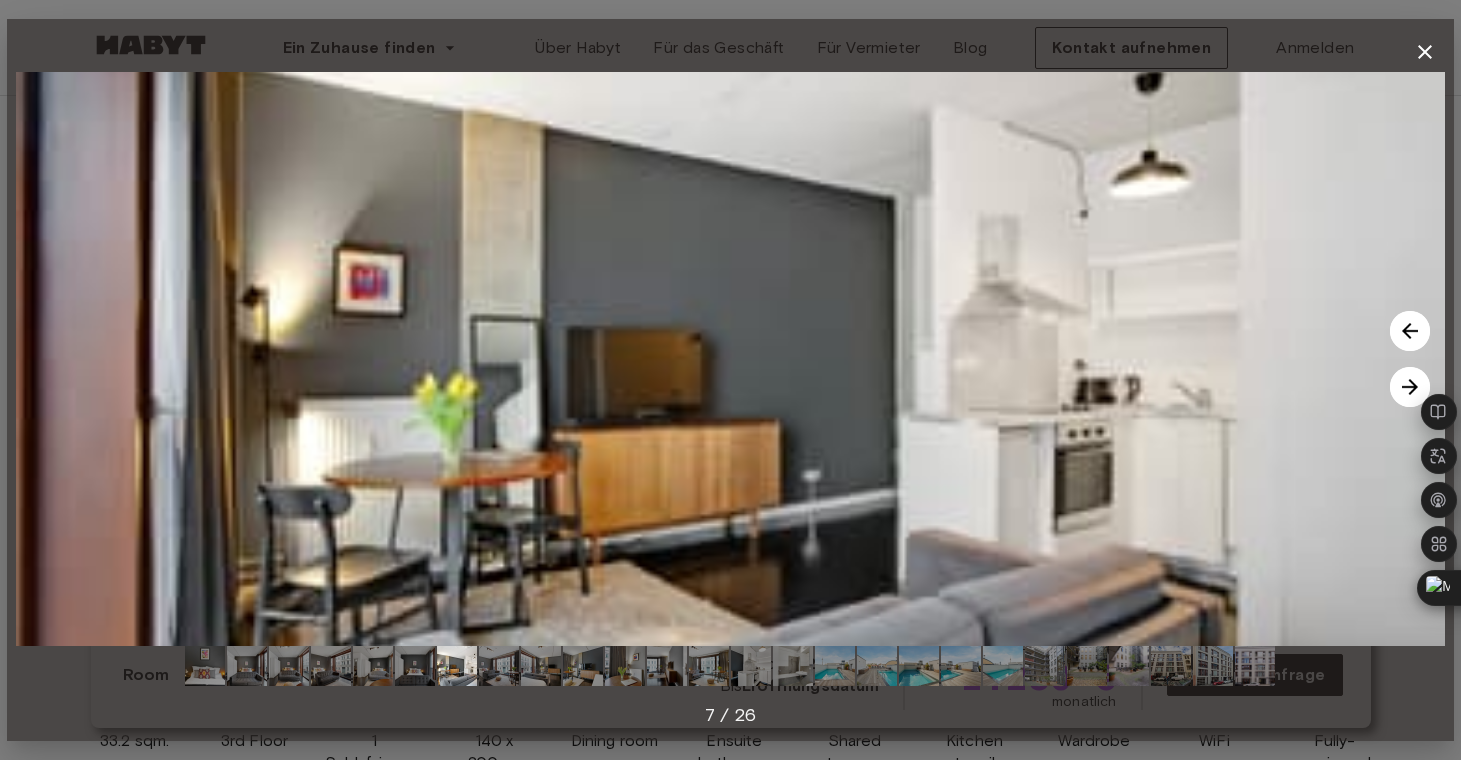 click at bounding box center [1410, 387] 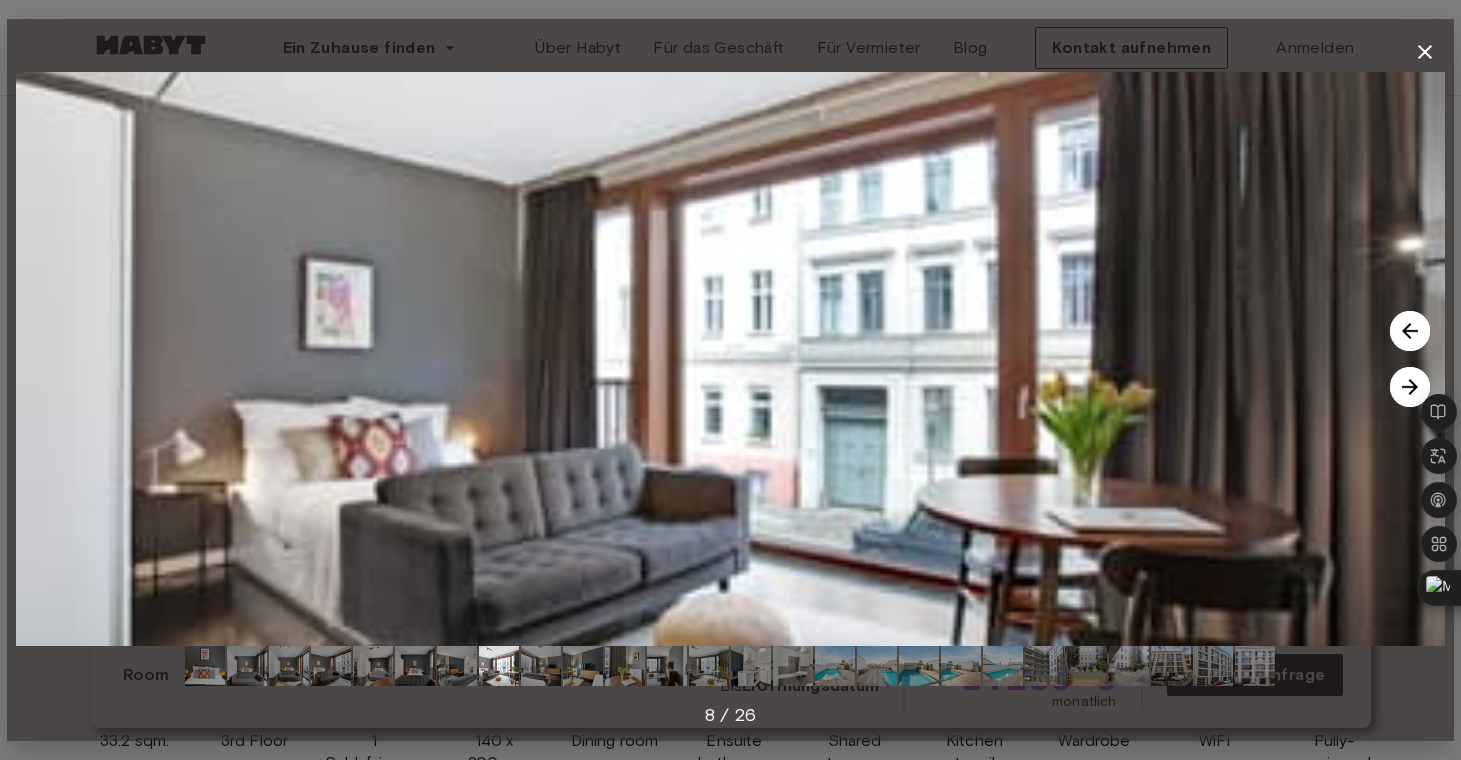 click at bounding box center [1410, 387] 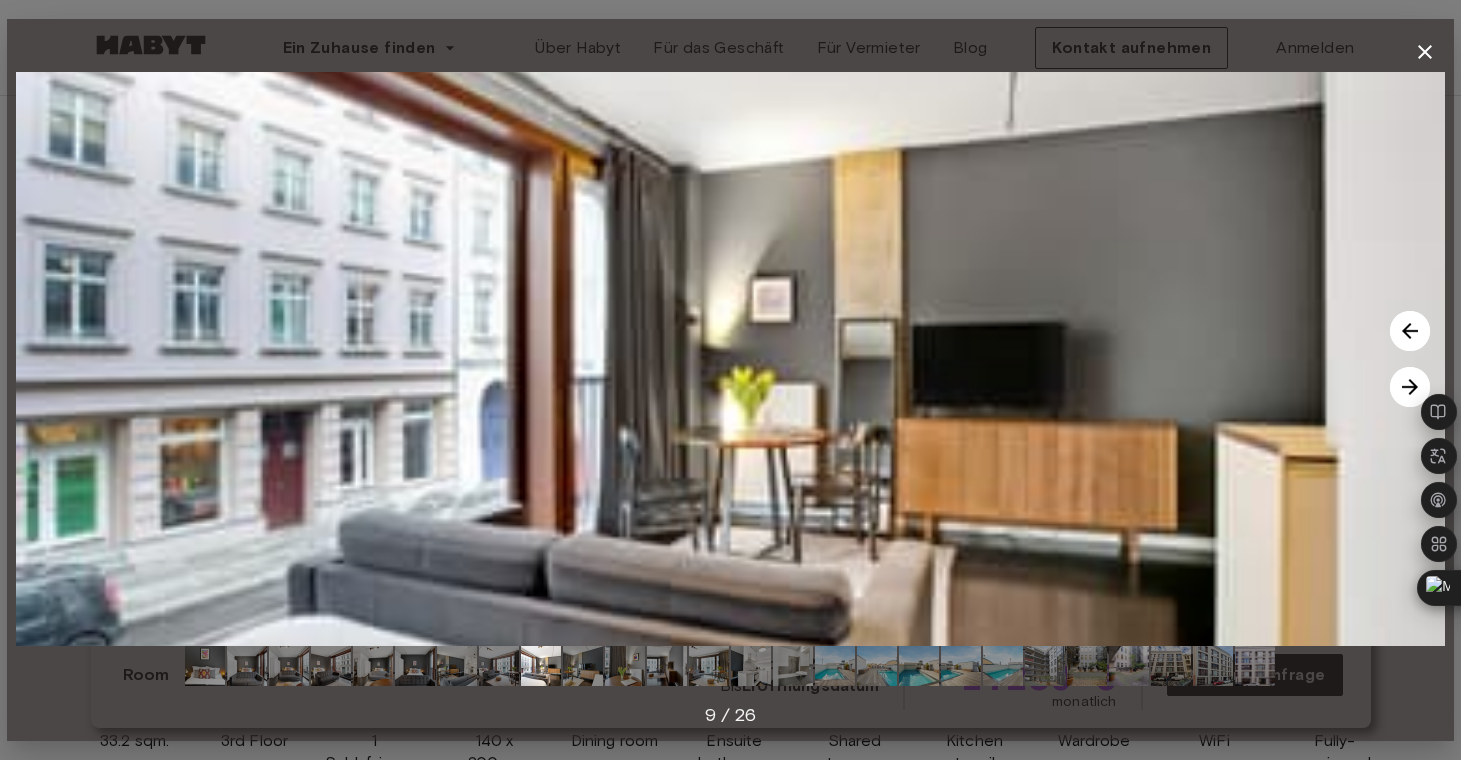 click at bounding box center (1410, 387) 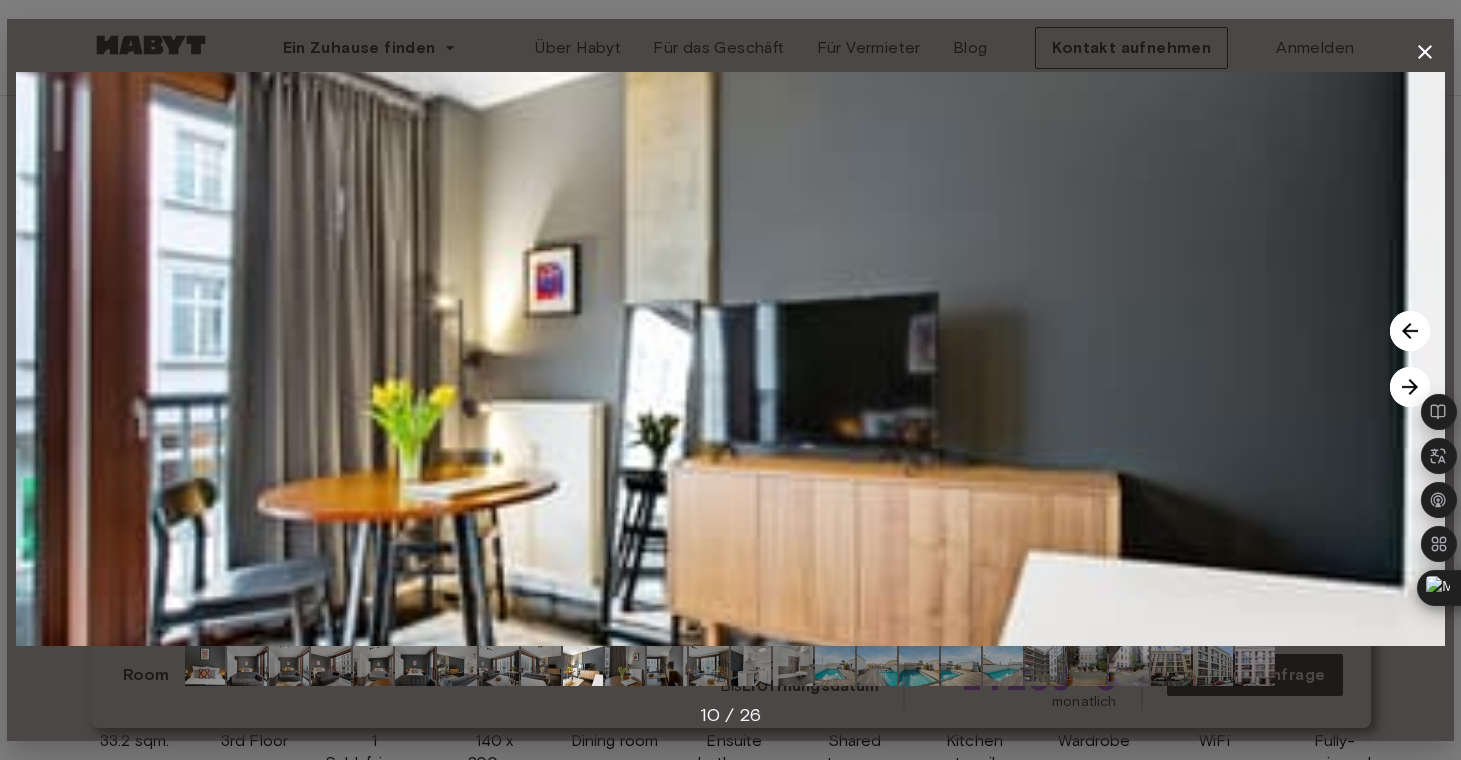 click at bounding box center [1410, 387] 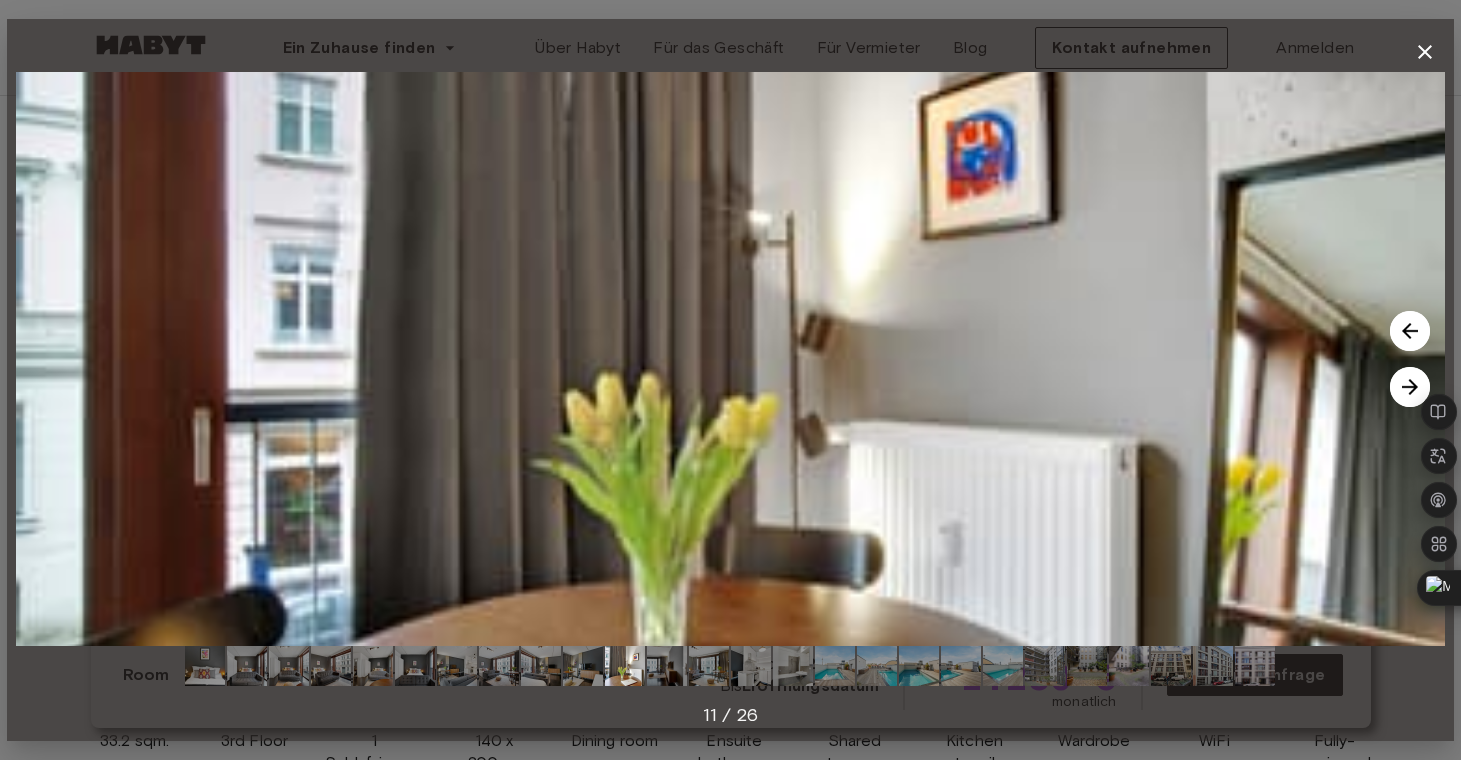 click at bounding box center [1410, 387] 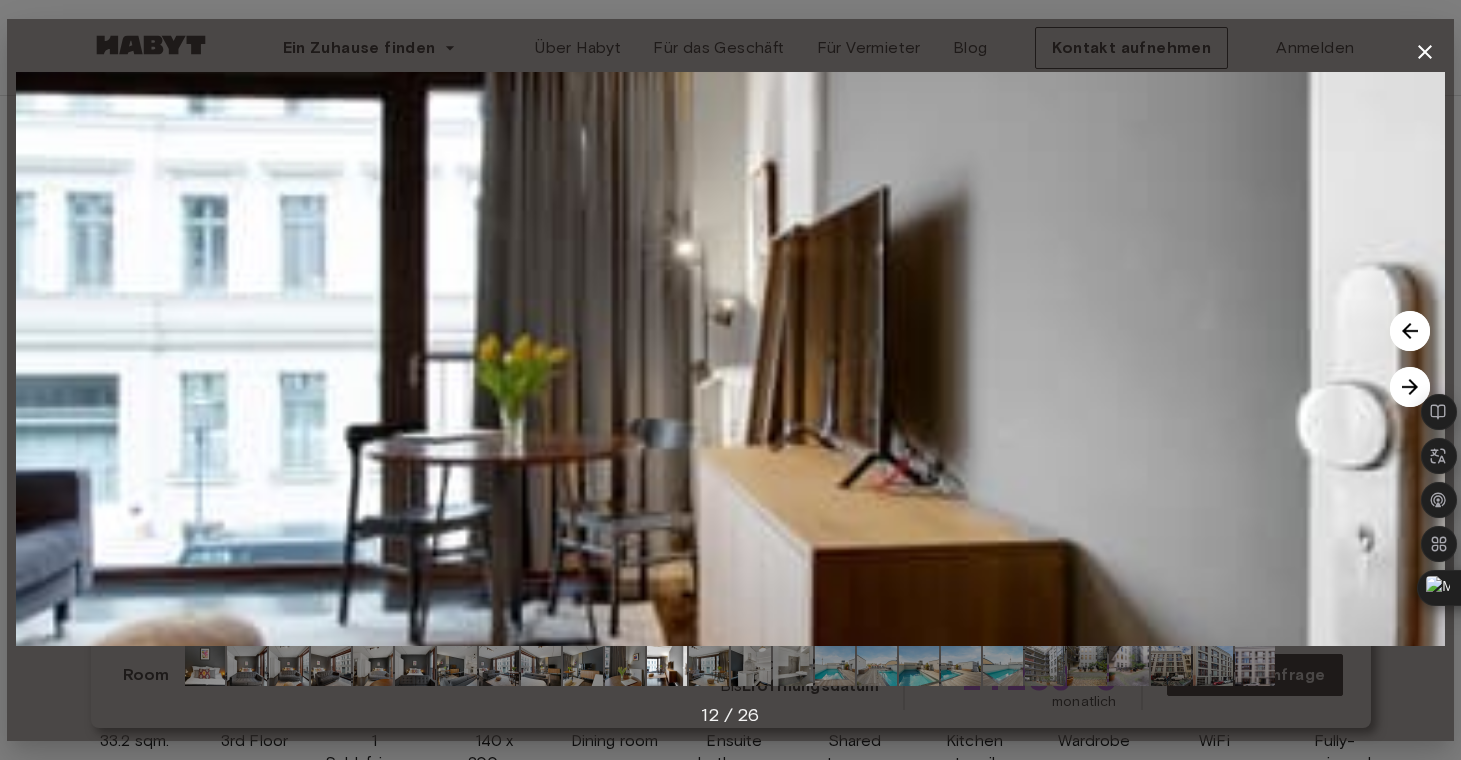 click at bounding box center [1410, 387] 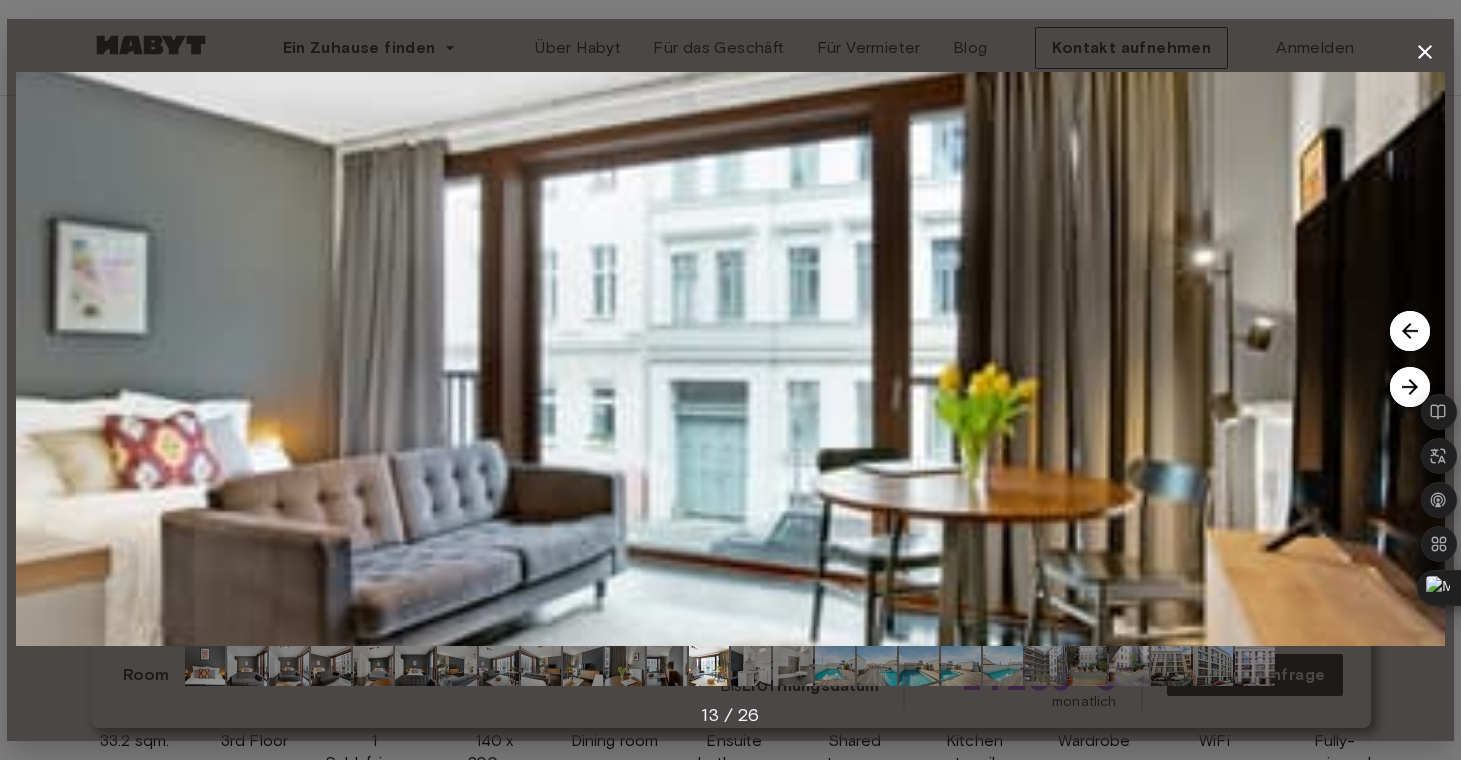 click at bounding box center [1410, 387] 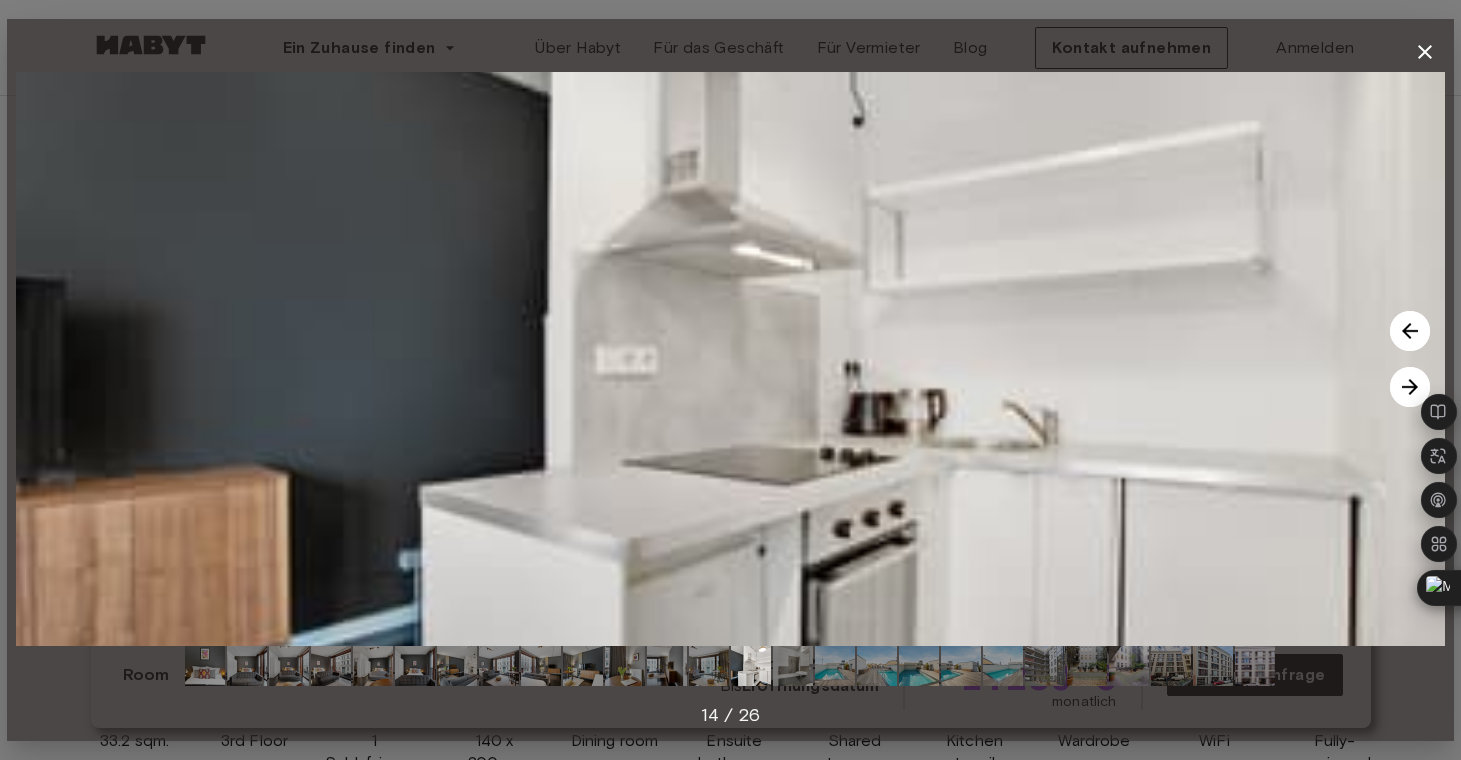 click at bounding box center (1410, 387) 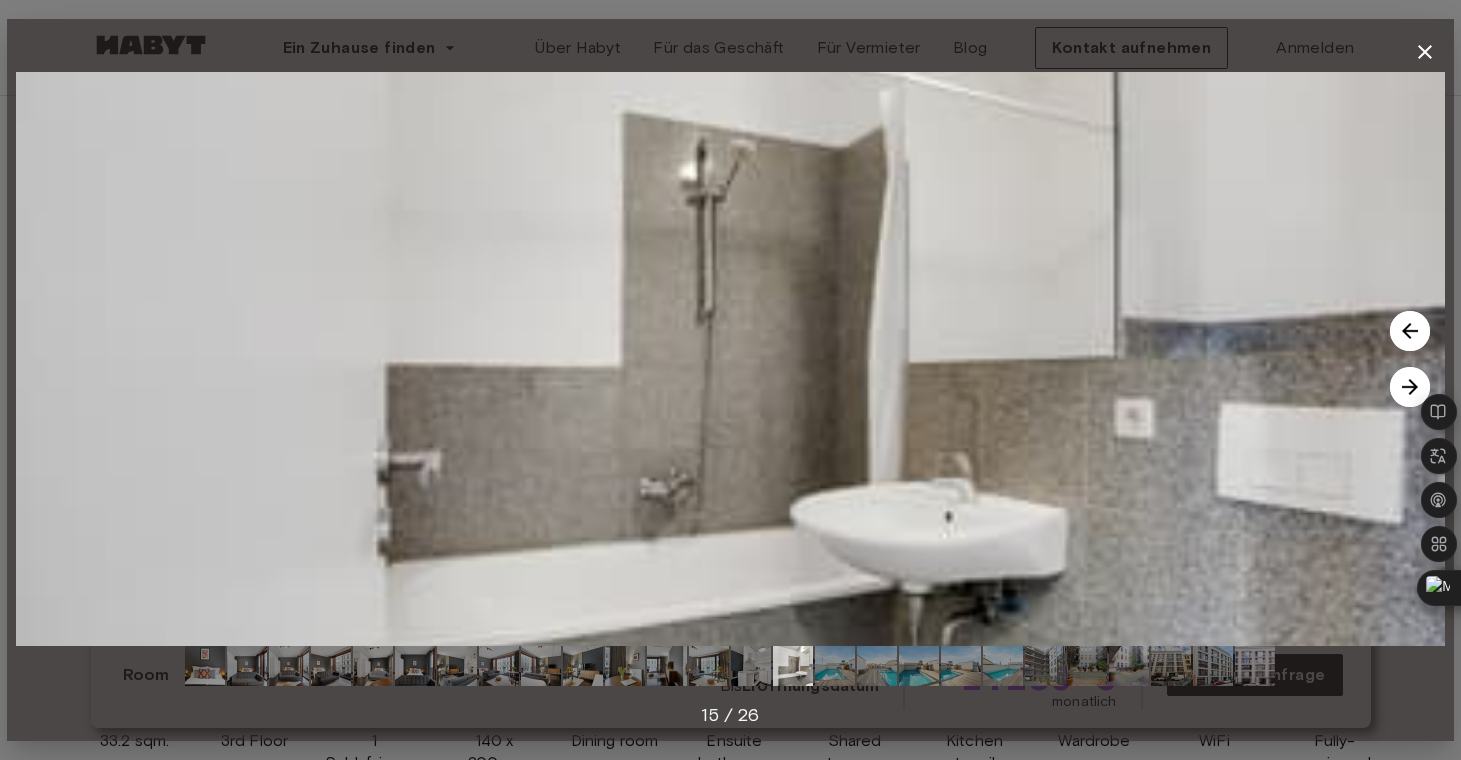 click at bounding box center [1410, 387] 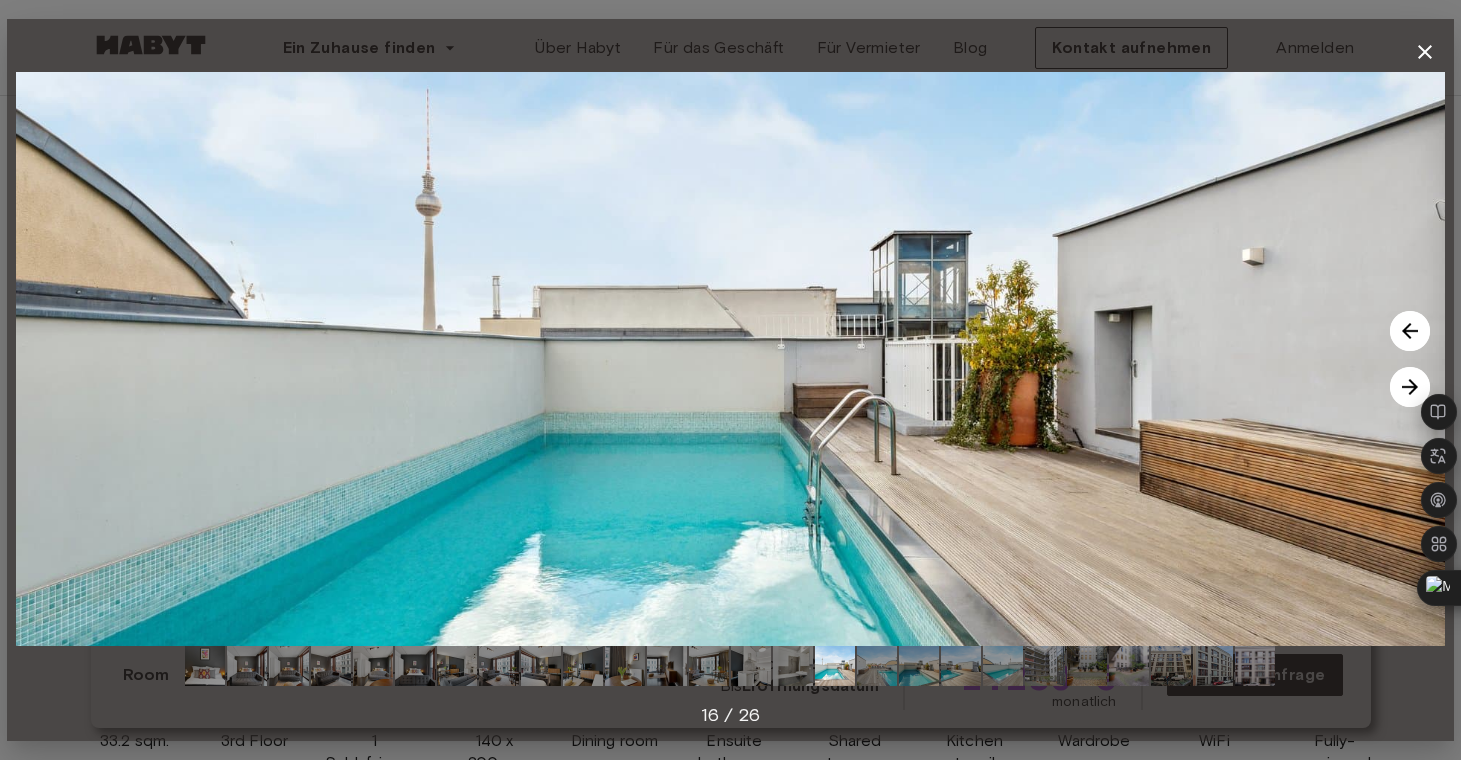 click at bounding box center [1410, 387] 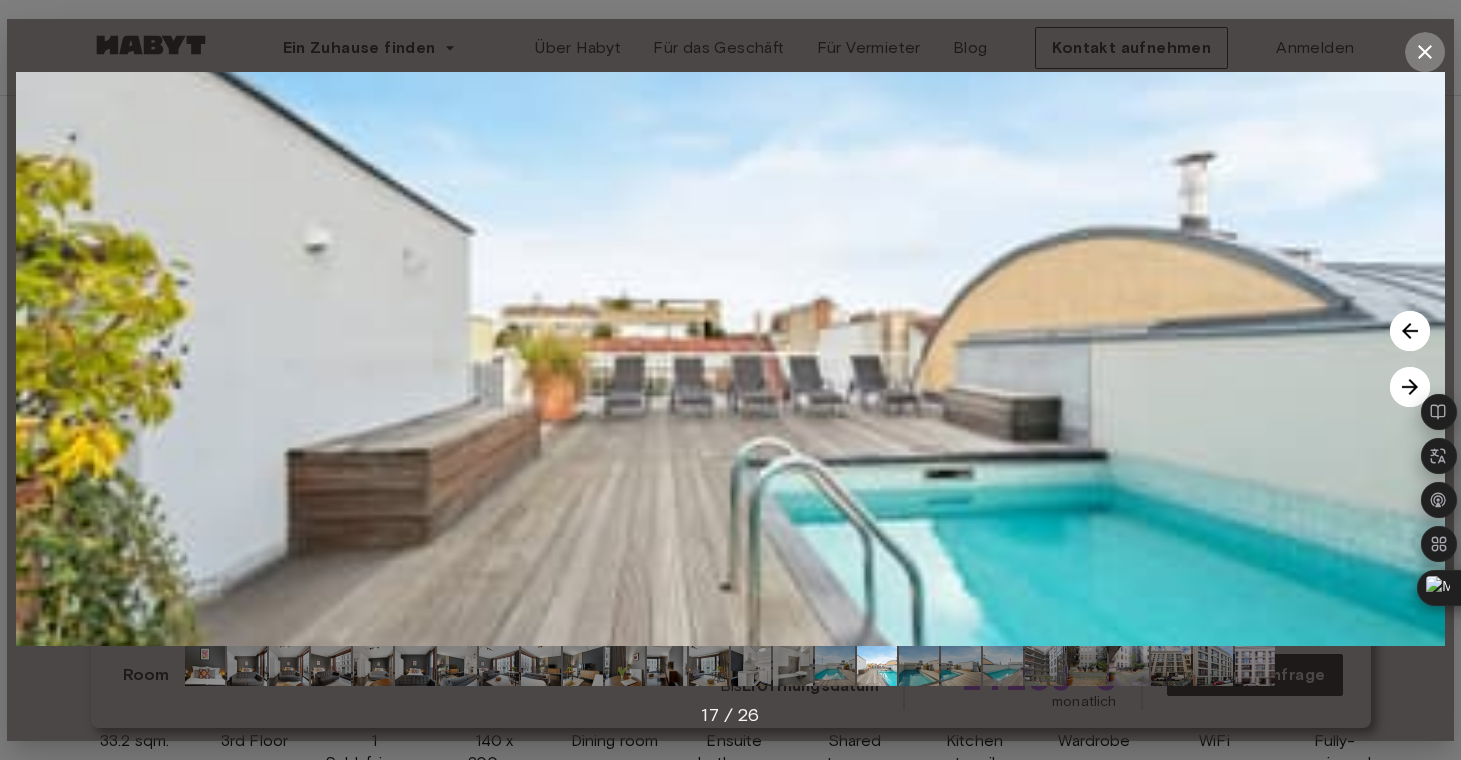 click 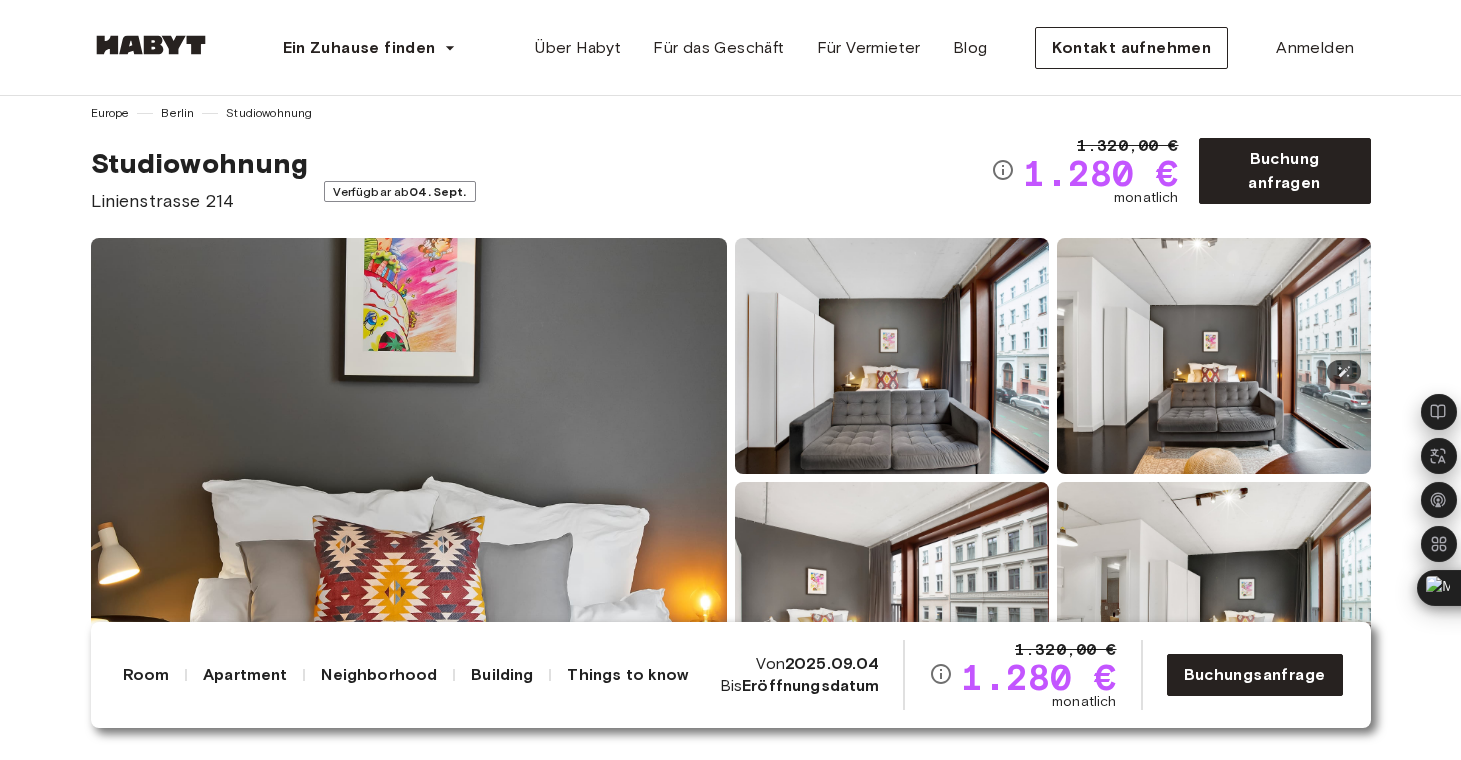 scroll, scrollTop: 0, scrollLeft: 0, axis: both 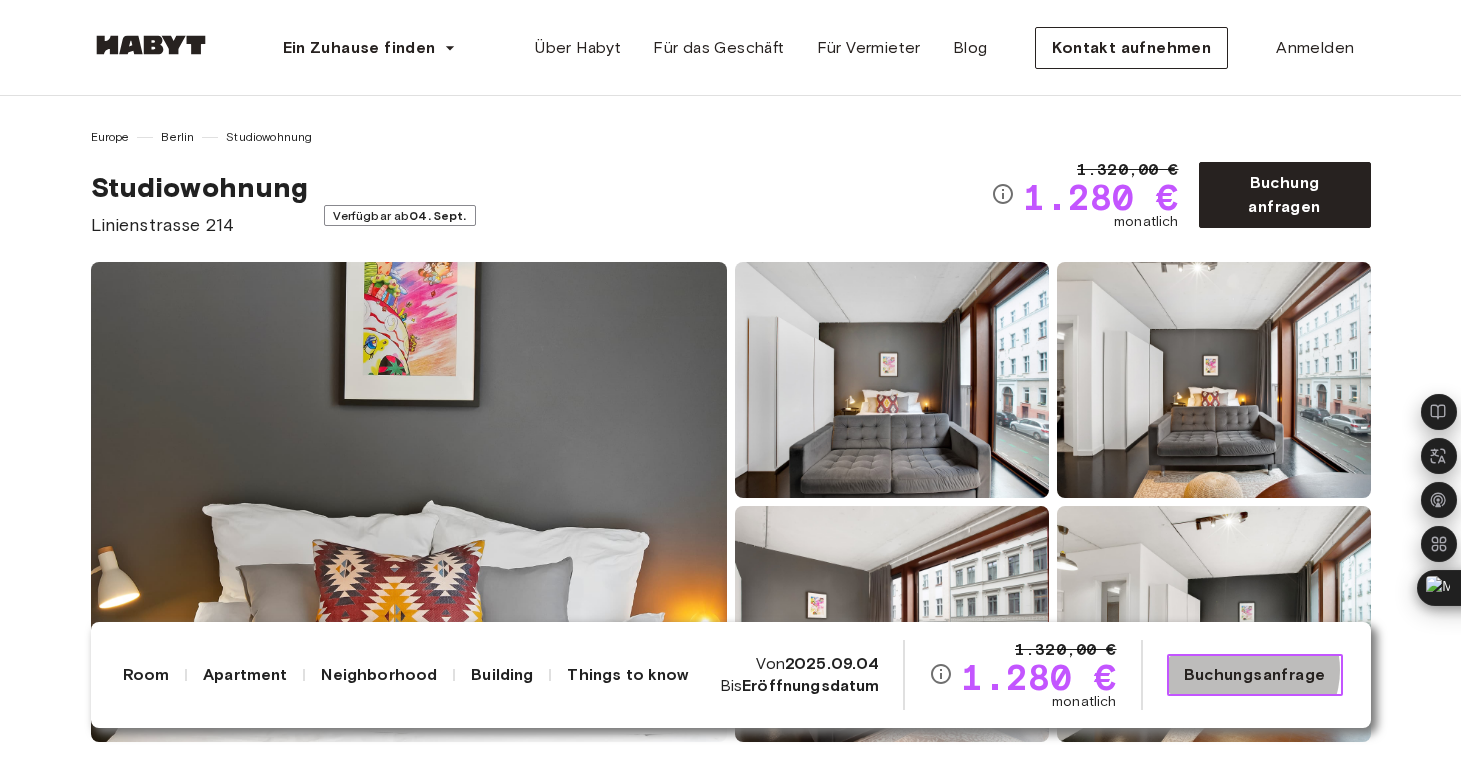 click on "Buchungsanfrage" at bounding box center (1255, 675) 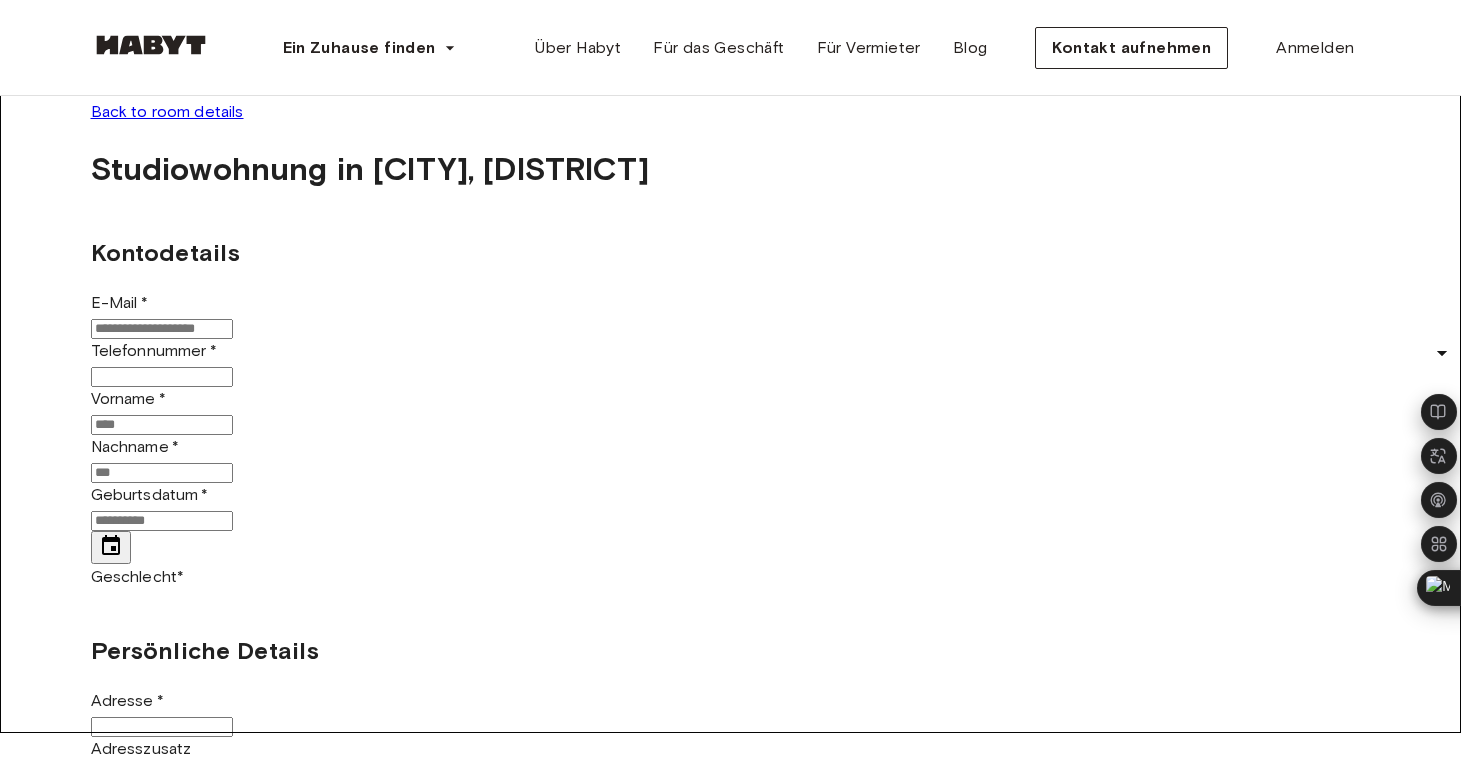 scroll, scrollTop: 14, scrollLeft: 0, axis: vertical 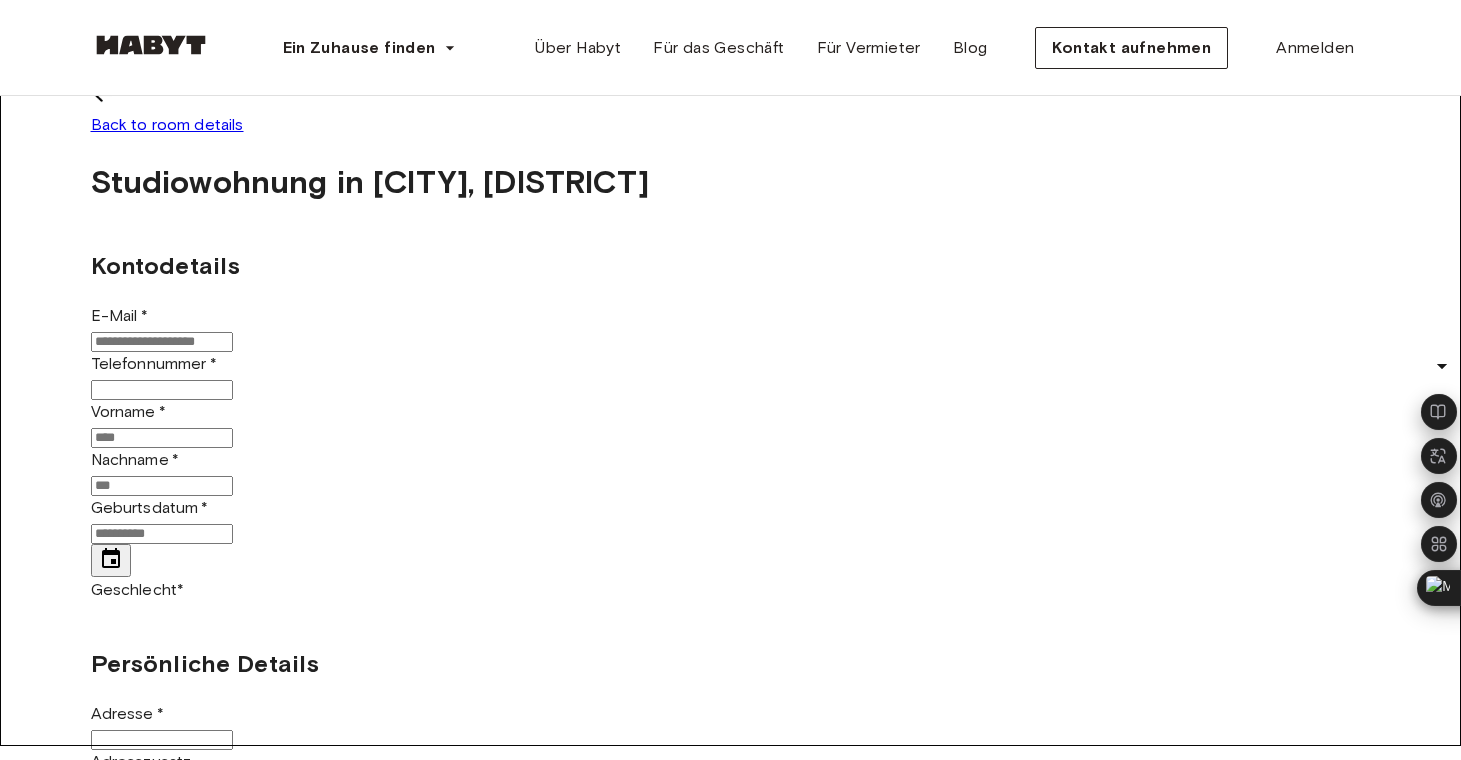 click at bounding box center (103, 94) 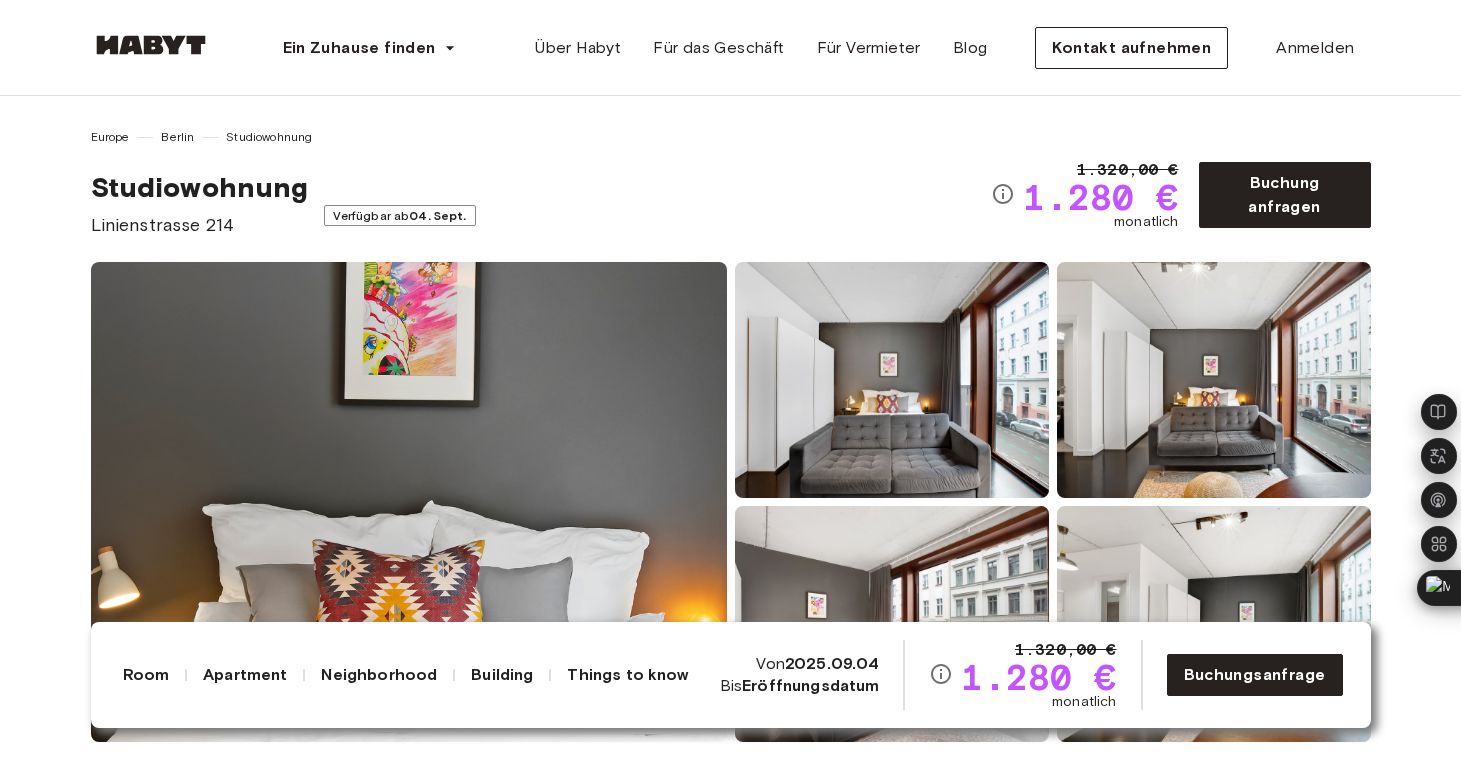 click on "Verfügbar ab  04. Sept." at bounding box center (399, 215) 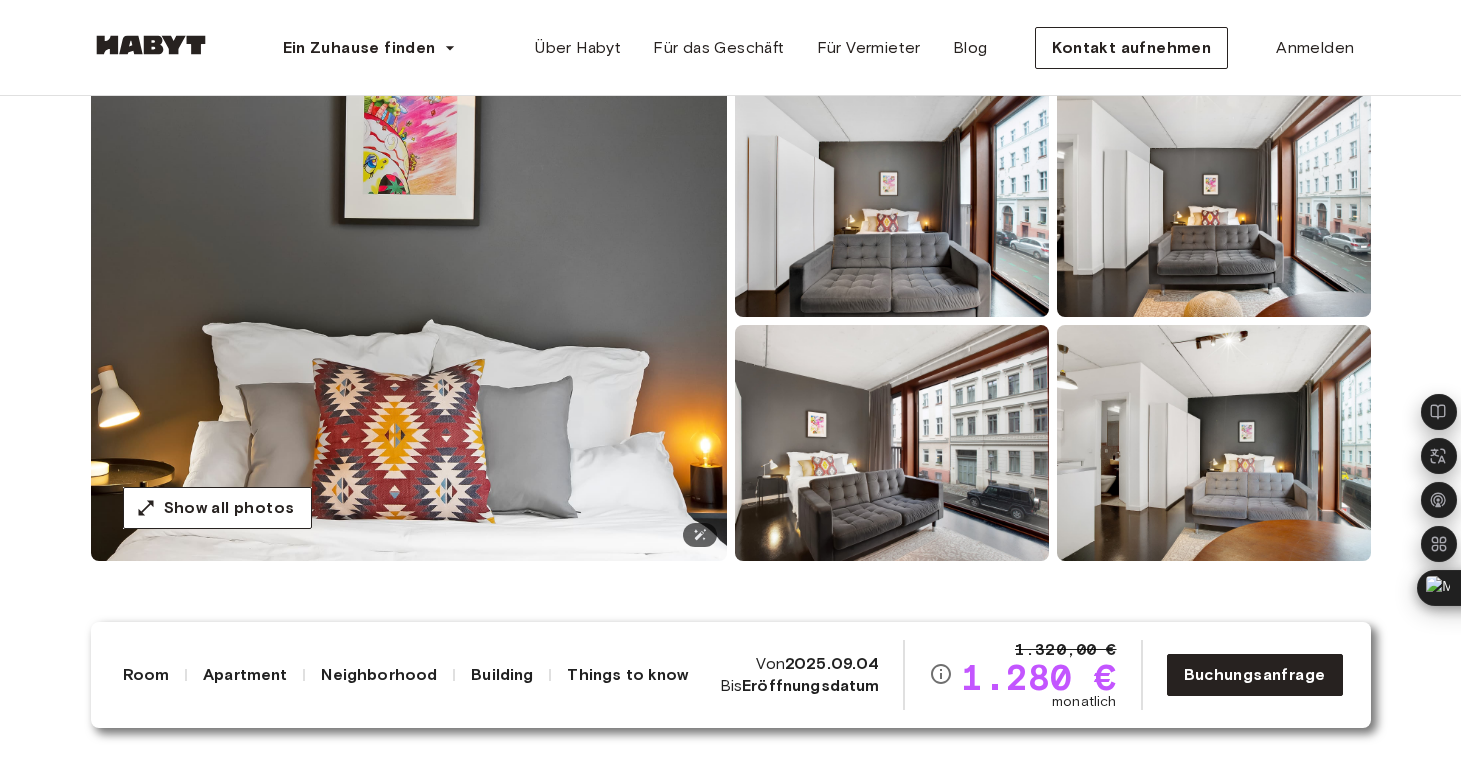 scroll, scrollTop: 183, scrollLeft: 0, axis: vertical 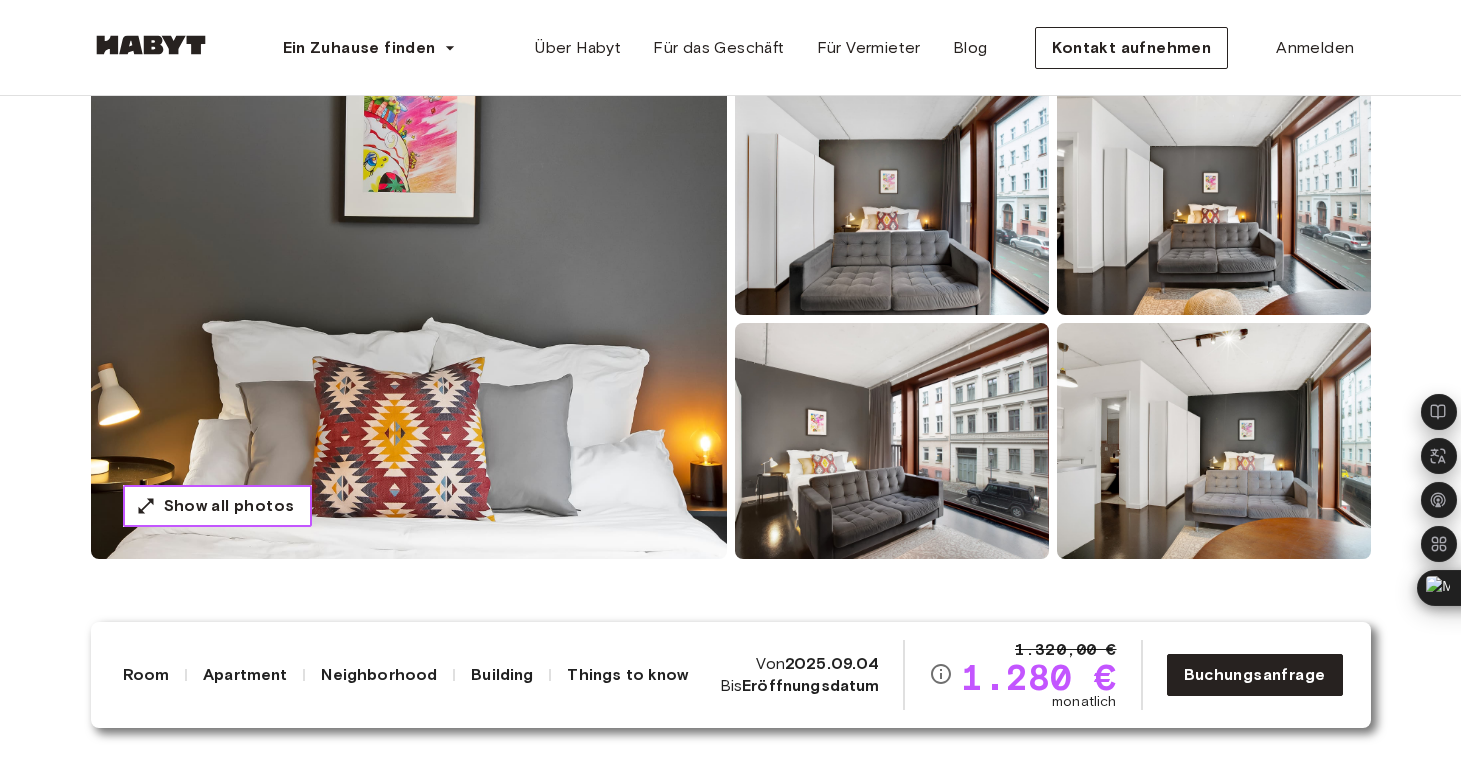 click on "Show all photos" at bounding box center [229, 506] 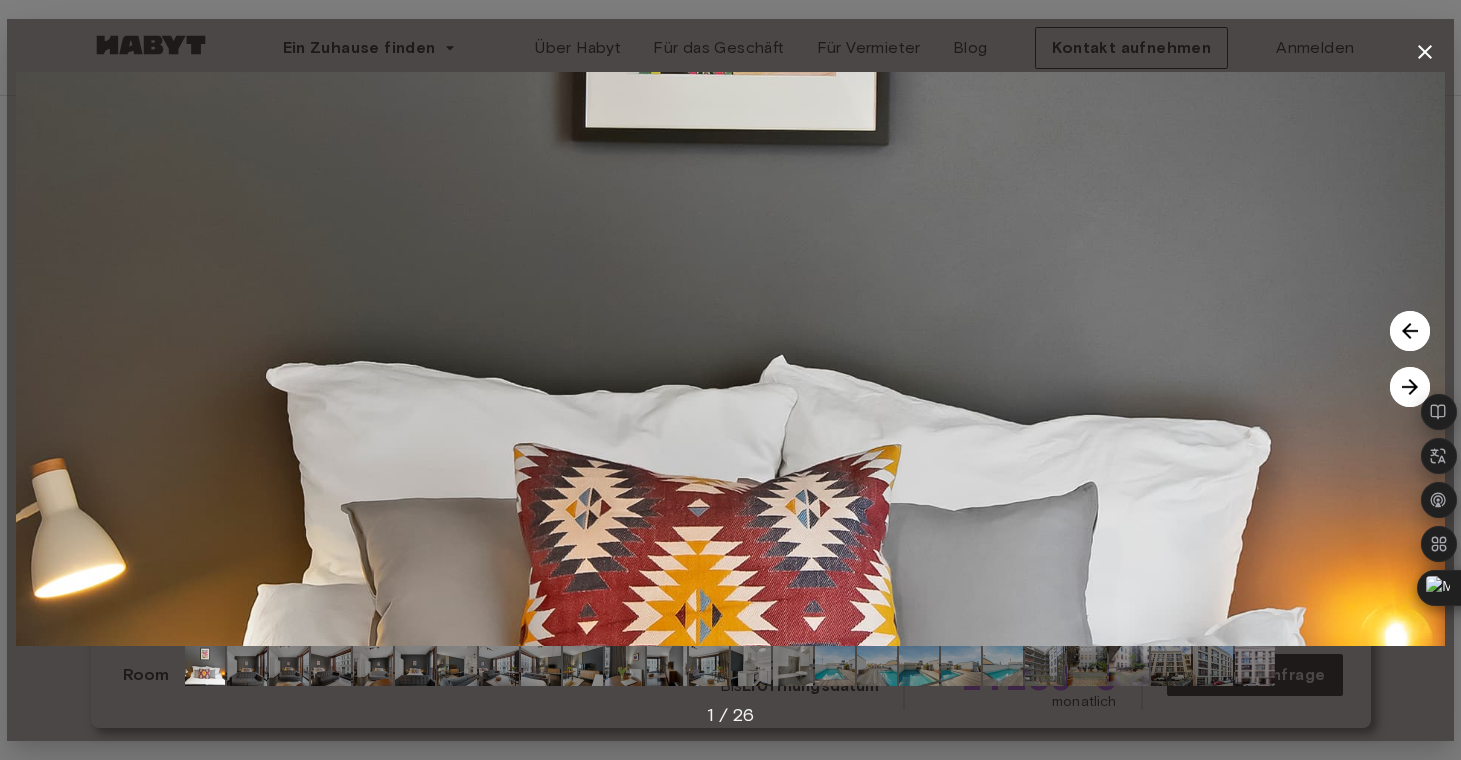 click at bounding box center [1410, 387] 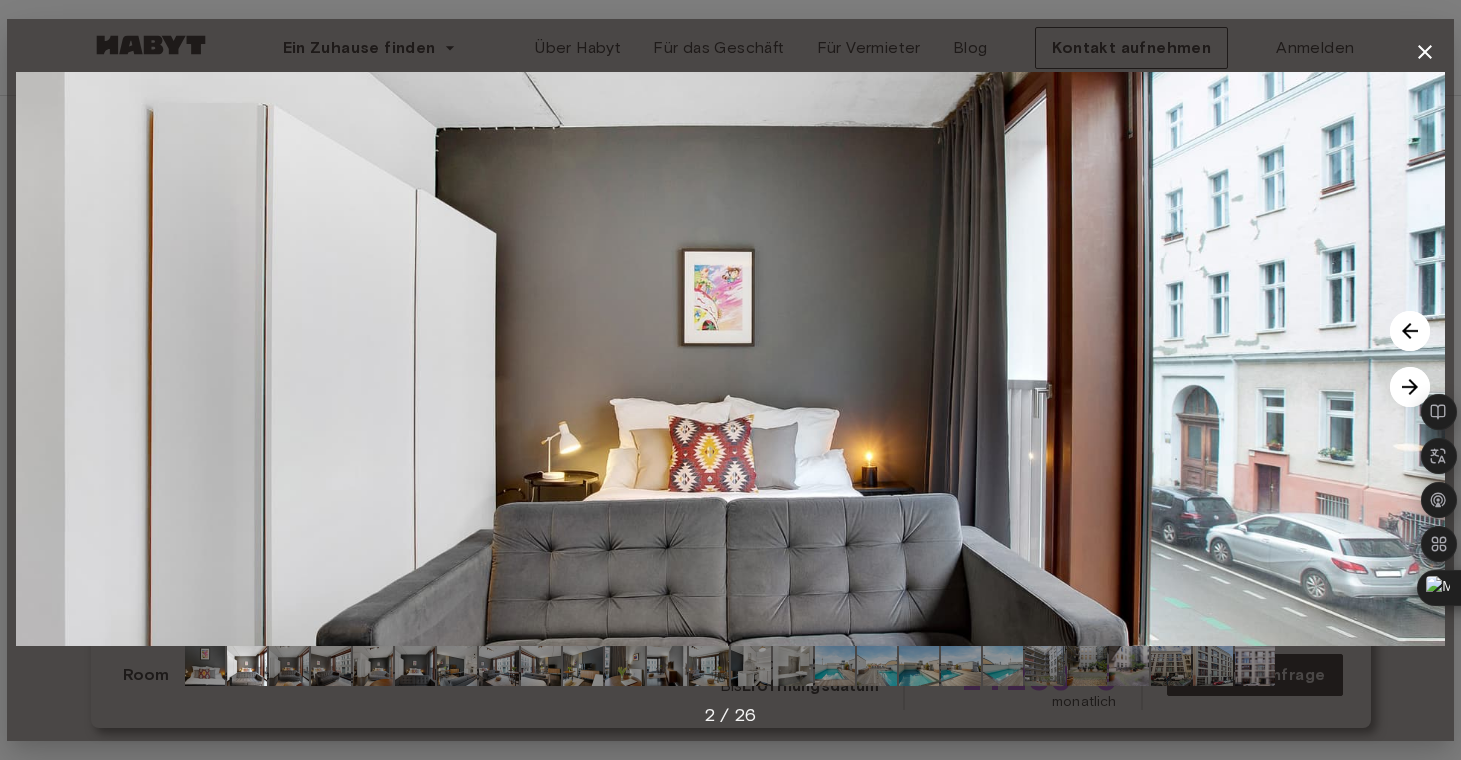 click at bounding box center [1410, 387] 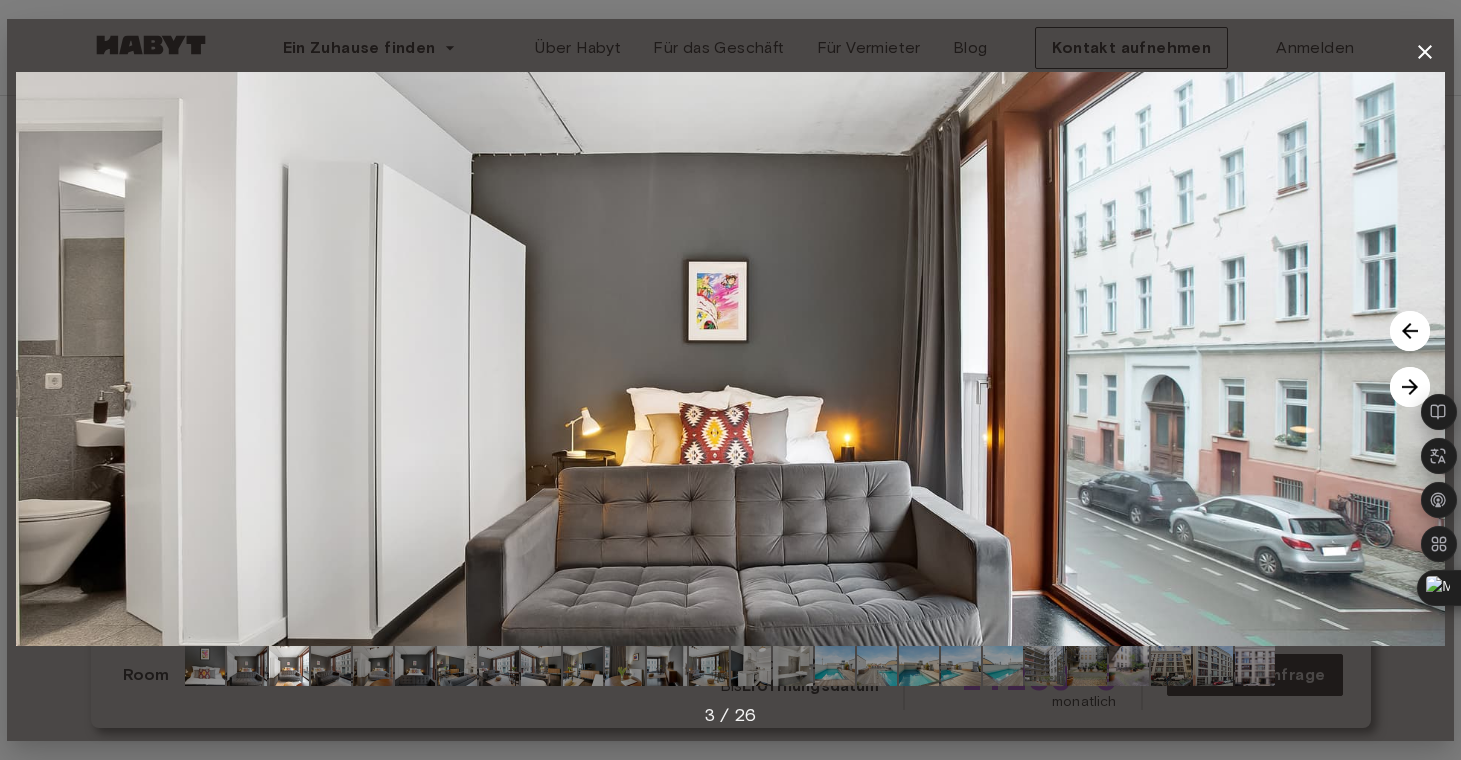 click at bounding box center [1410, 387] 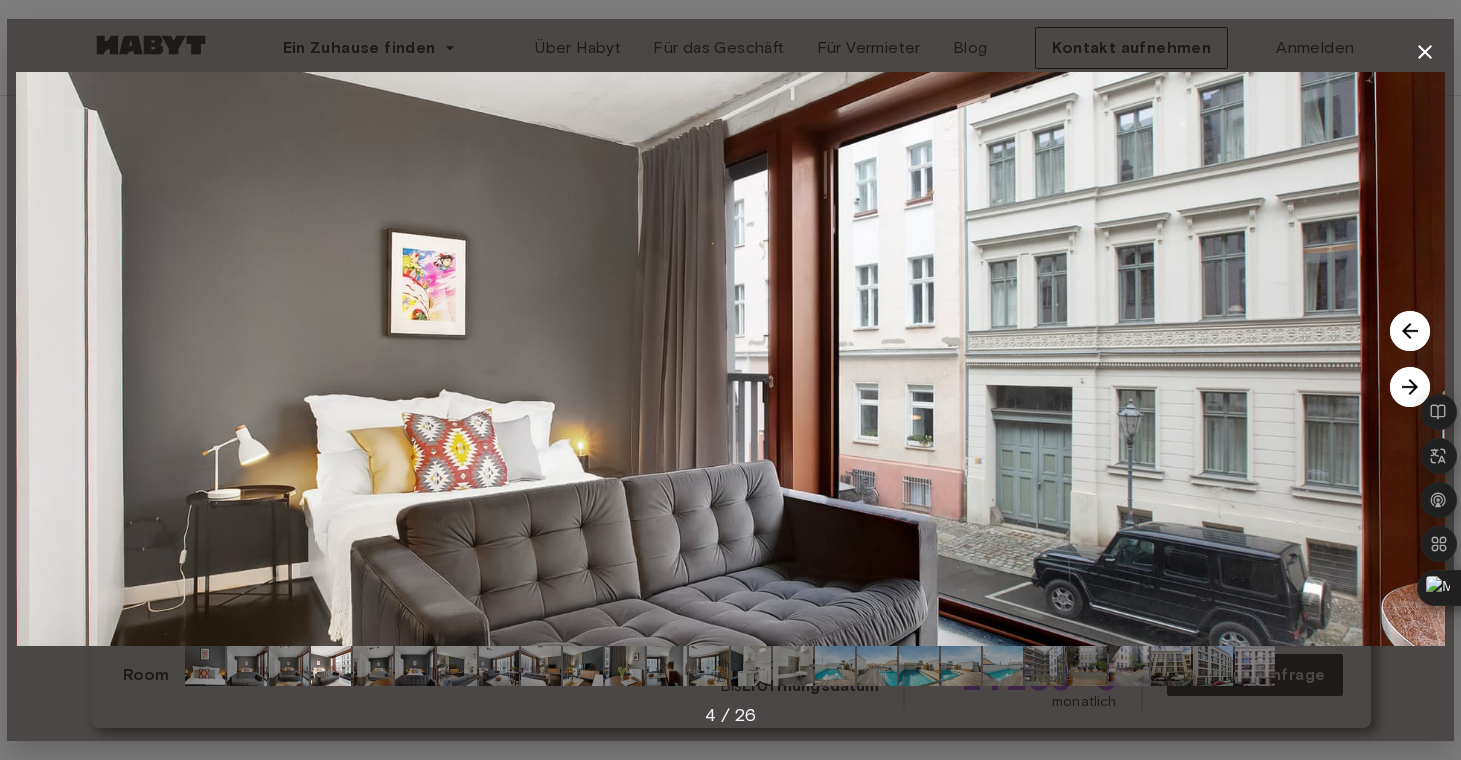 click at bounding box center [1410, 387] 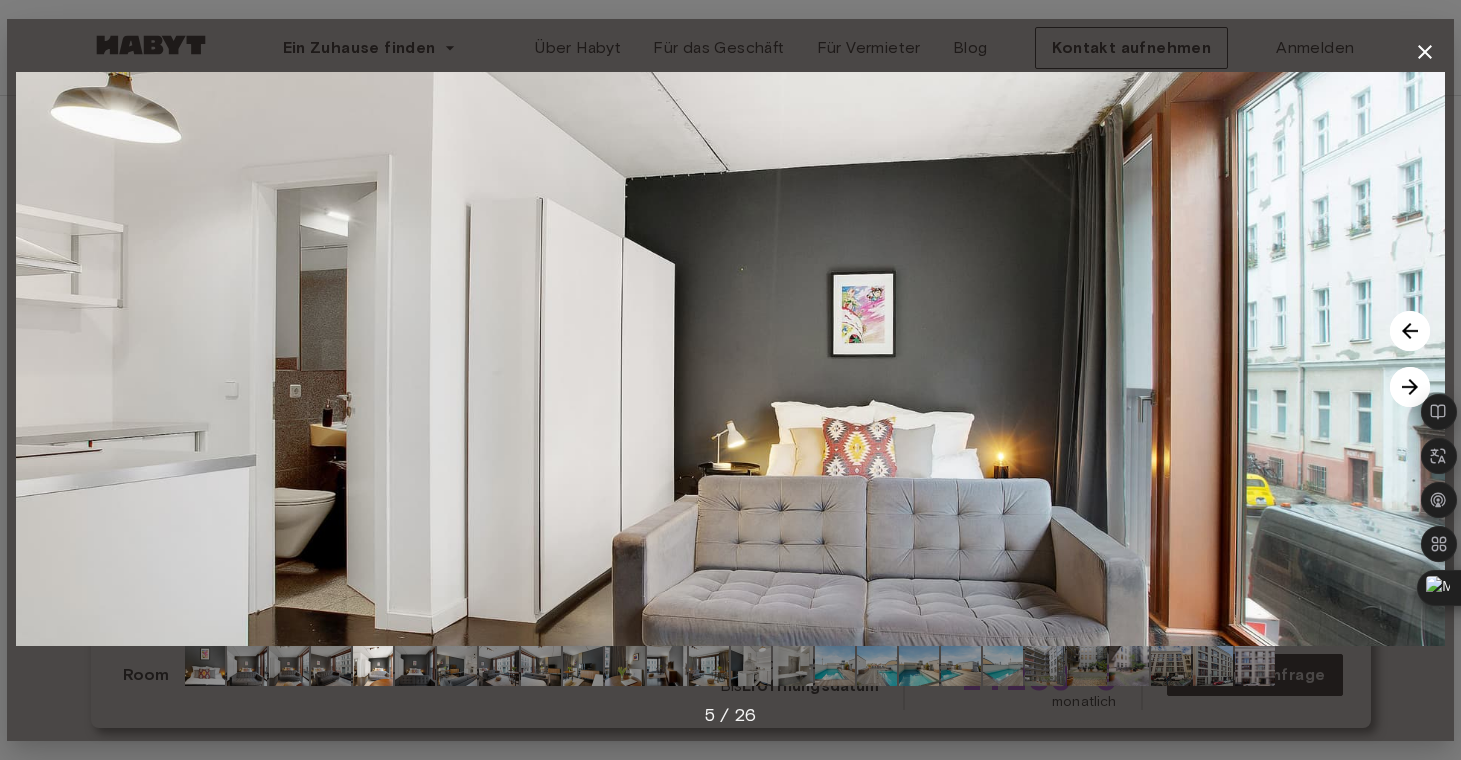click at bounding box center [1410, 387] 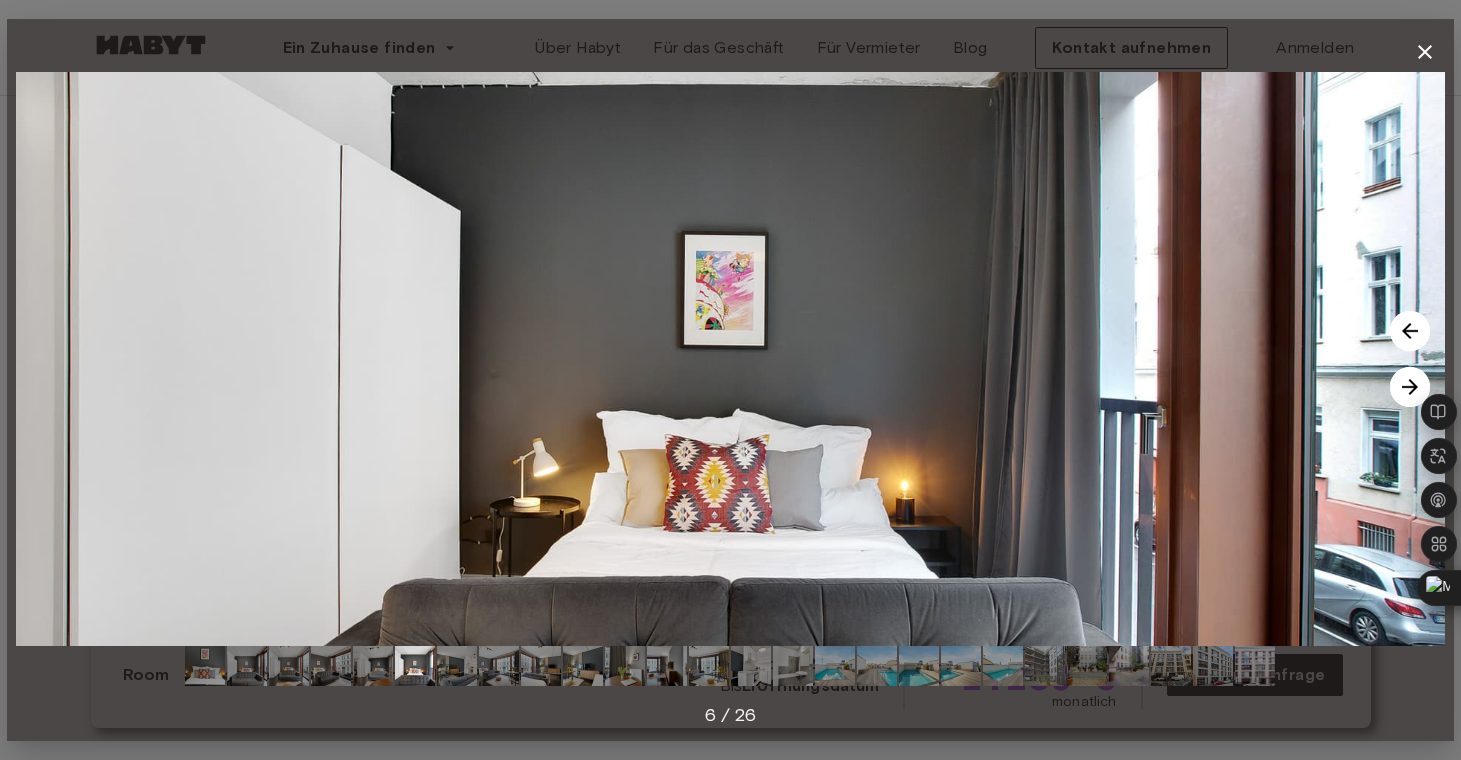 click at bounding box center (1410, 387) 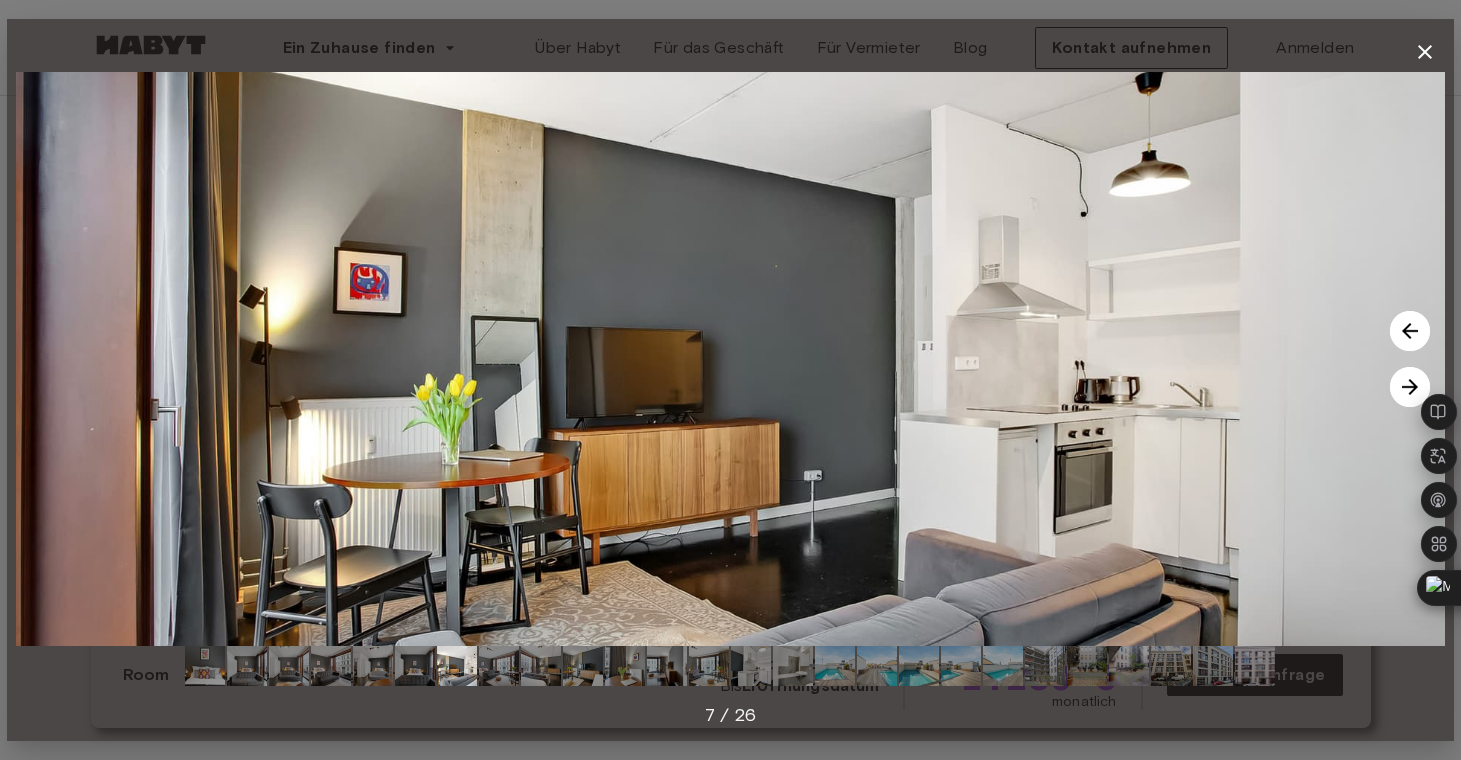click at bounding box center [1410, 387] 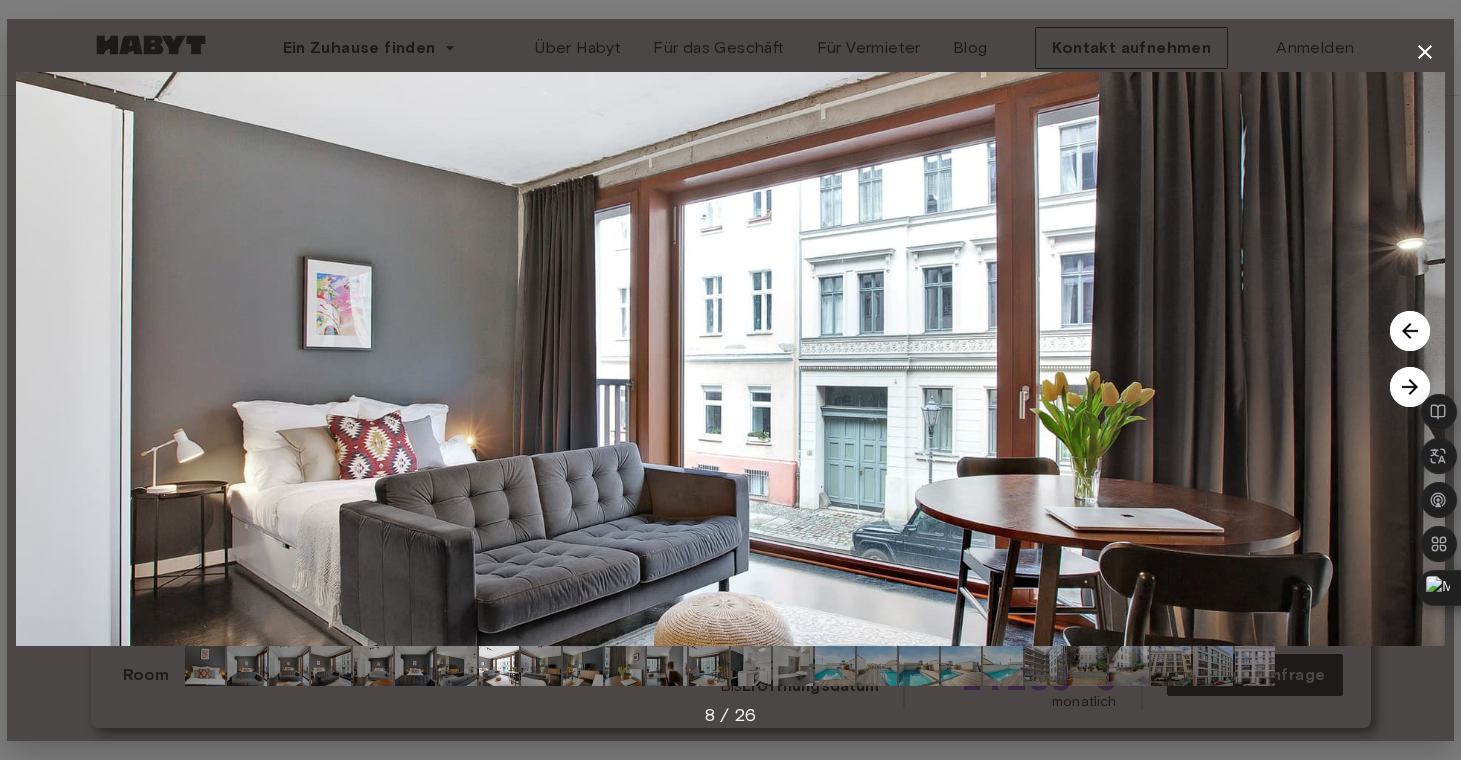 click at bounding box center (1410, 387) 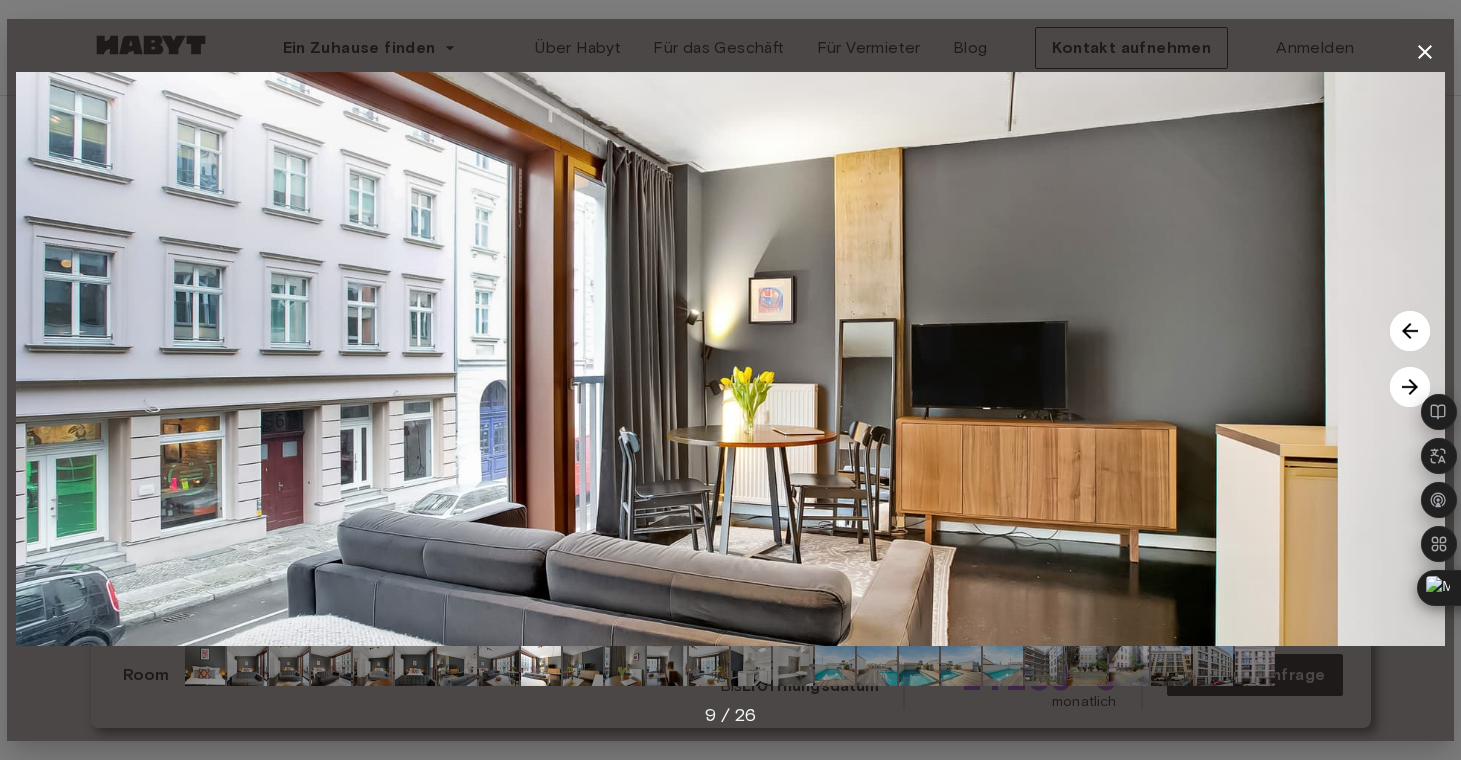 click at bounding box center [1410, 387] 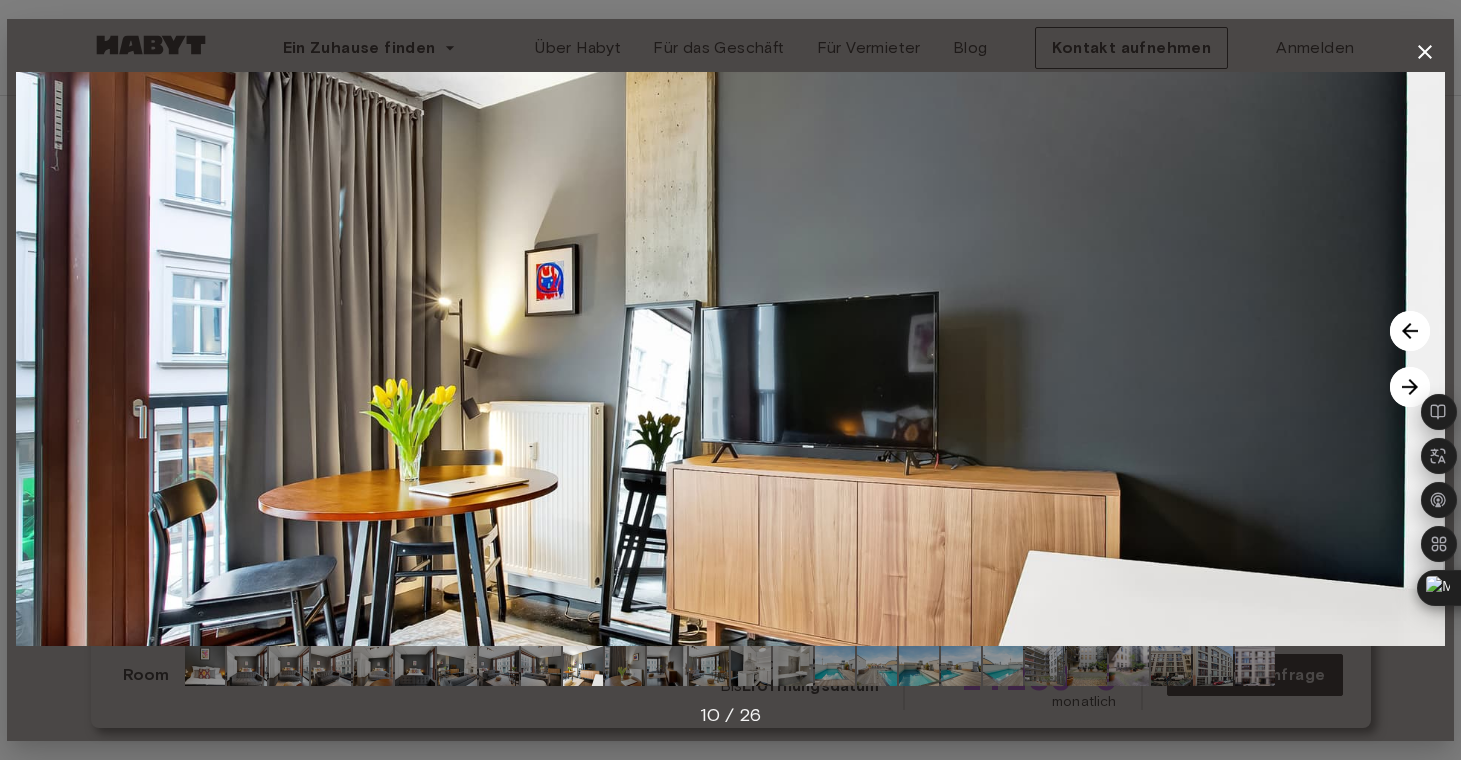 click at bounding box center (1410, 387) 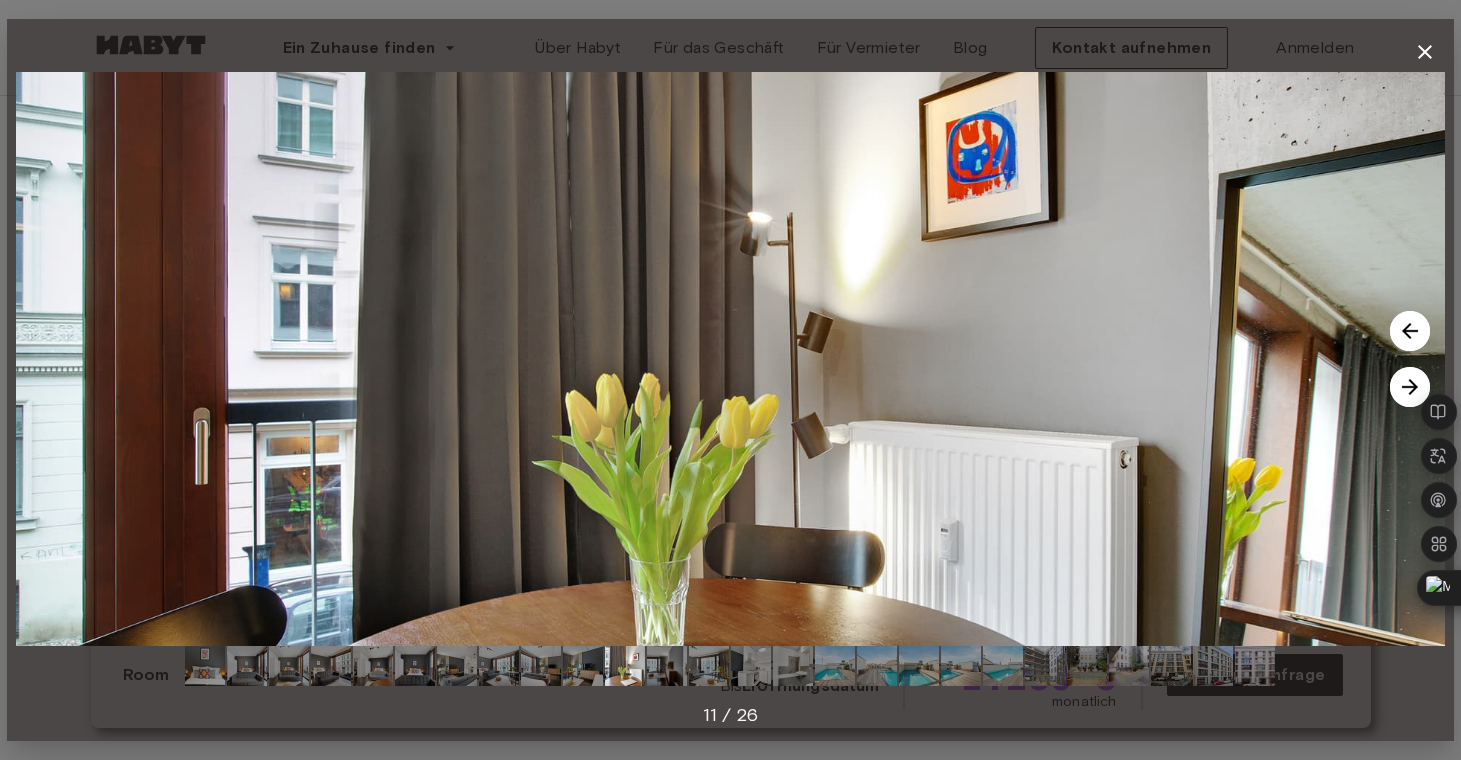 click at bounding box center [1410, 387] 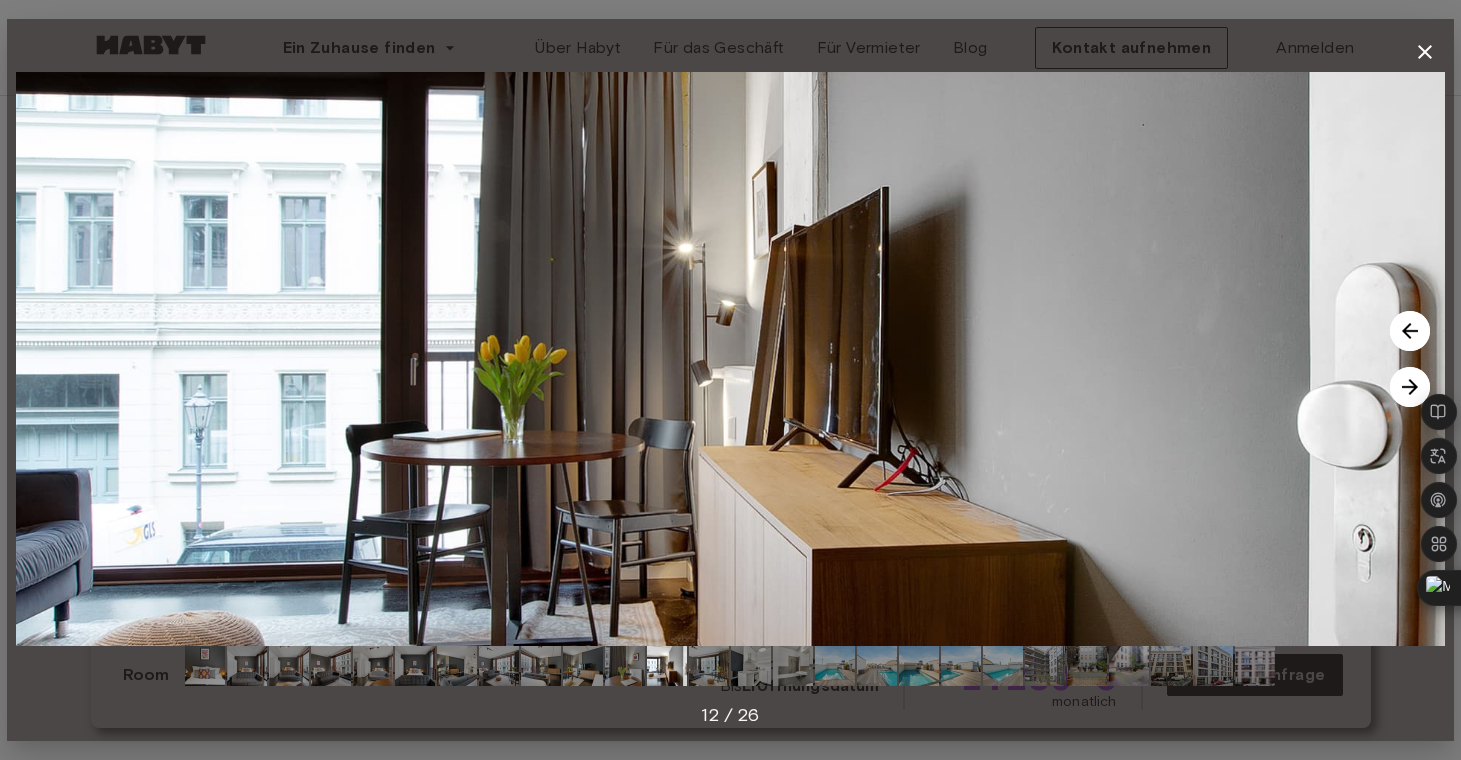 click at bounding box center [1410, 387] 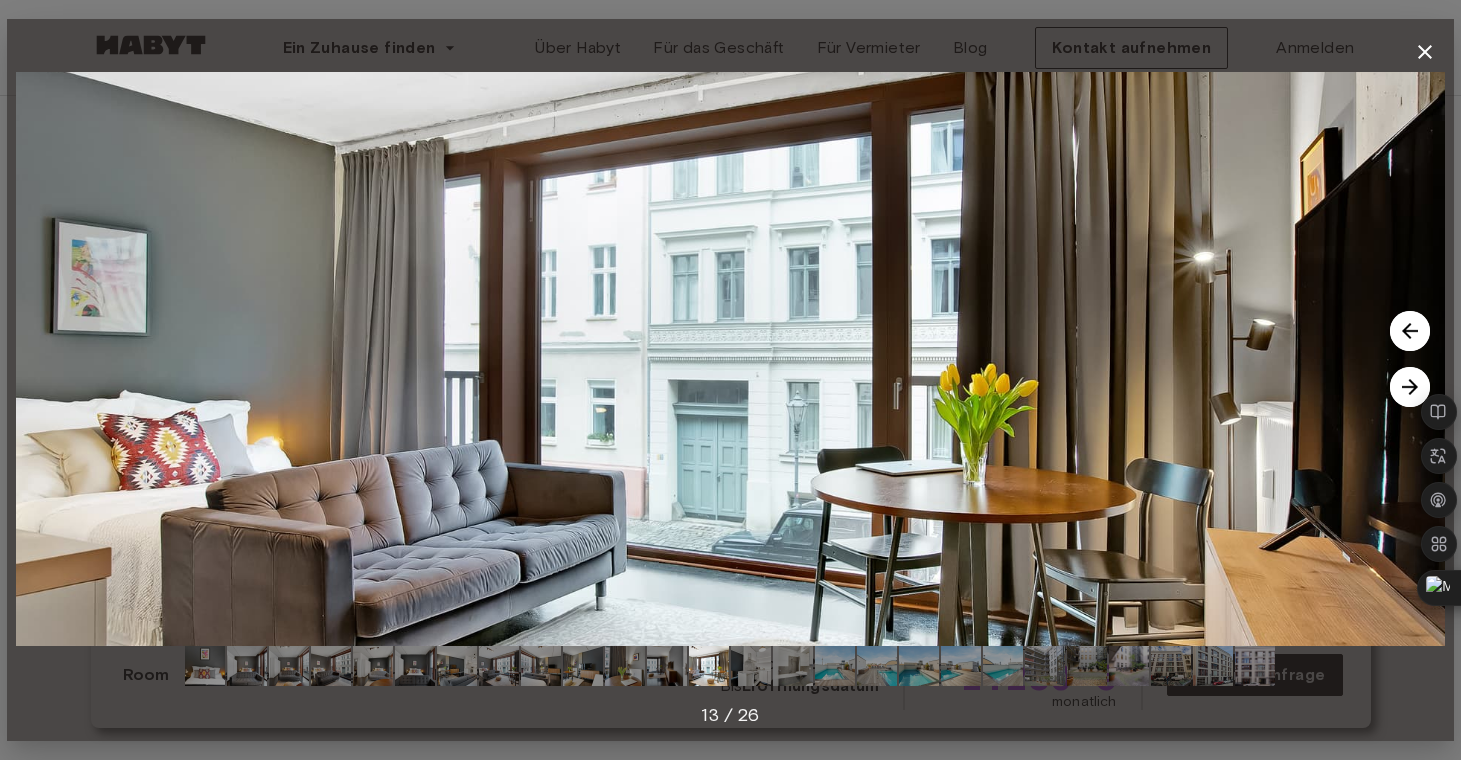 click at bounding box center (1410, 387) 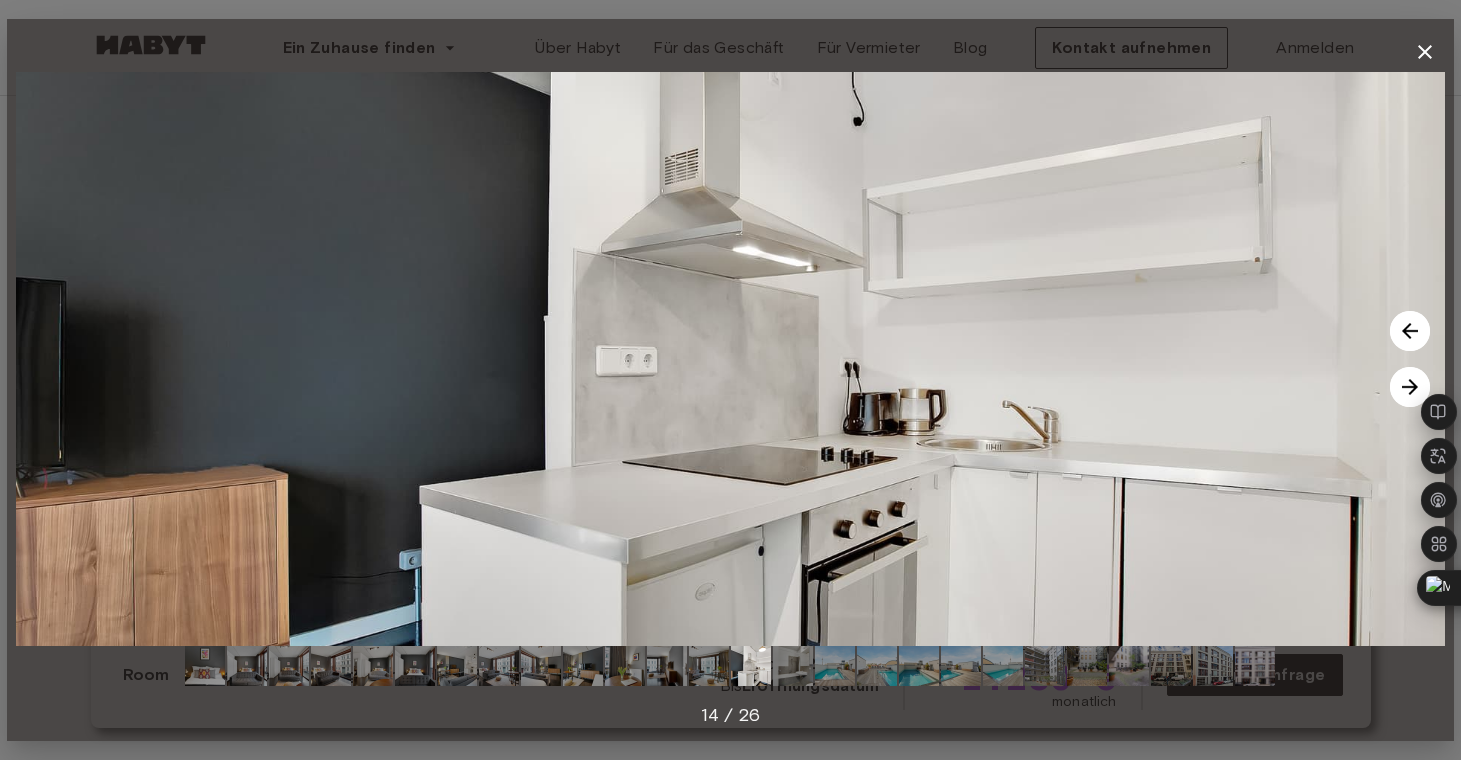 click at bounding box center (1410, 387) 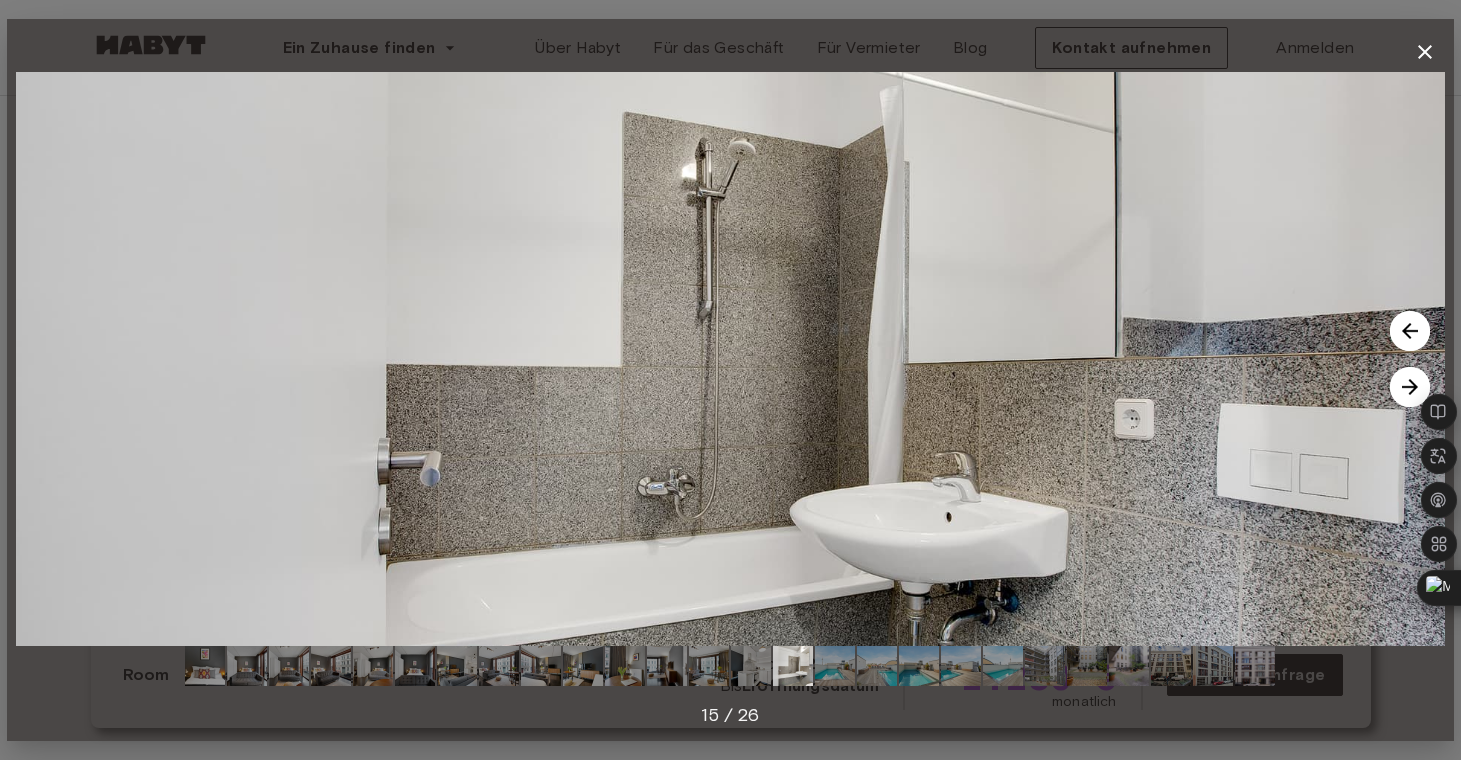 click at bounding box center [1410, 387] 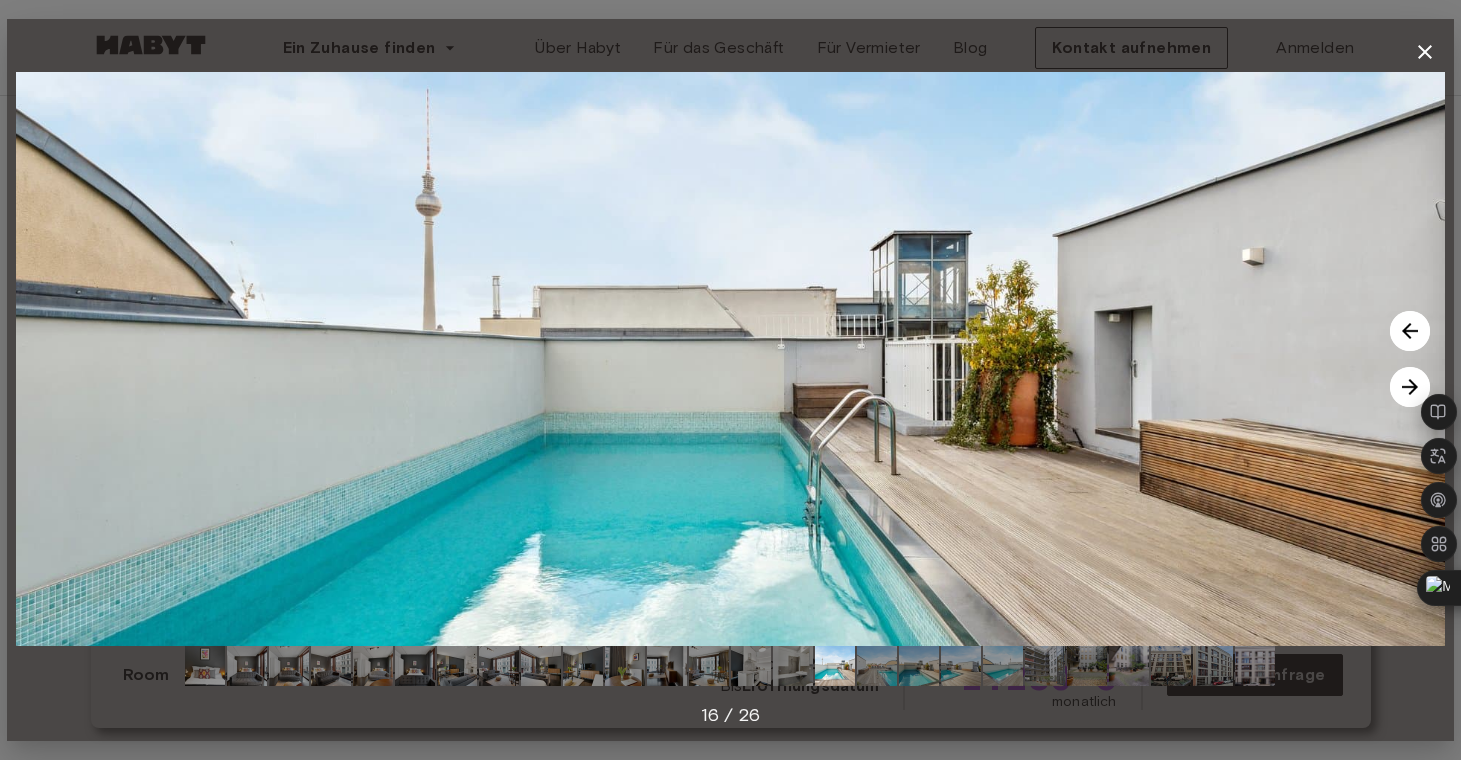 click at bounding box center [1410, 387] 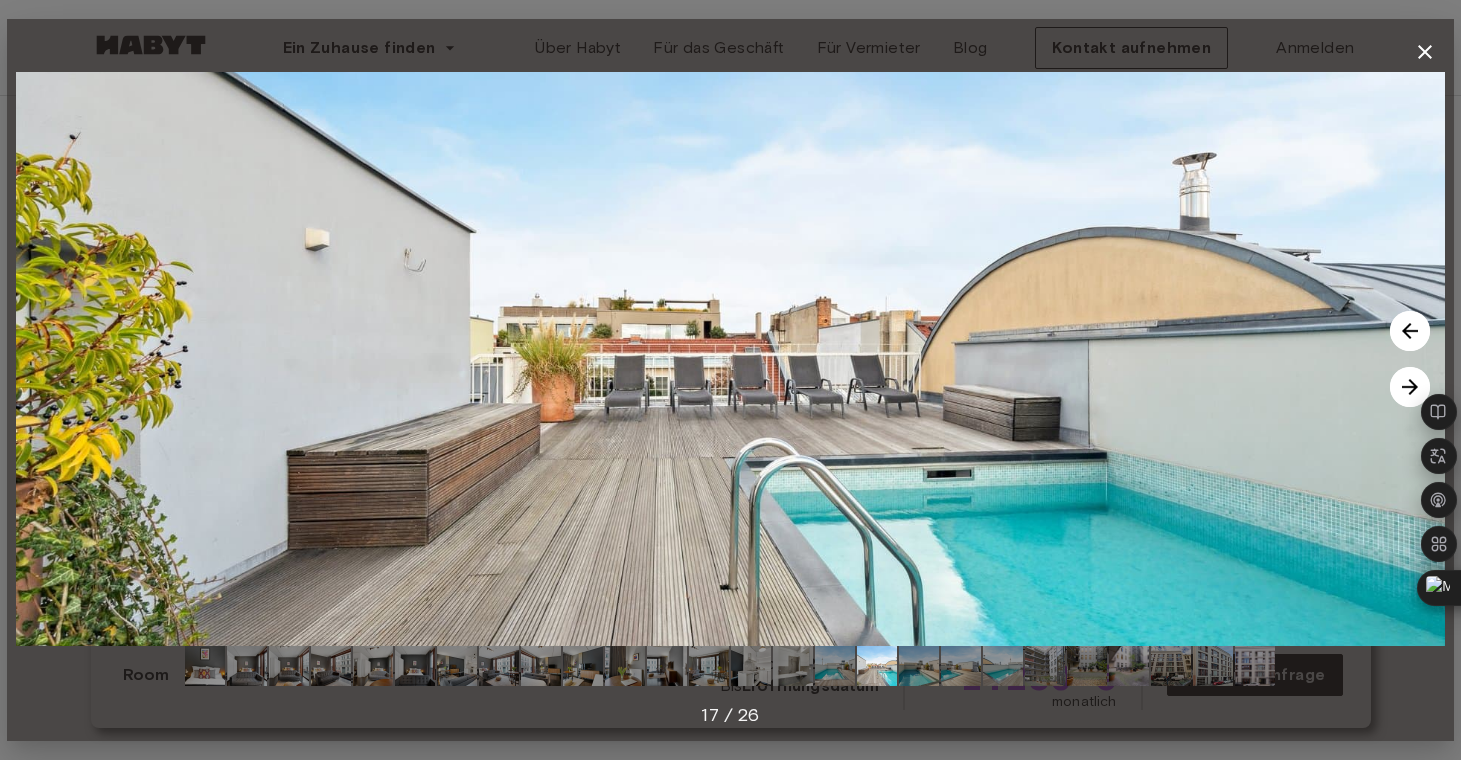 click at bounding box center (1410, 387) 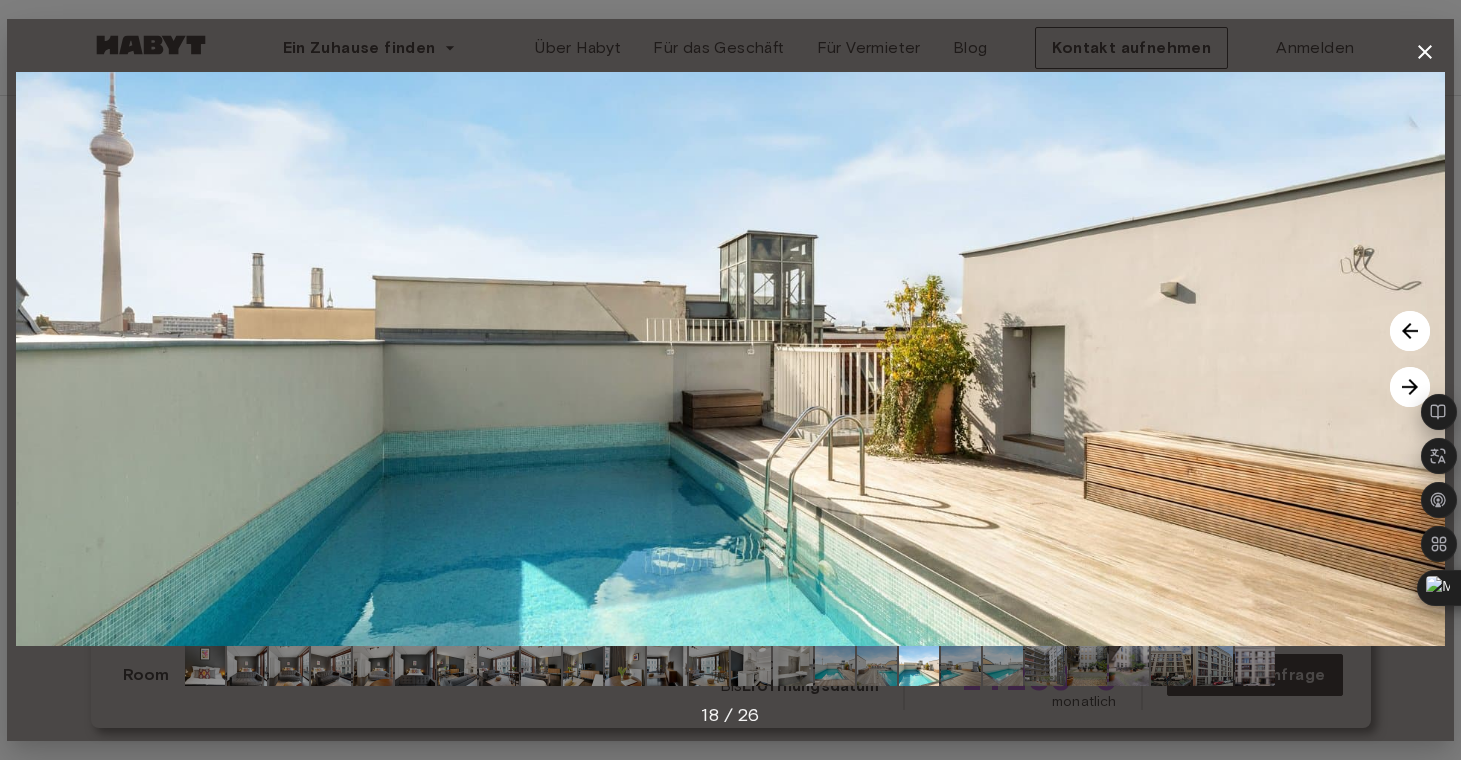 click at bounding box center (1410, 387) 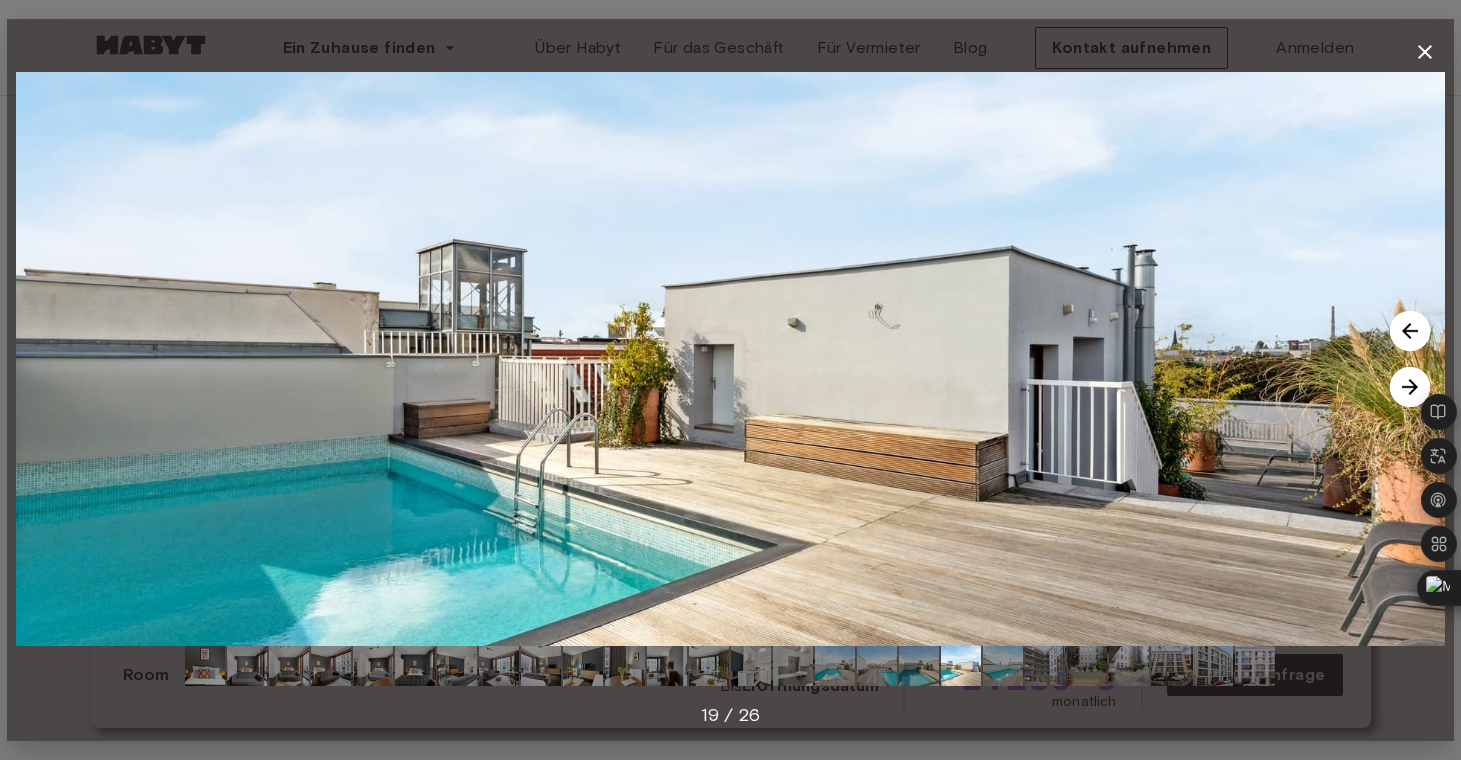 click at bounding box center (1410, 387) 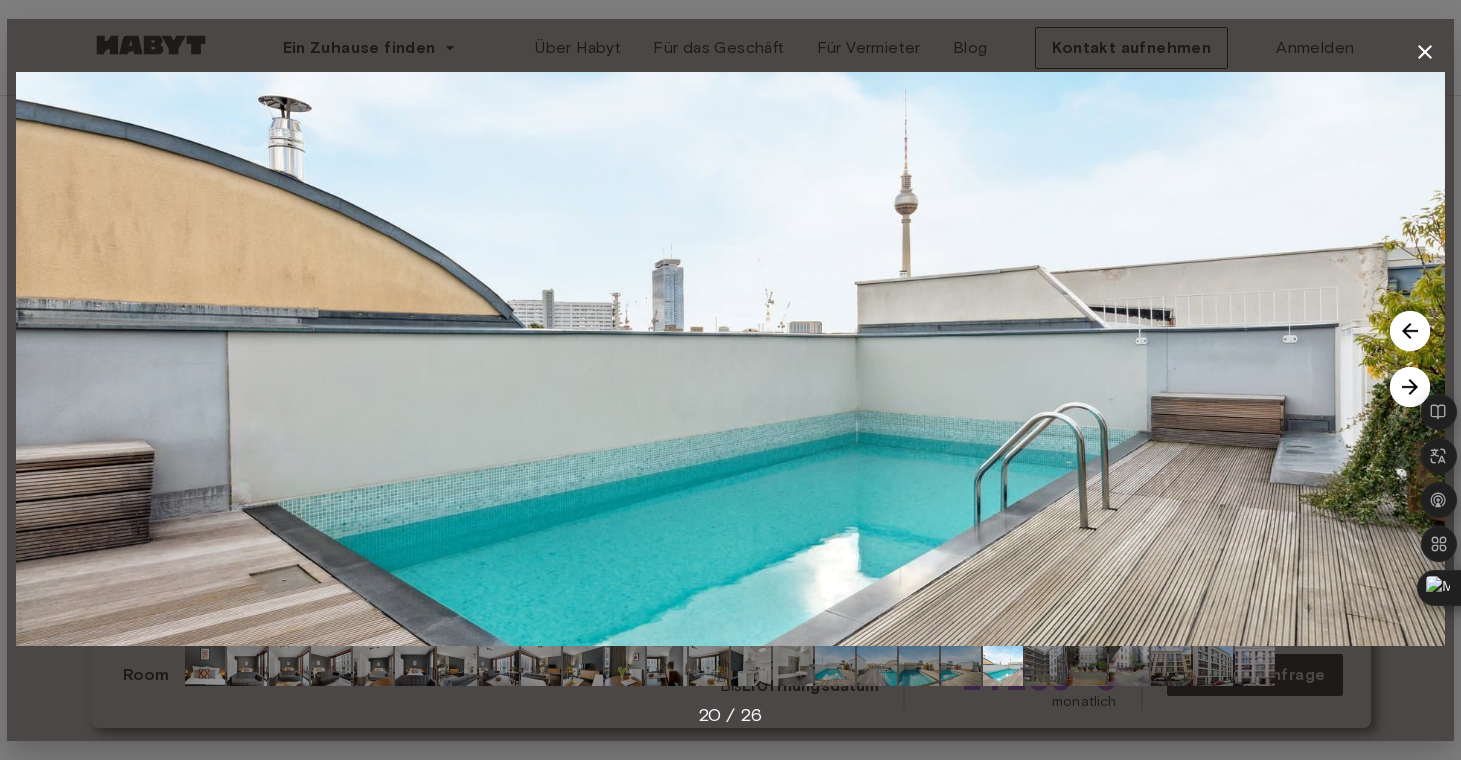 click at bounding box center (1410, 387) 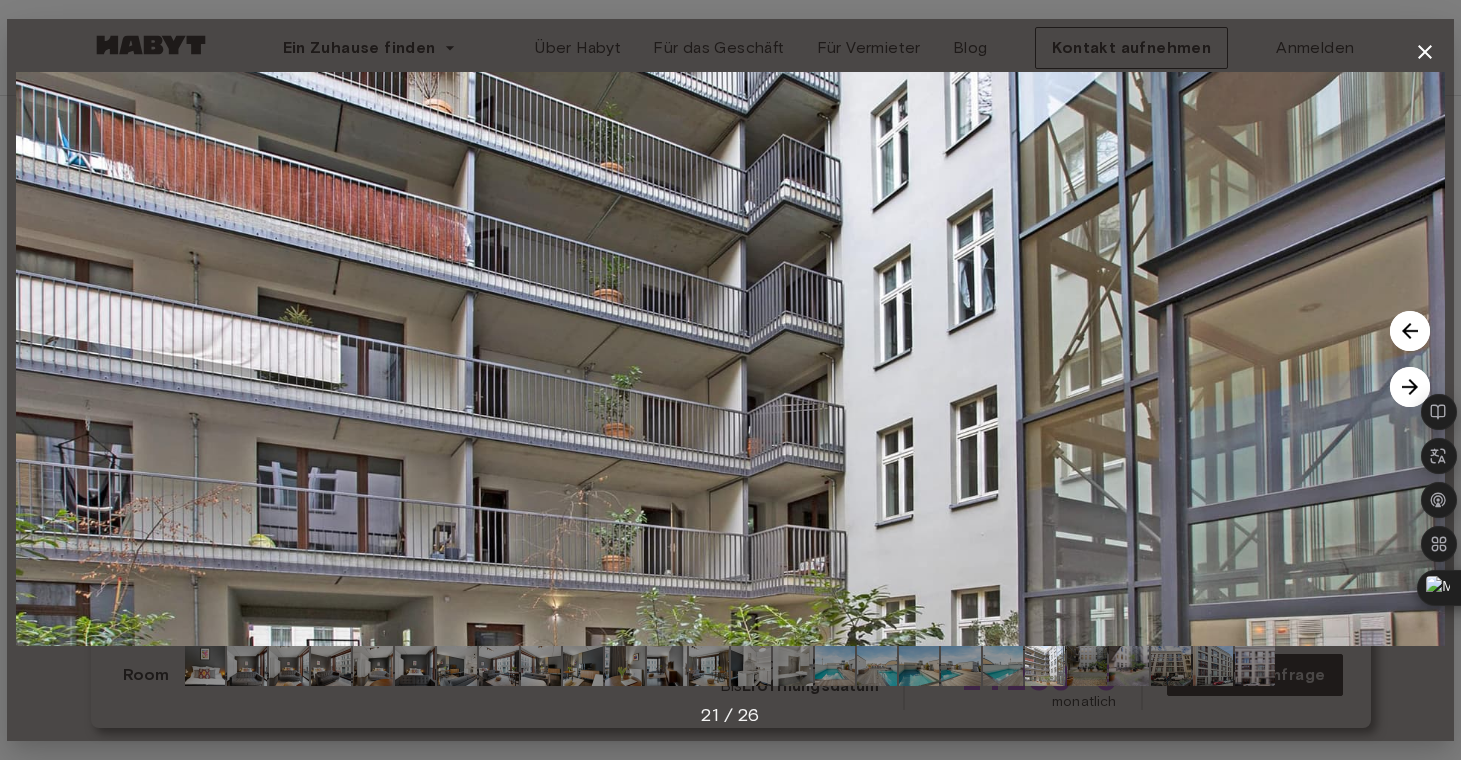 click at bounding box center [1410, 387] 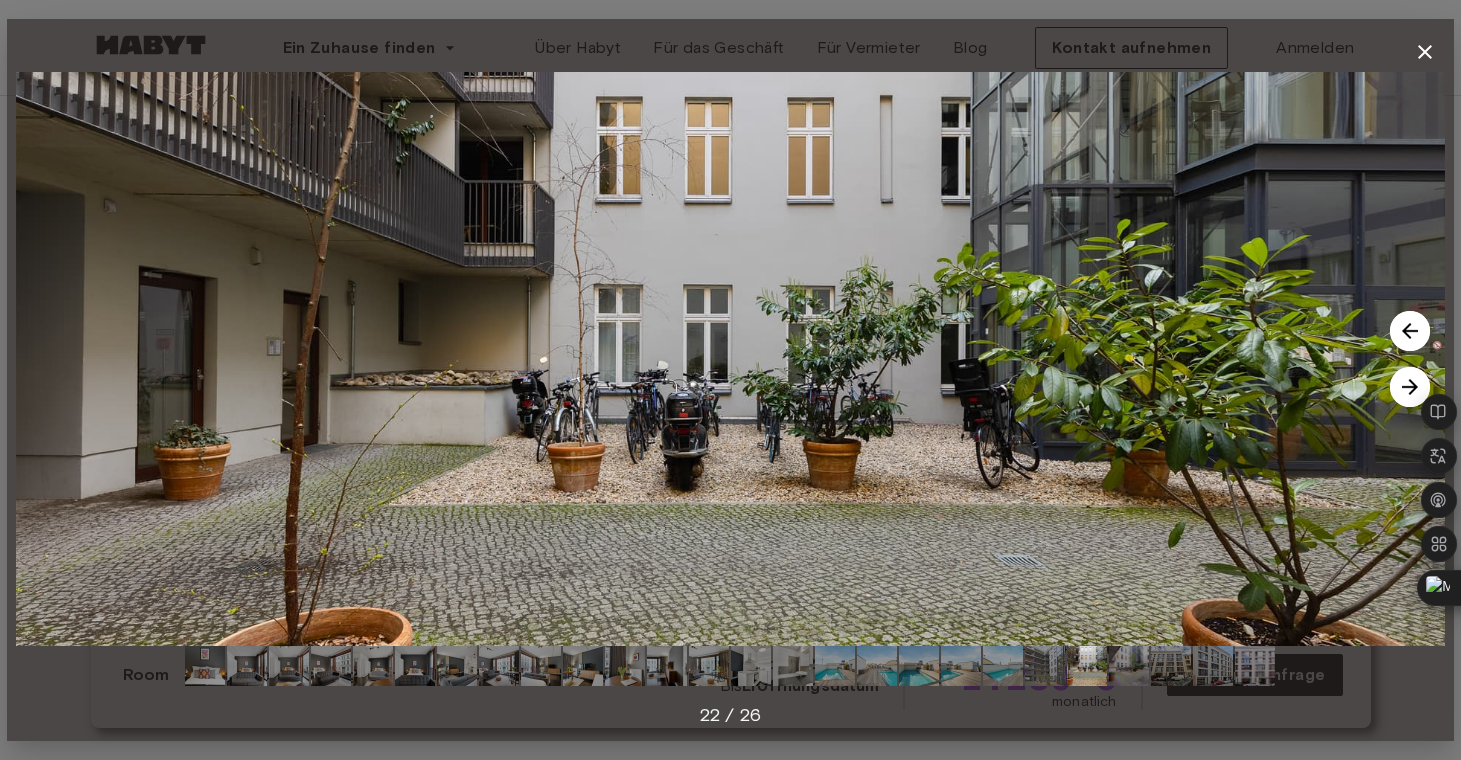 click at bounding box center [1410, 387] 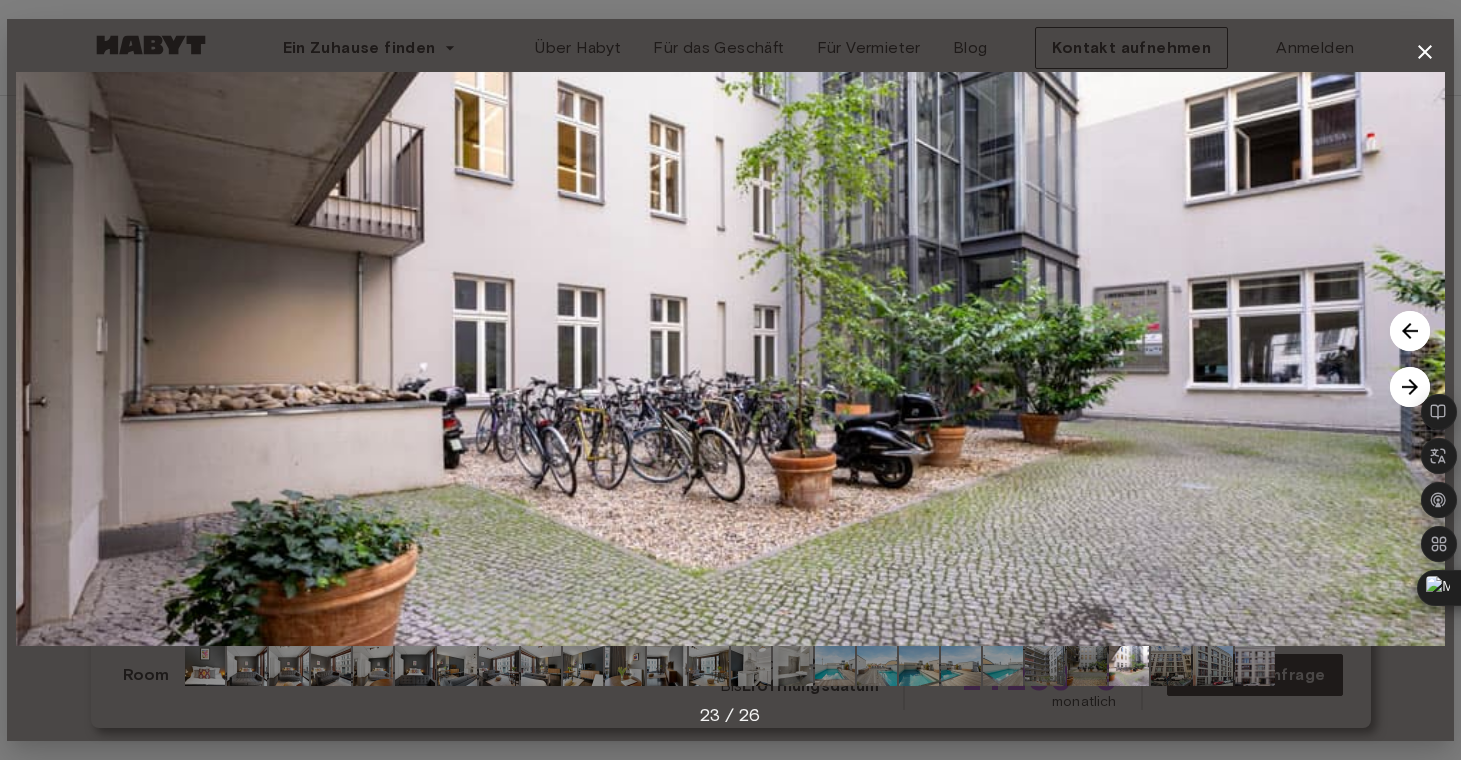 click at bounding box center [1410, 387] 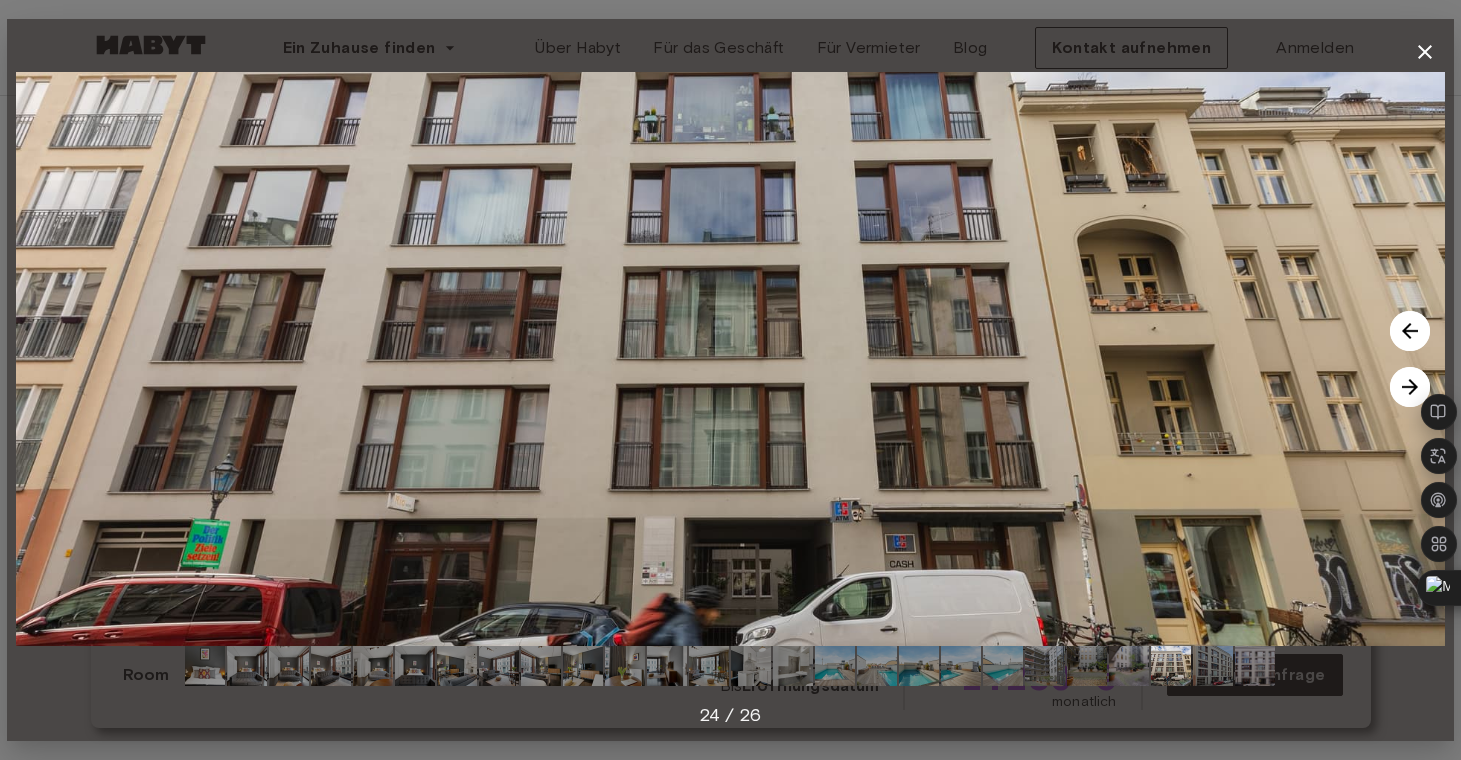click at bounding box center (1410, 387) 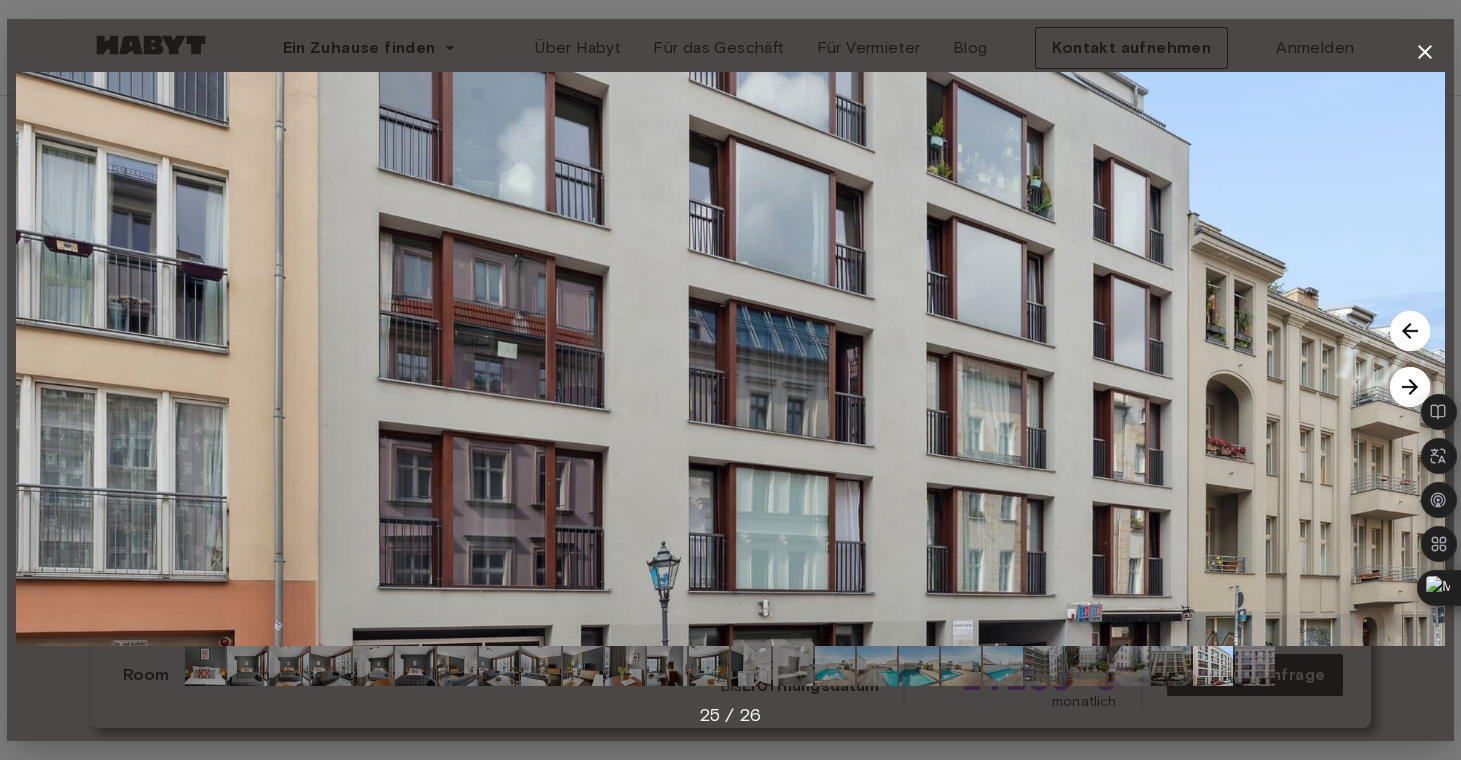 click at bounding box center (1410, 387) 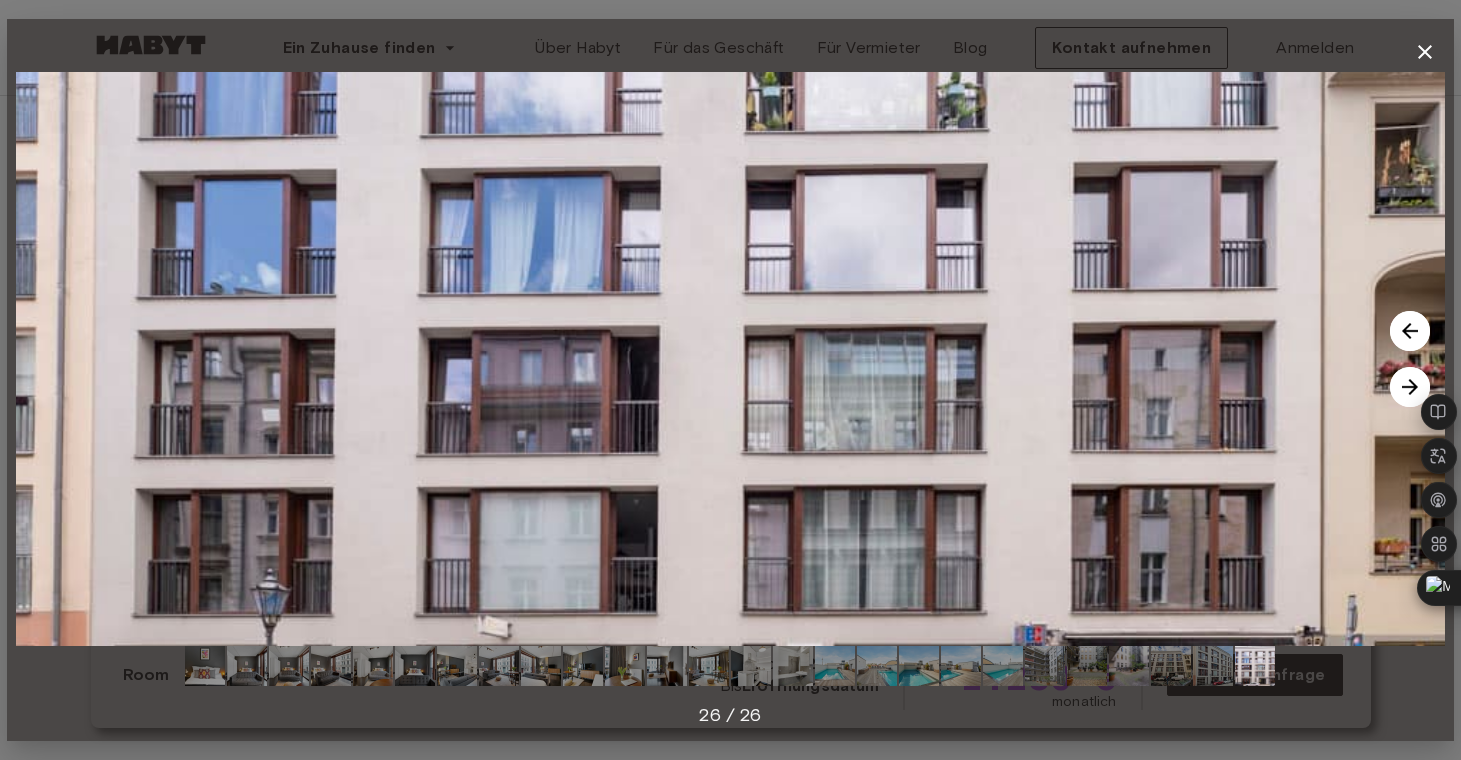 click at bounding box center [1410, 387] 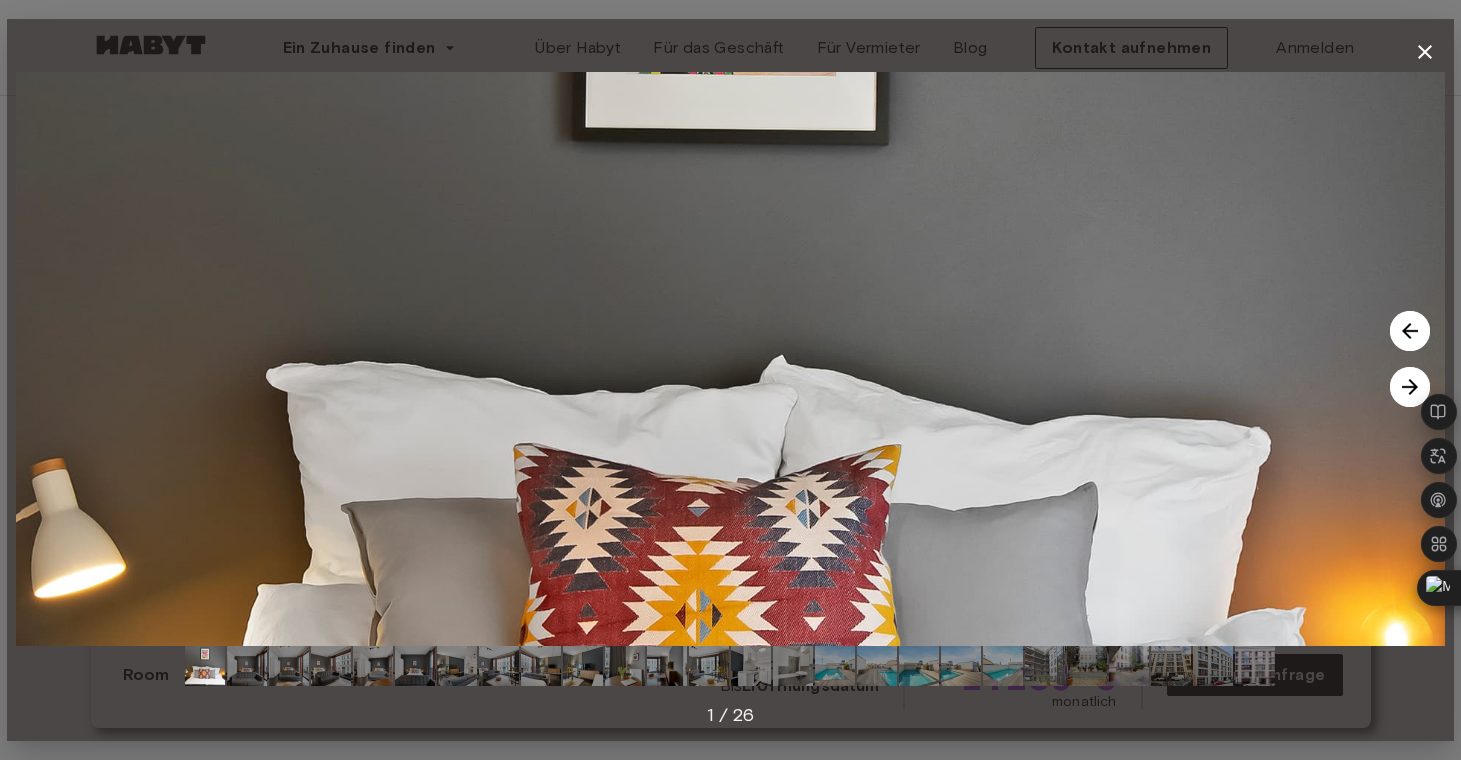 click at bounding box center (1410, 387) 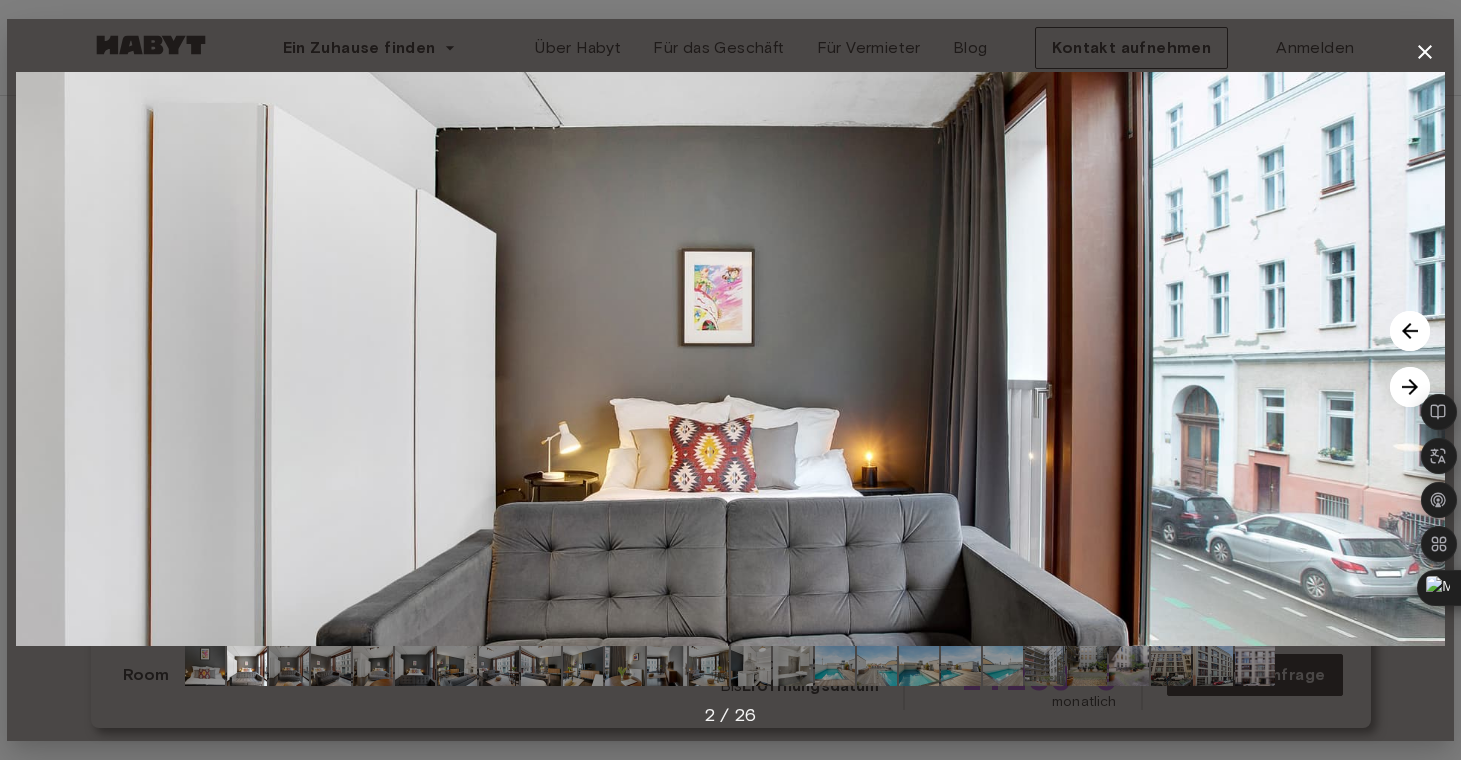 click at bounding box center (1410, 387) 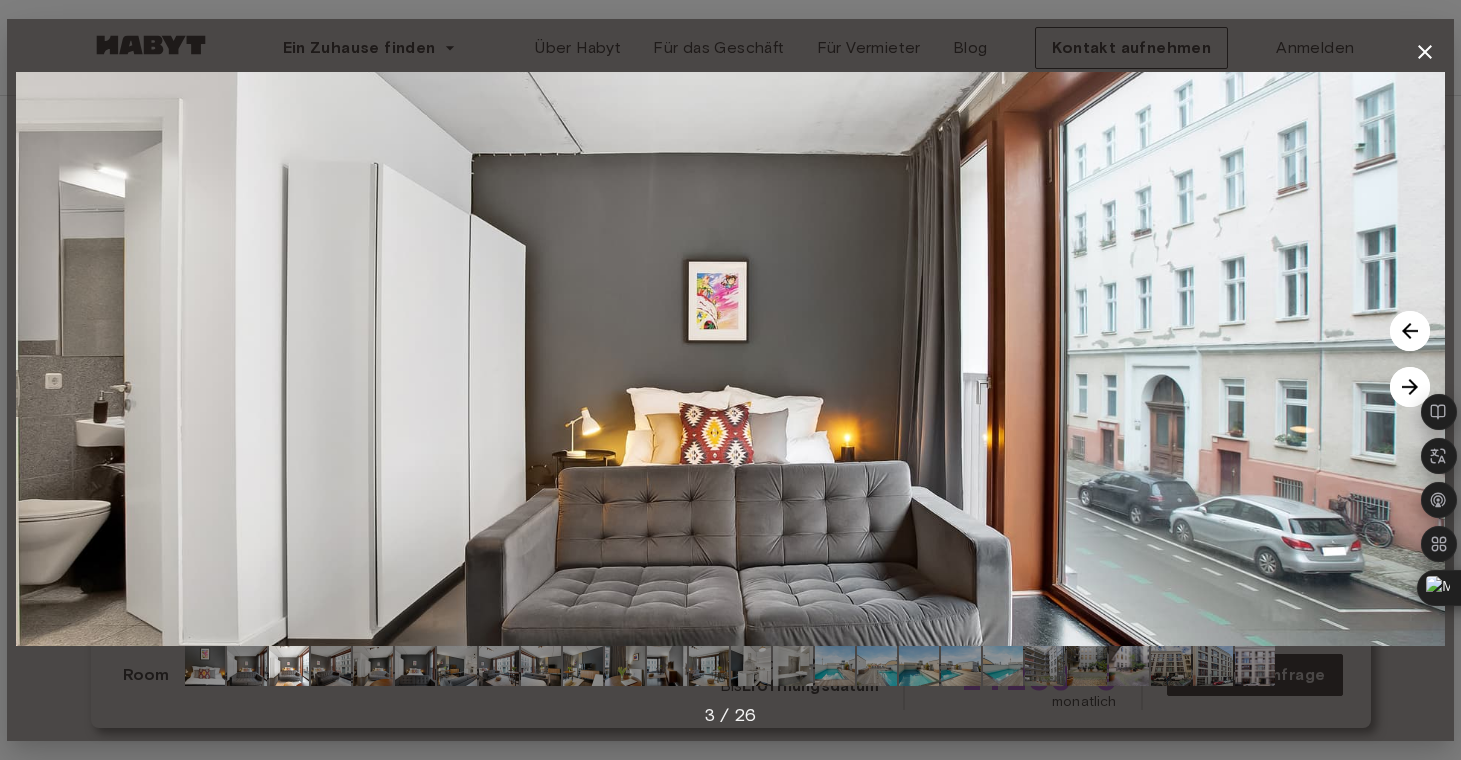 click at bounding box center (1410, 387) 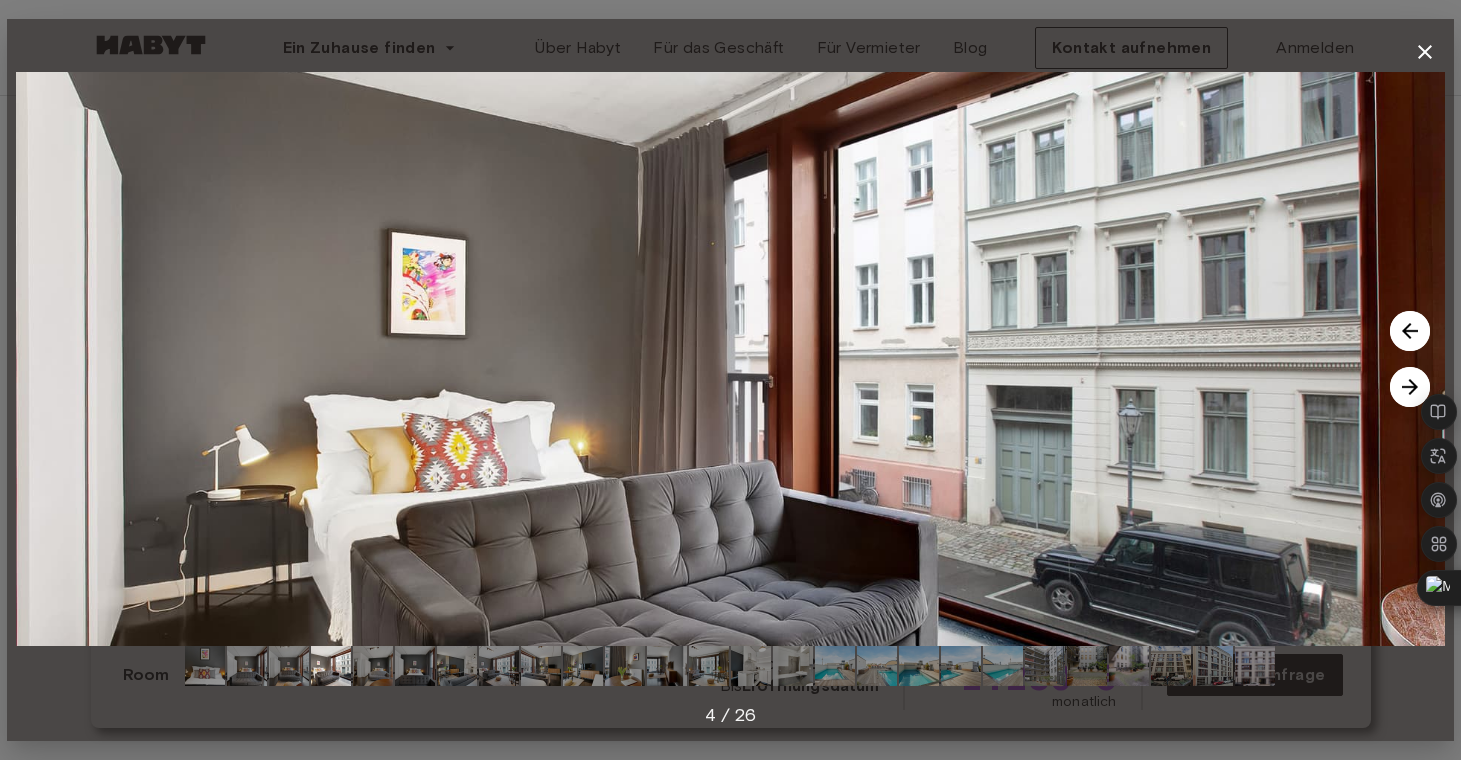 click at bounding box center (1410, 387) 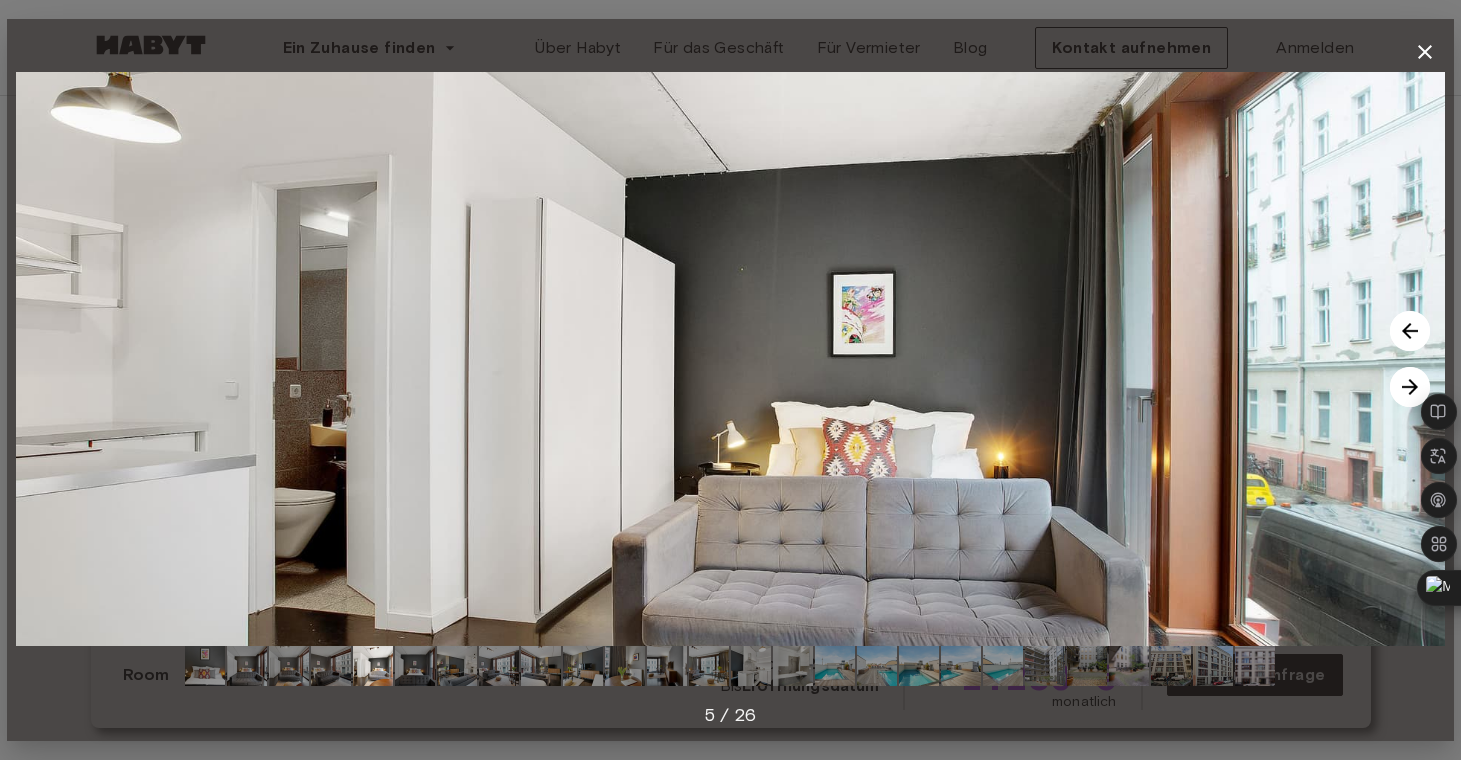 click at bounding box center (1410, 387) 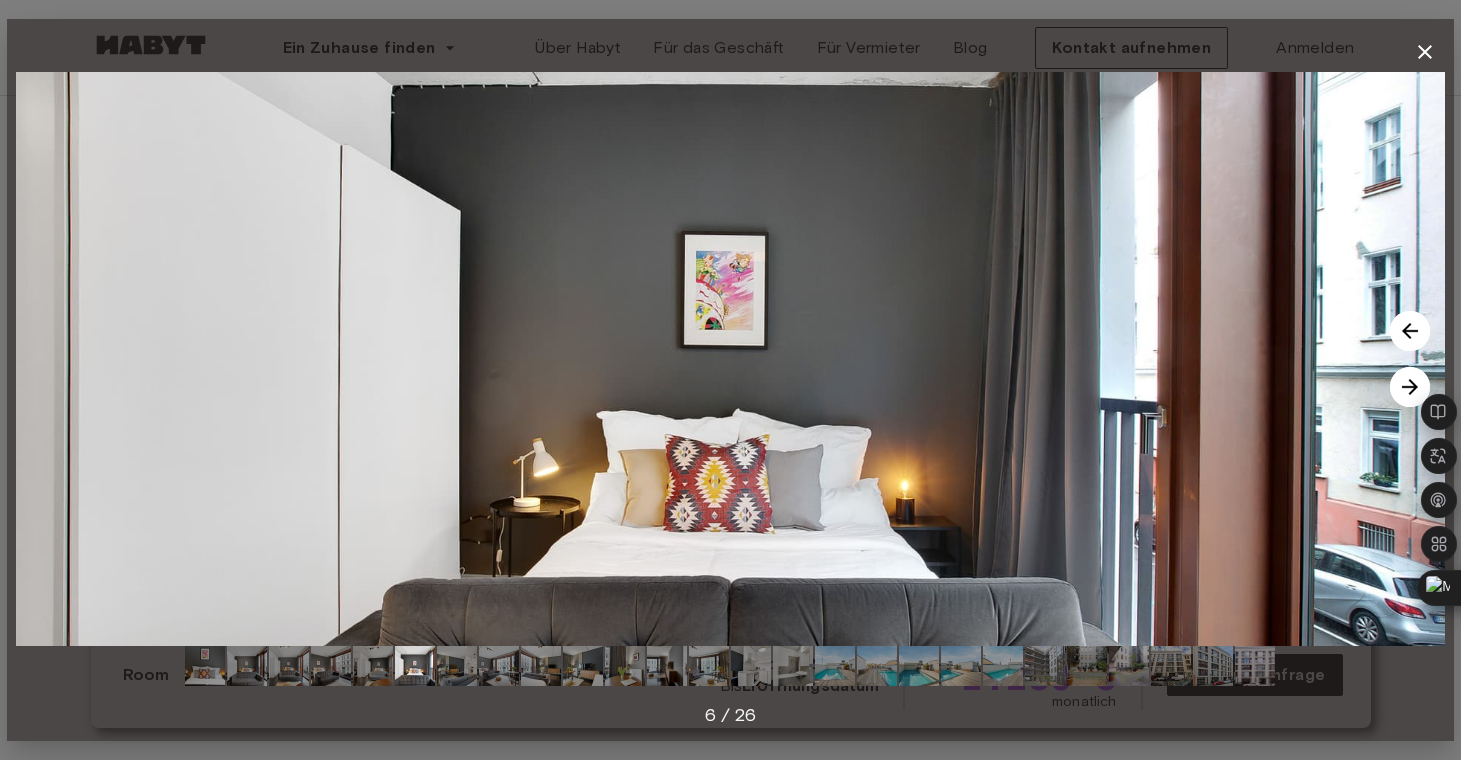 click at bounding box center (1410, 387) 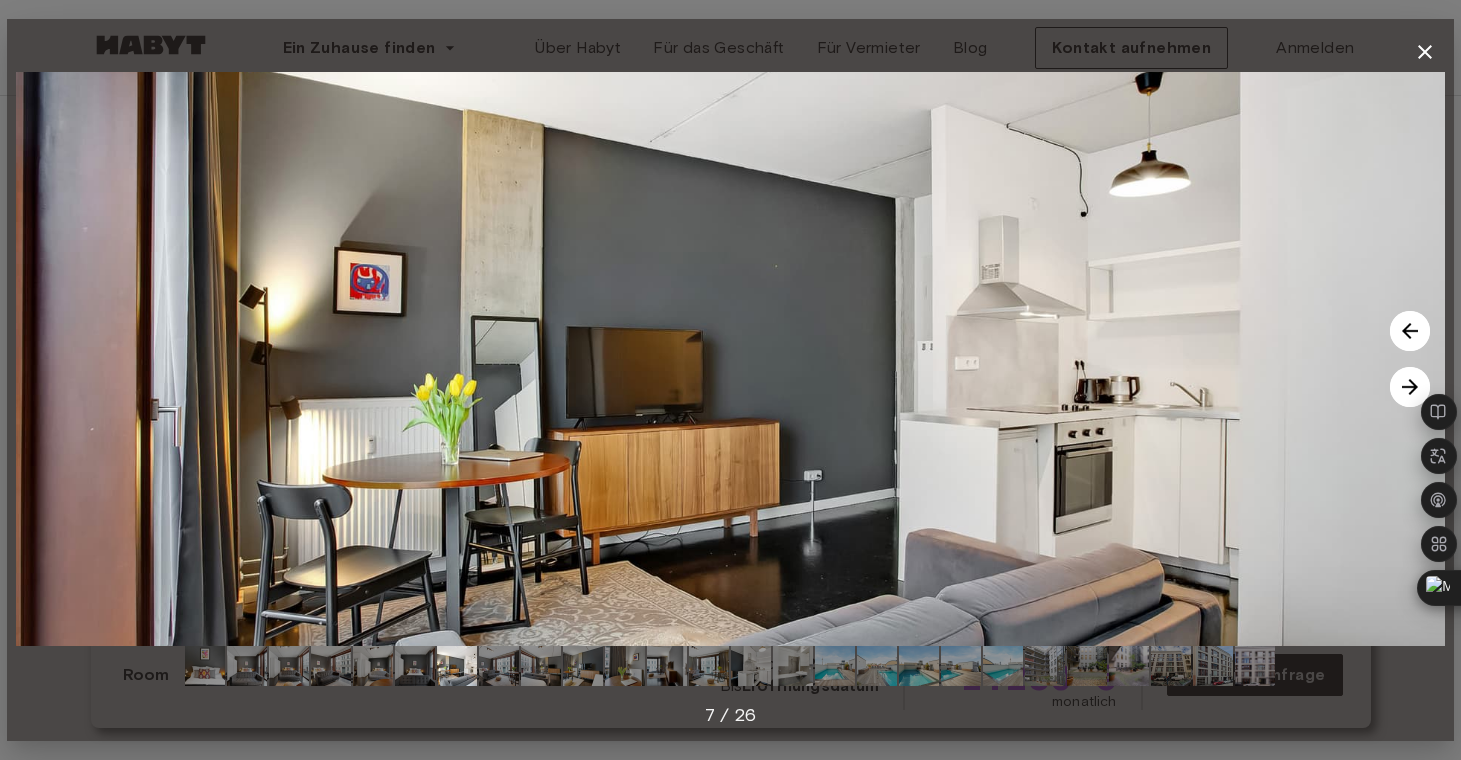 click at bounding box center (1410, 387) 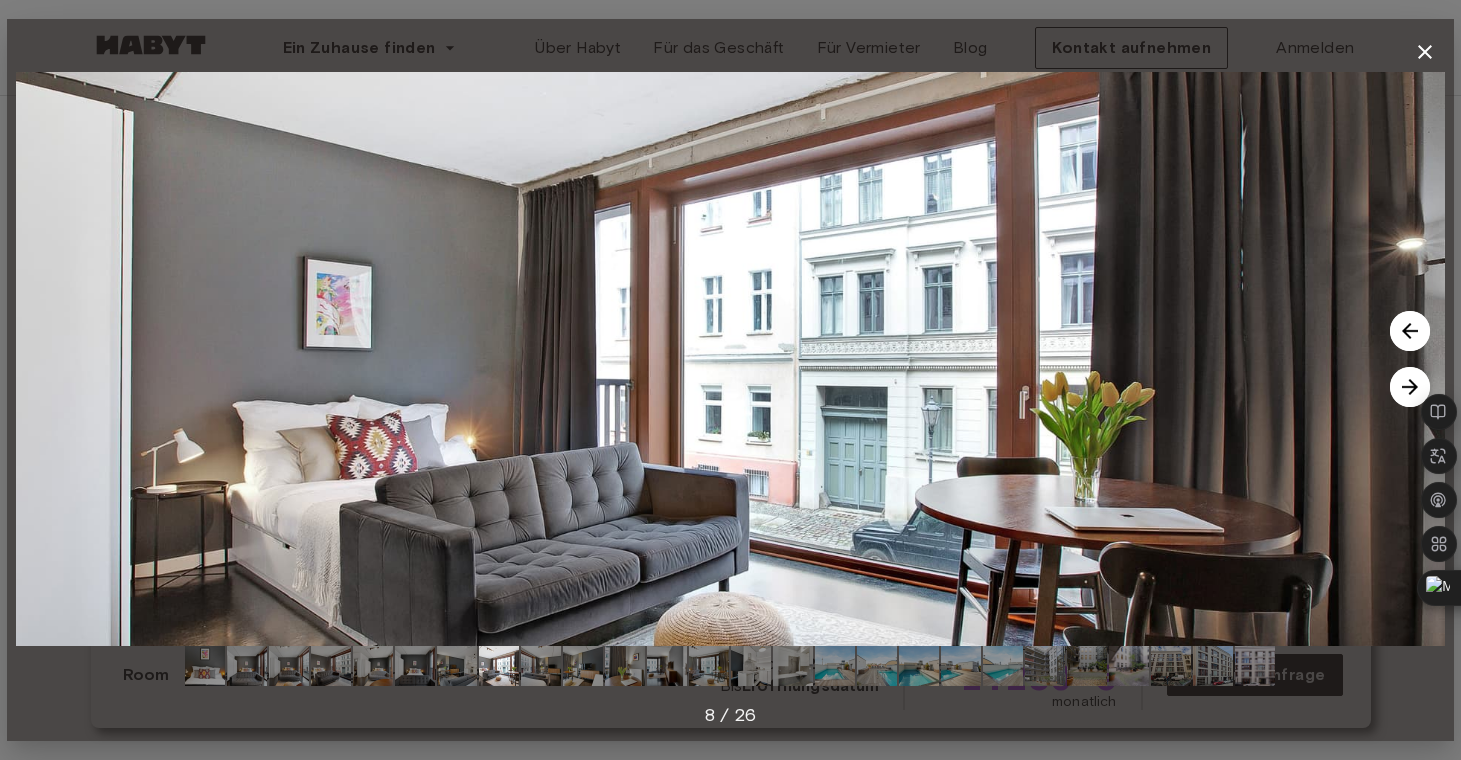 click at bounding box center [1410, 387] 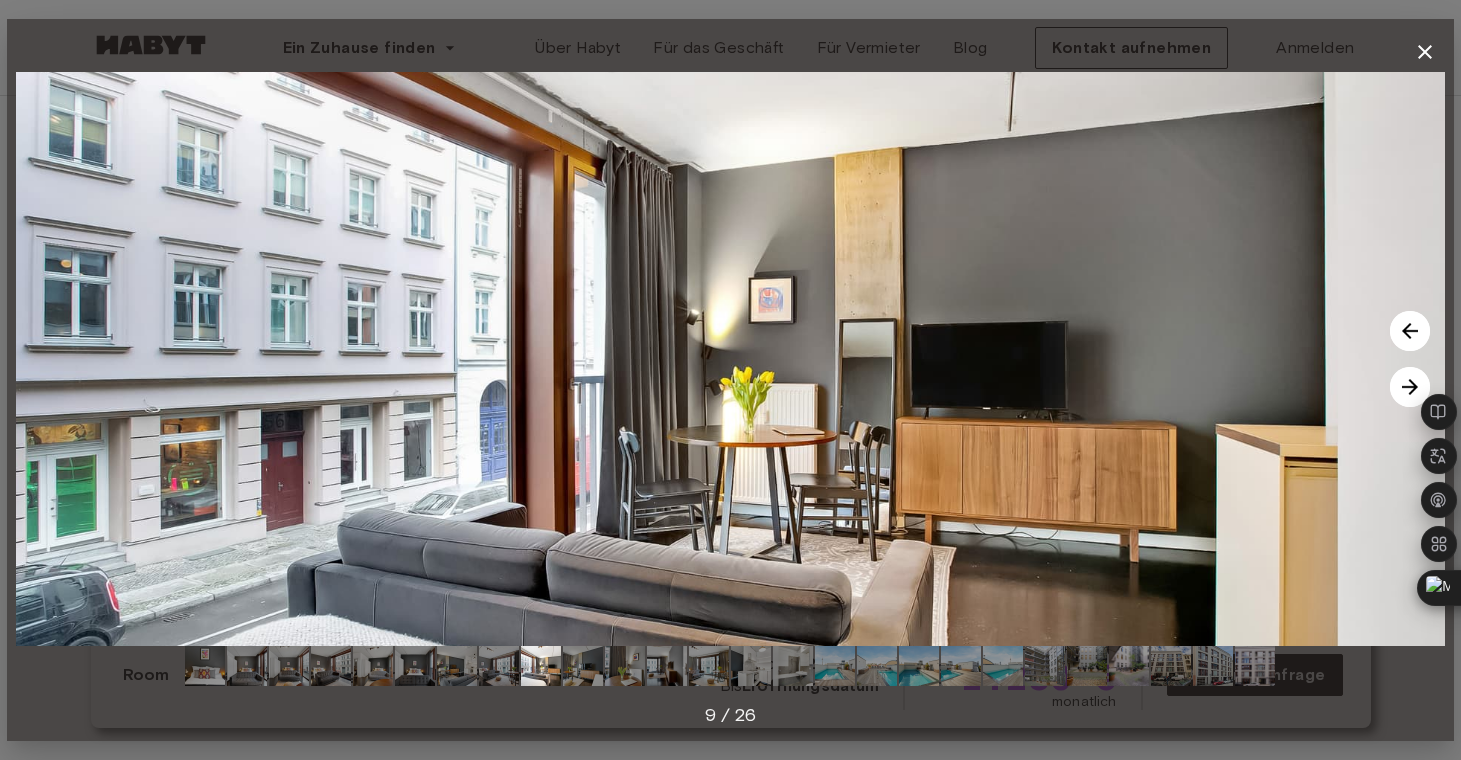 click at bounding box center [1410, 387] 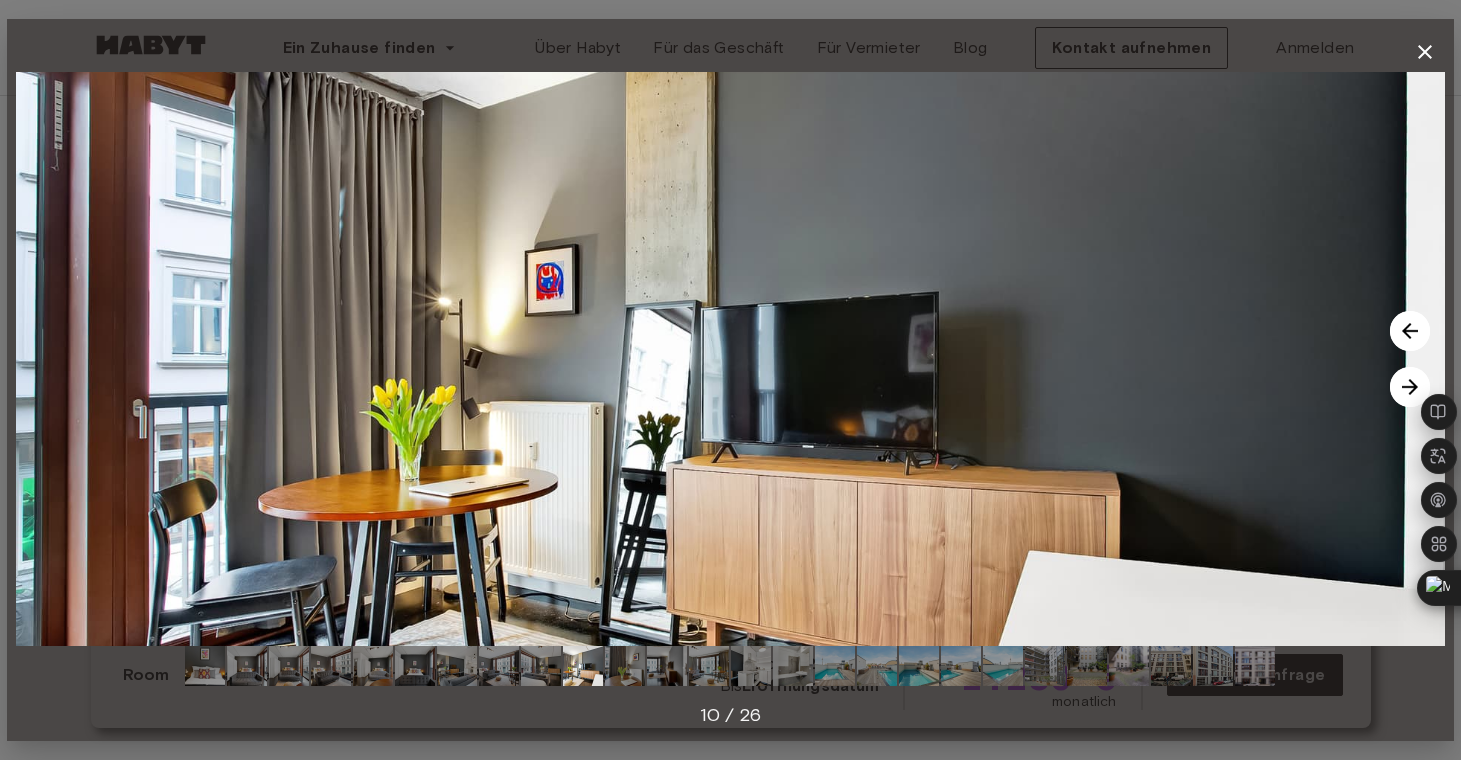 click at bounding box center (1410, 387) 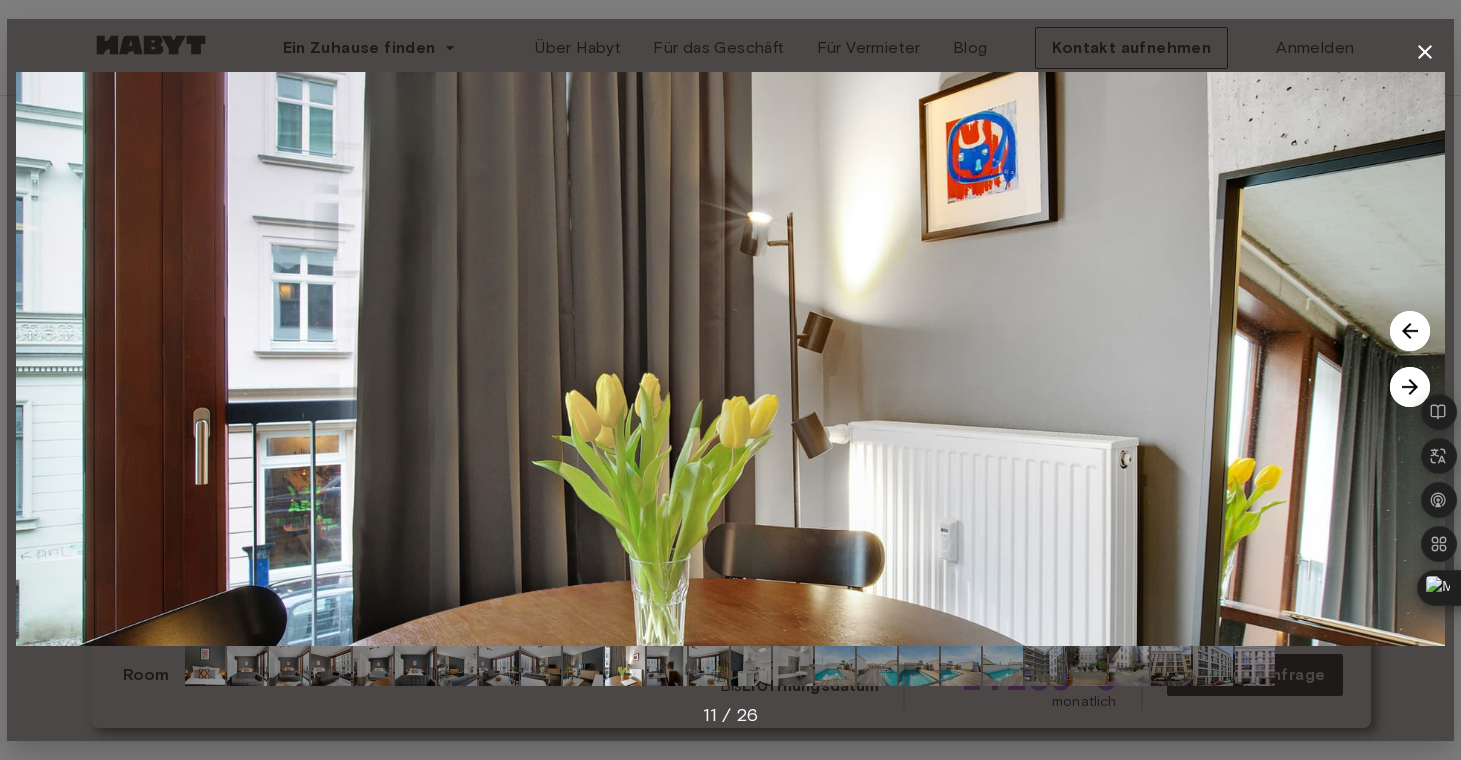 click at bounding box center [1410, 387] 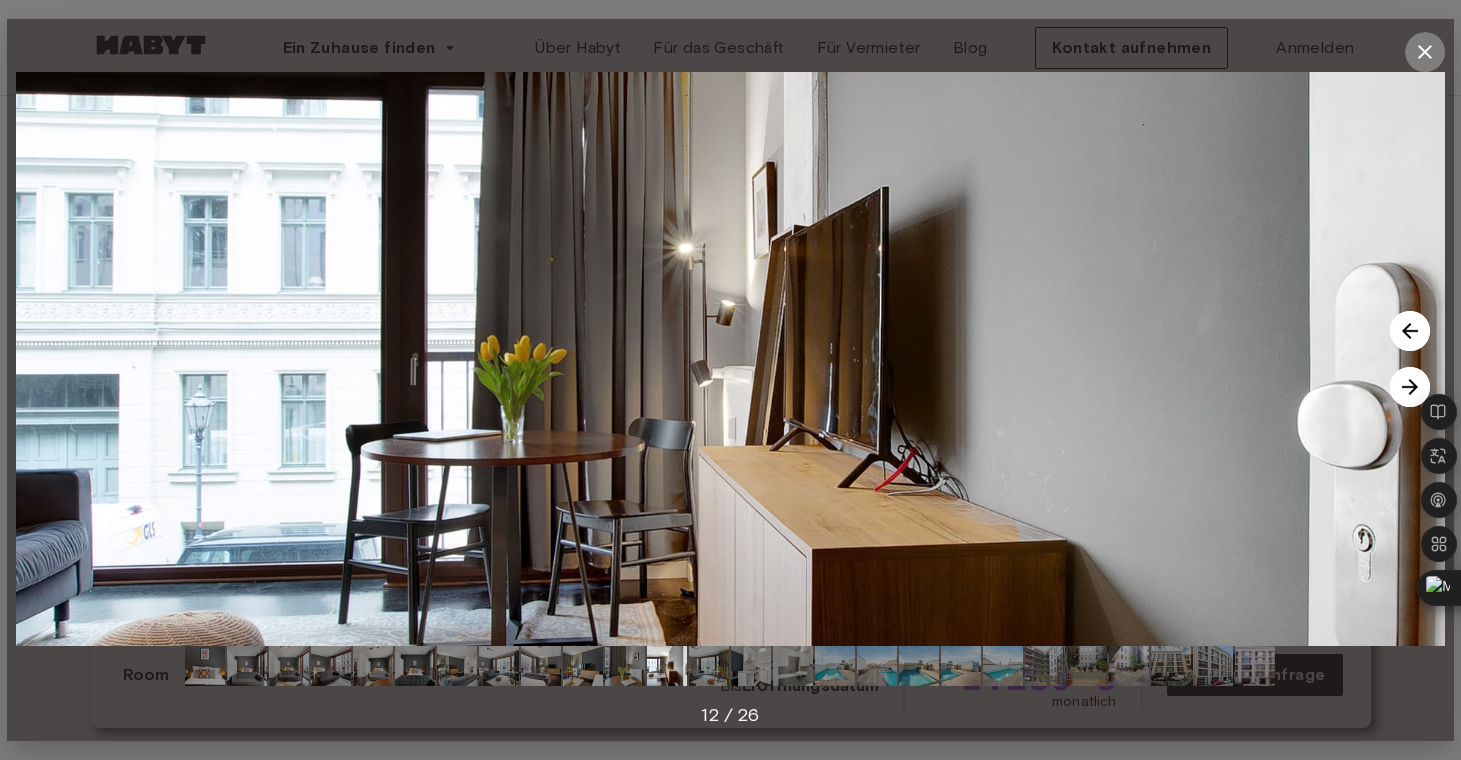 click 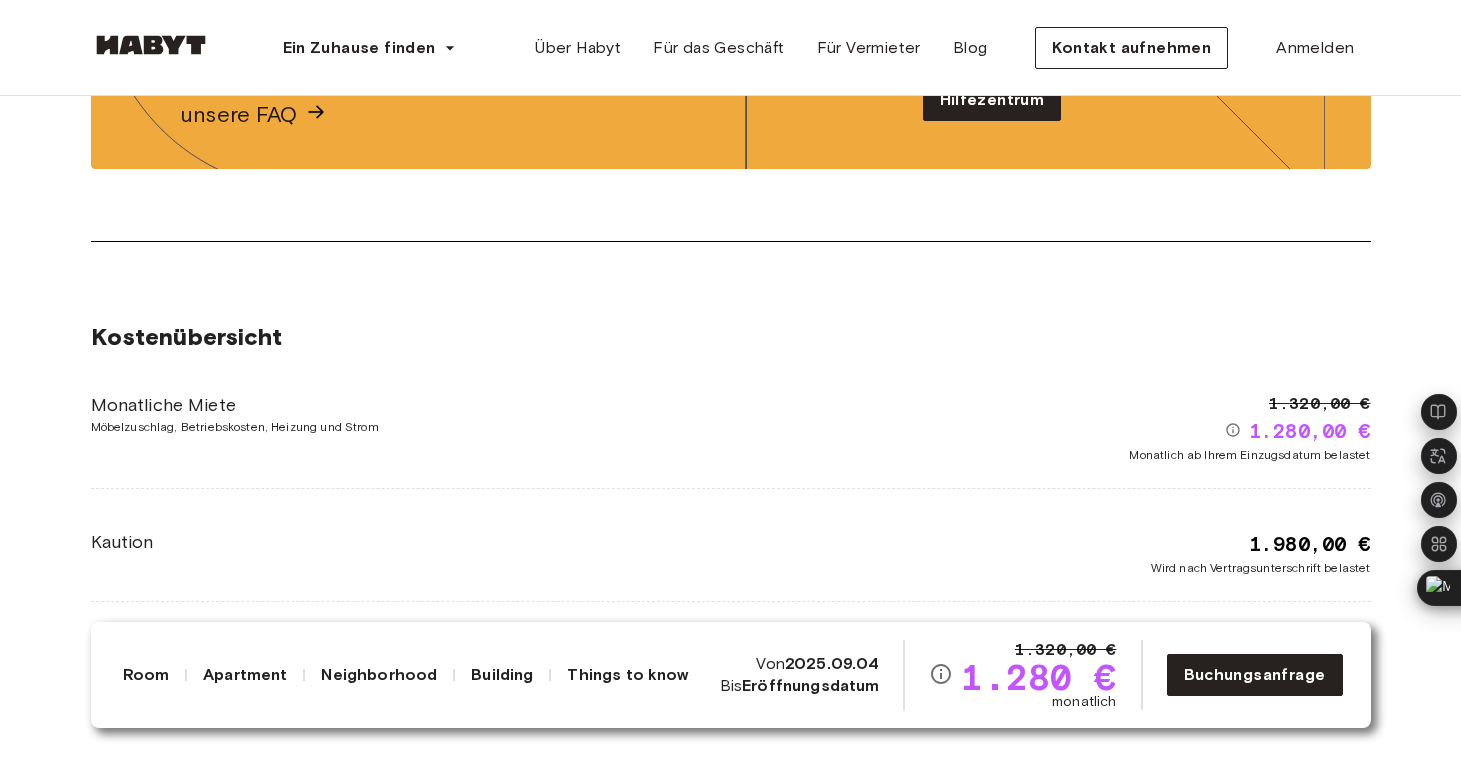 scroll, scrollTop: 2851, scrollLeft: 0, axis: vertical 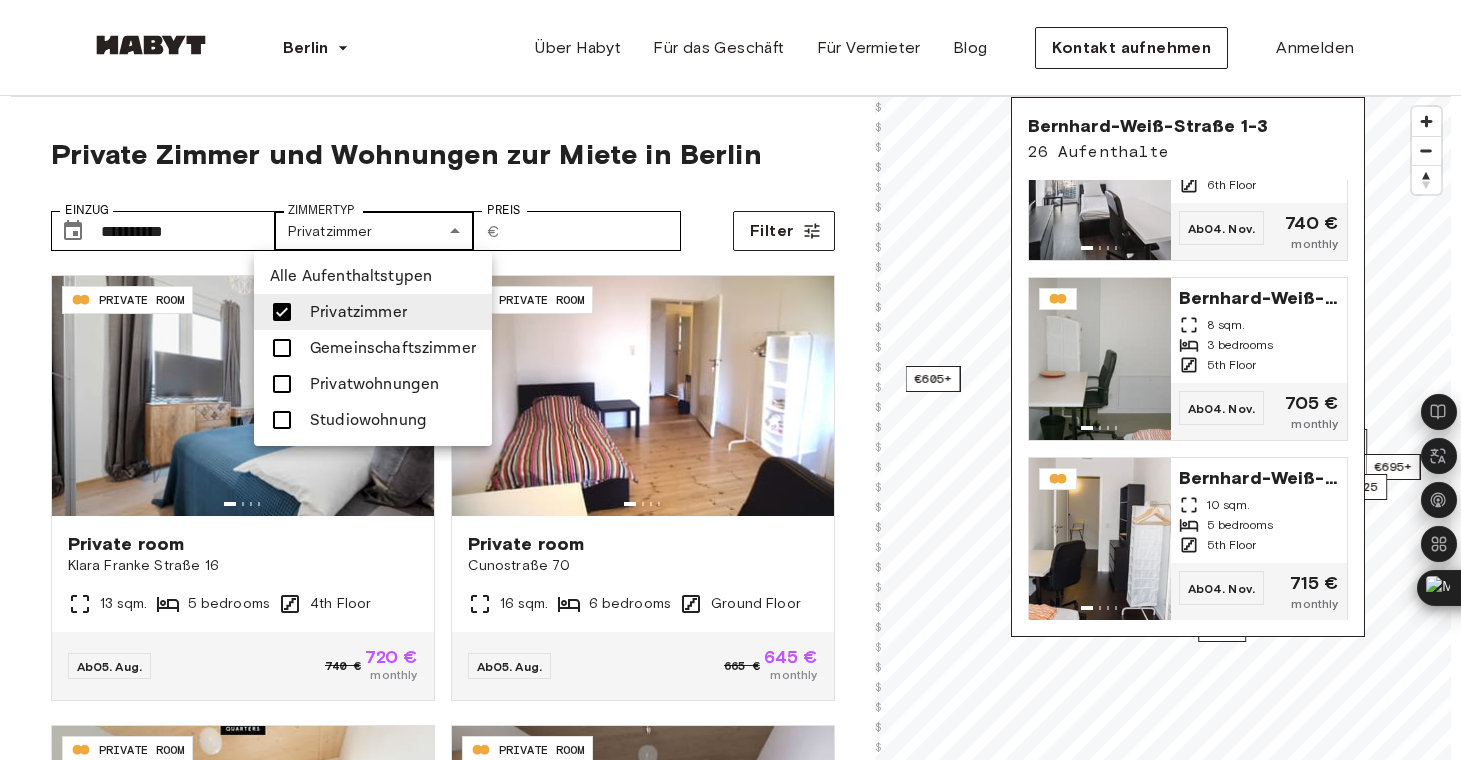 click on "**********" at bounding box center (730, 2400) 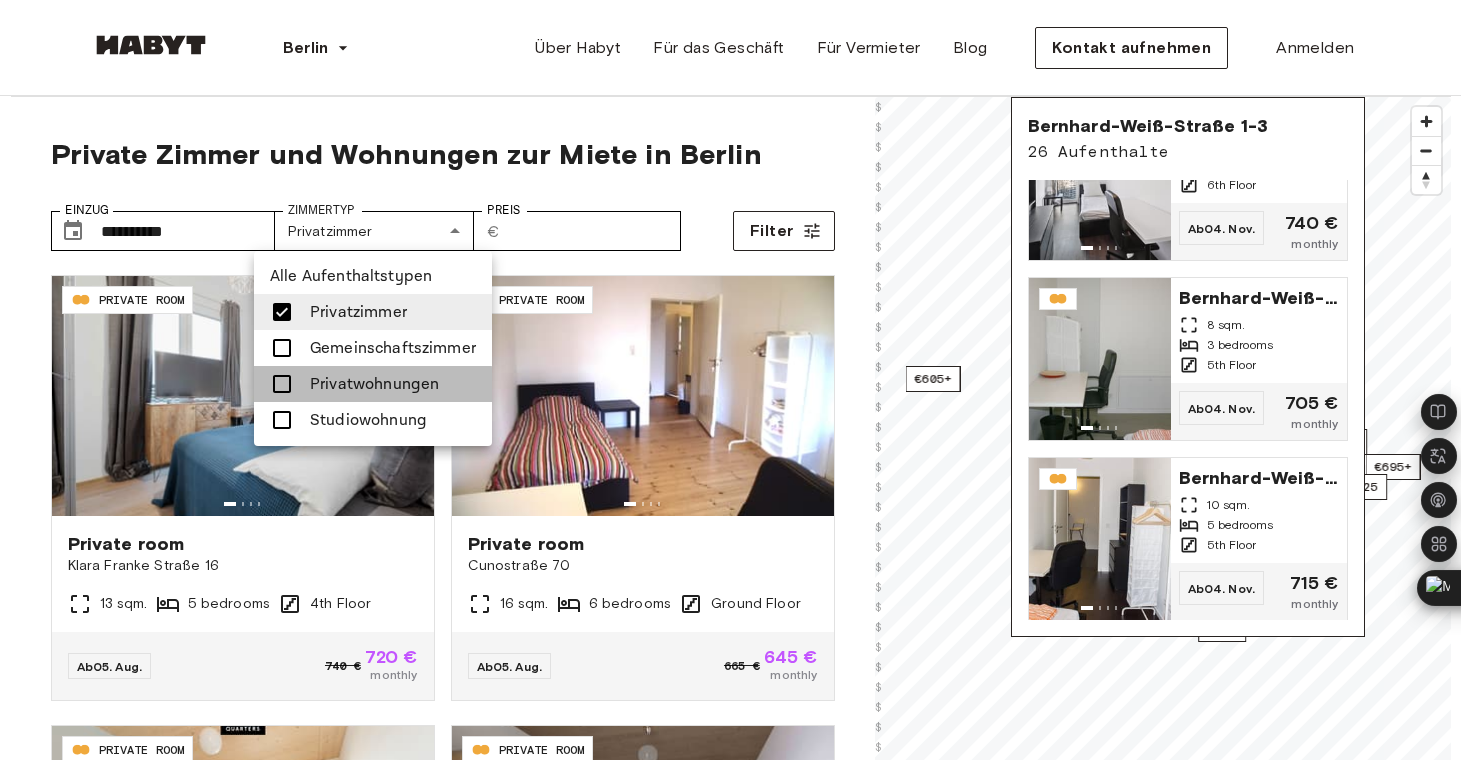 click at bounding box center (282, 384) 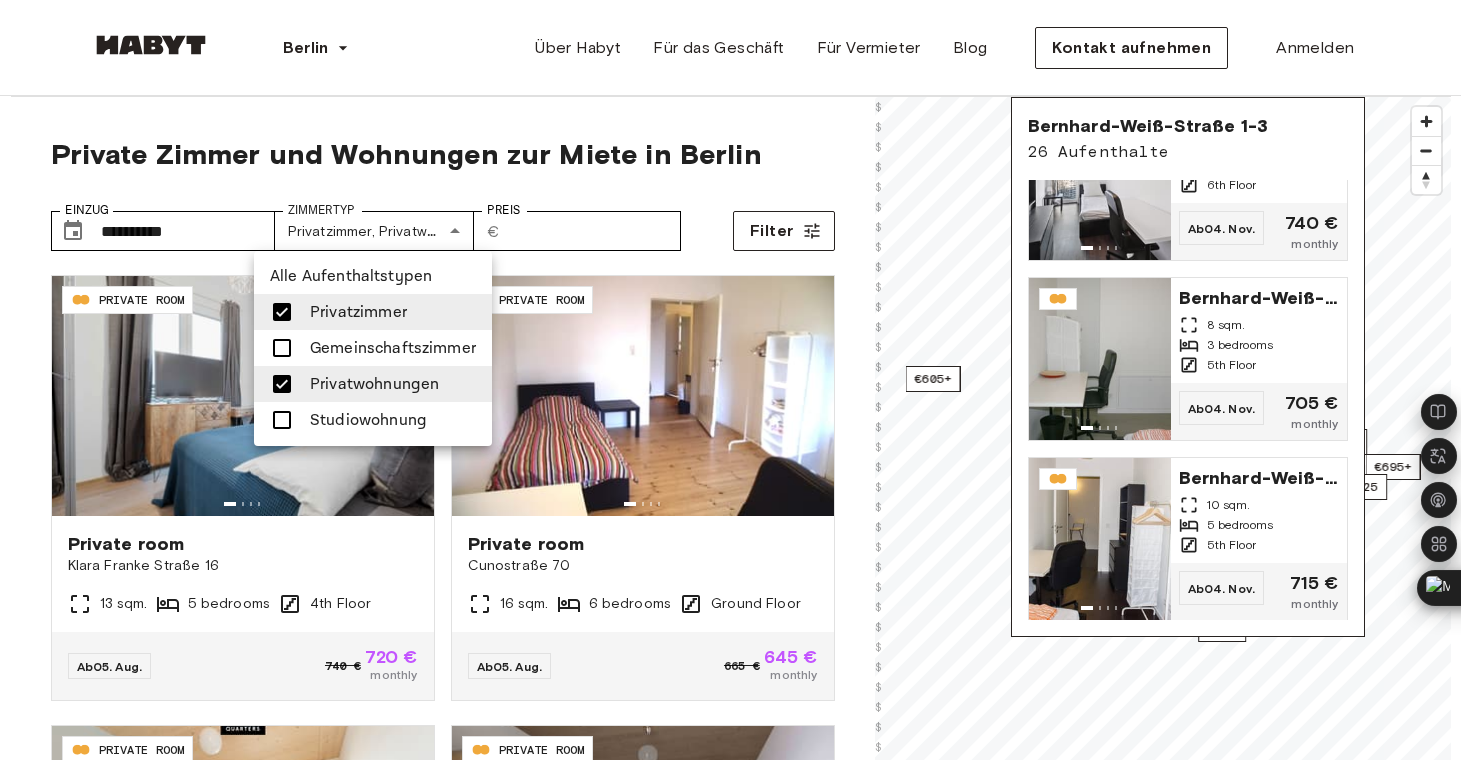 click at bounding box center [282, 420] 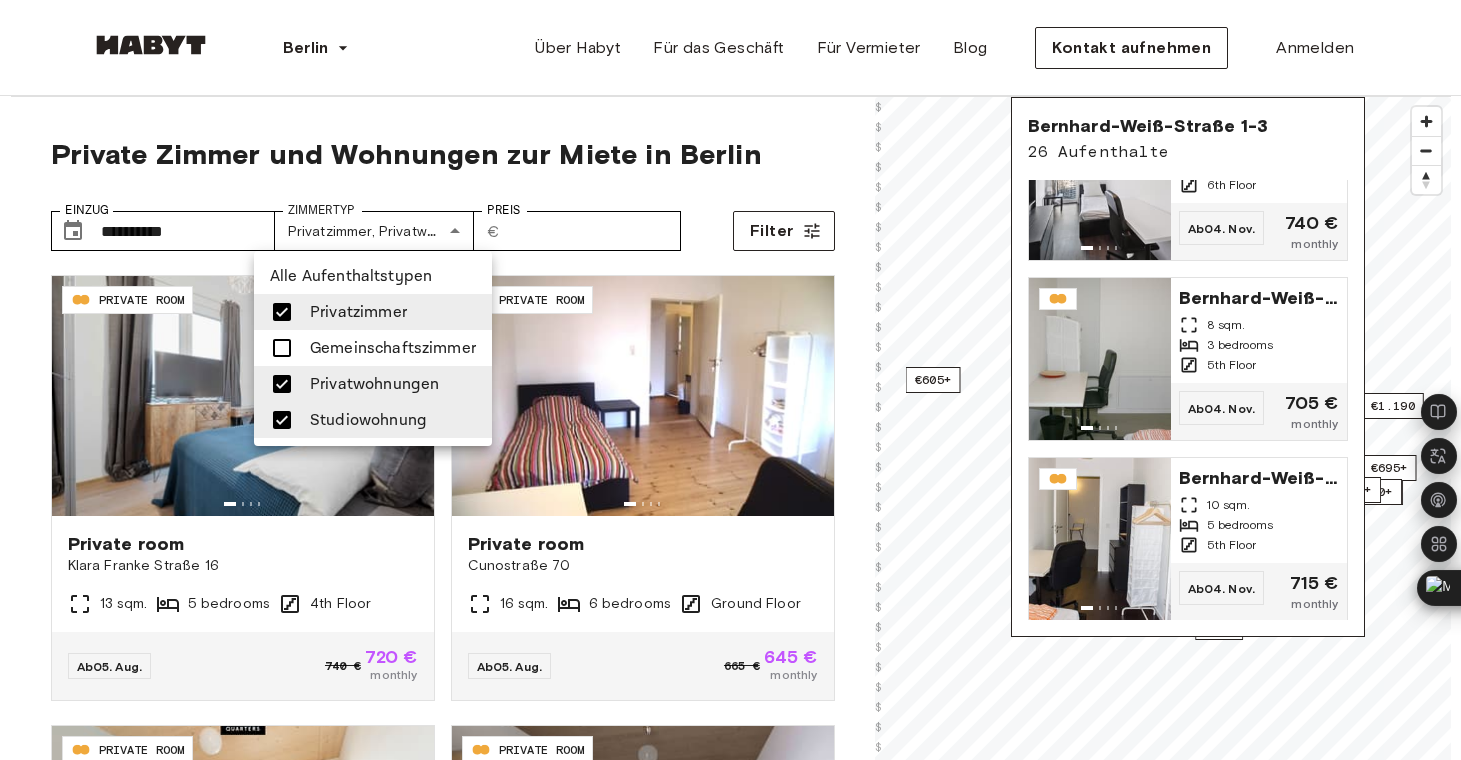 click at bounding box center [282, 312] 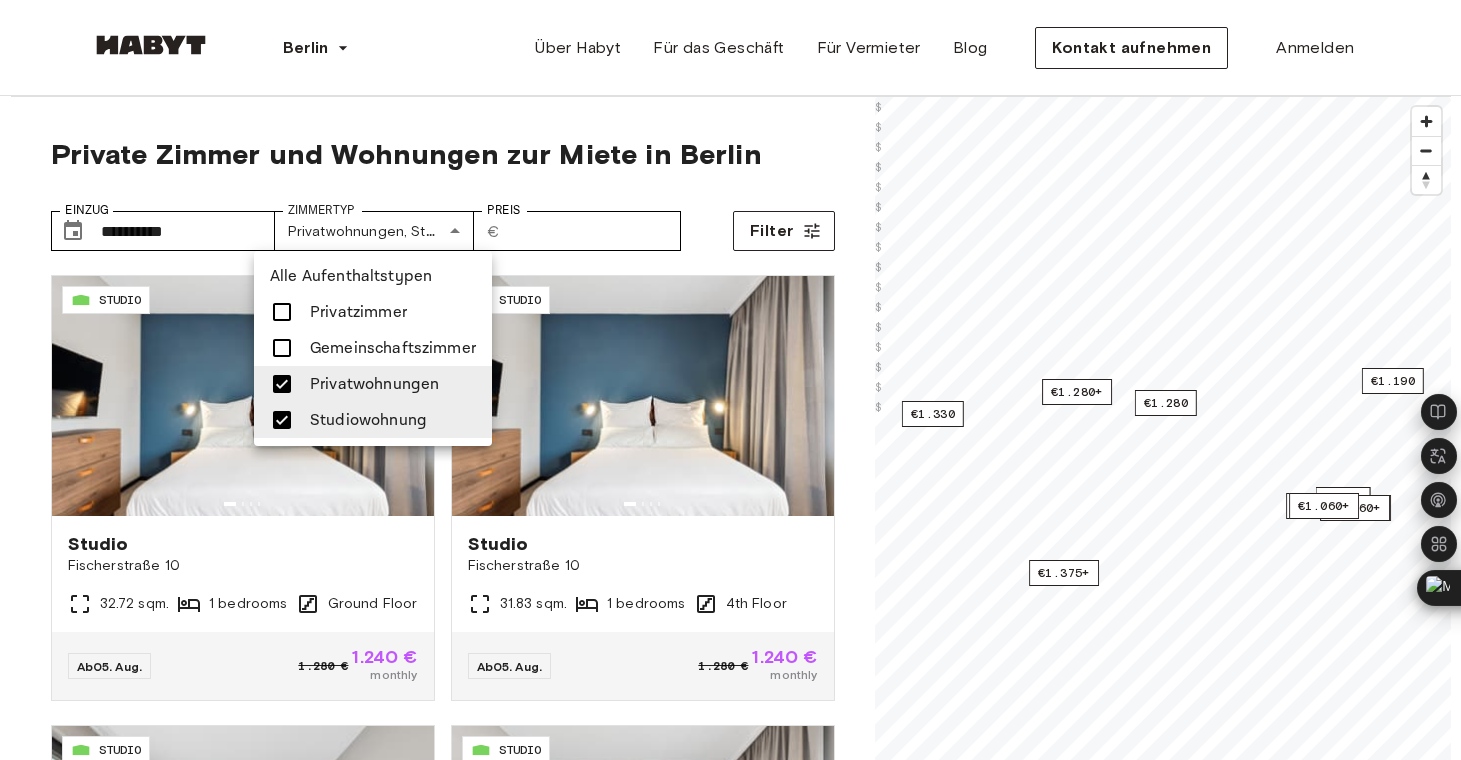 click at bounding box center [730, 380] 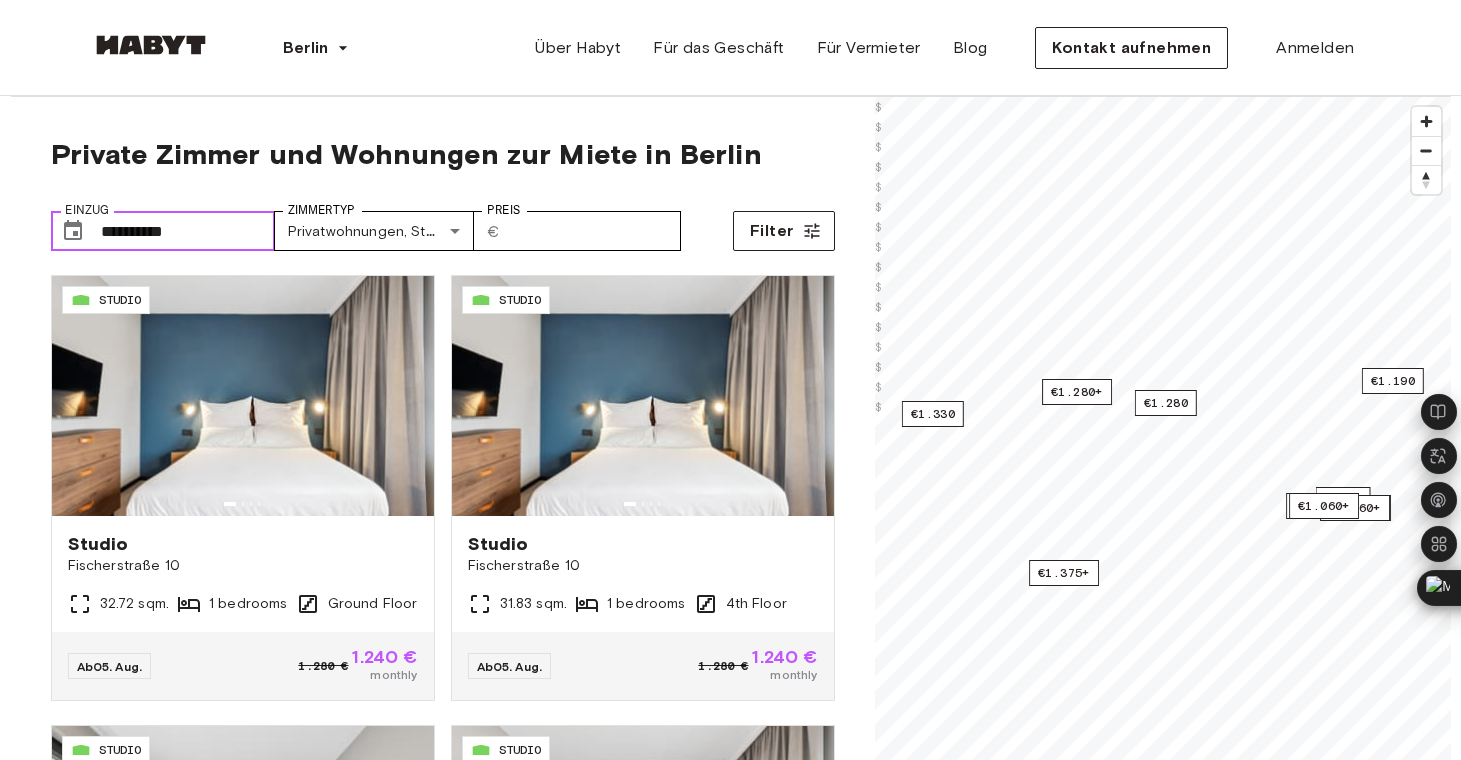 click on "**********" at bounding box center (188, 231) 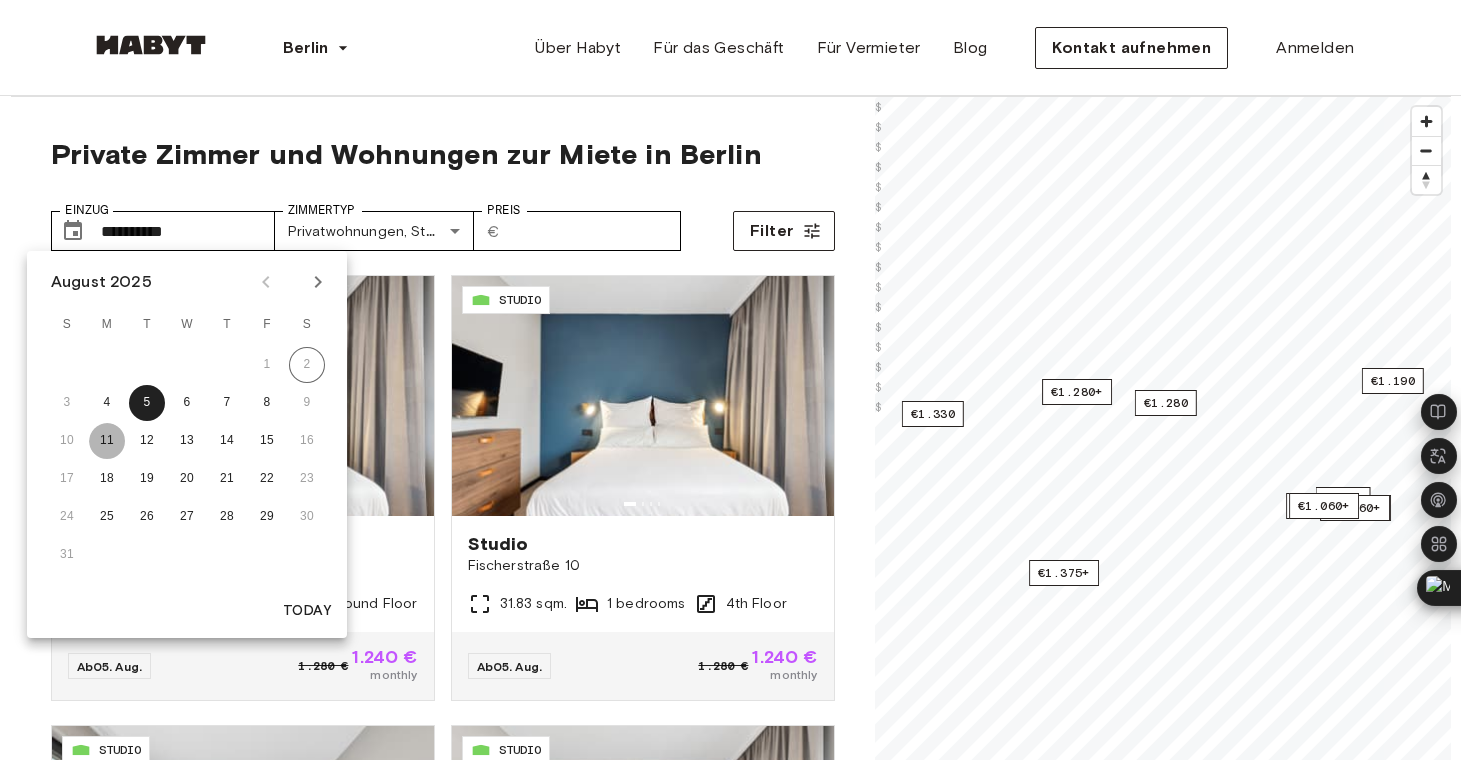 click on "11" at bounding box center (107, 441) 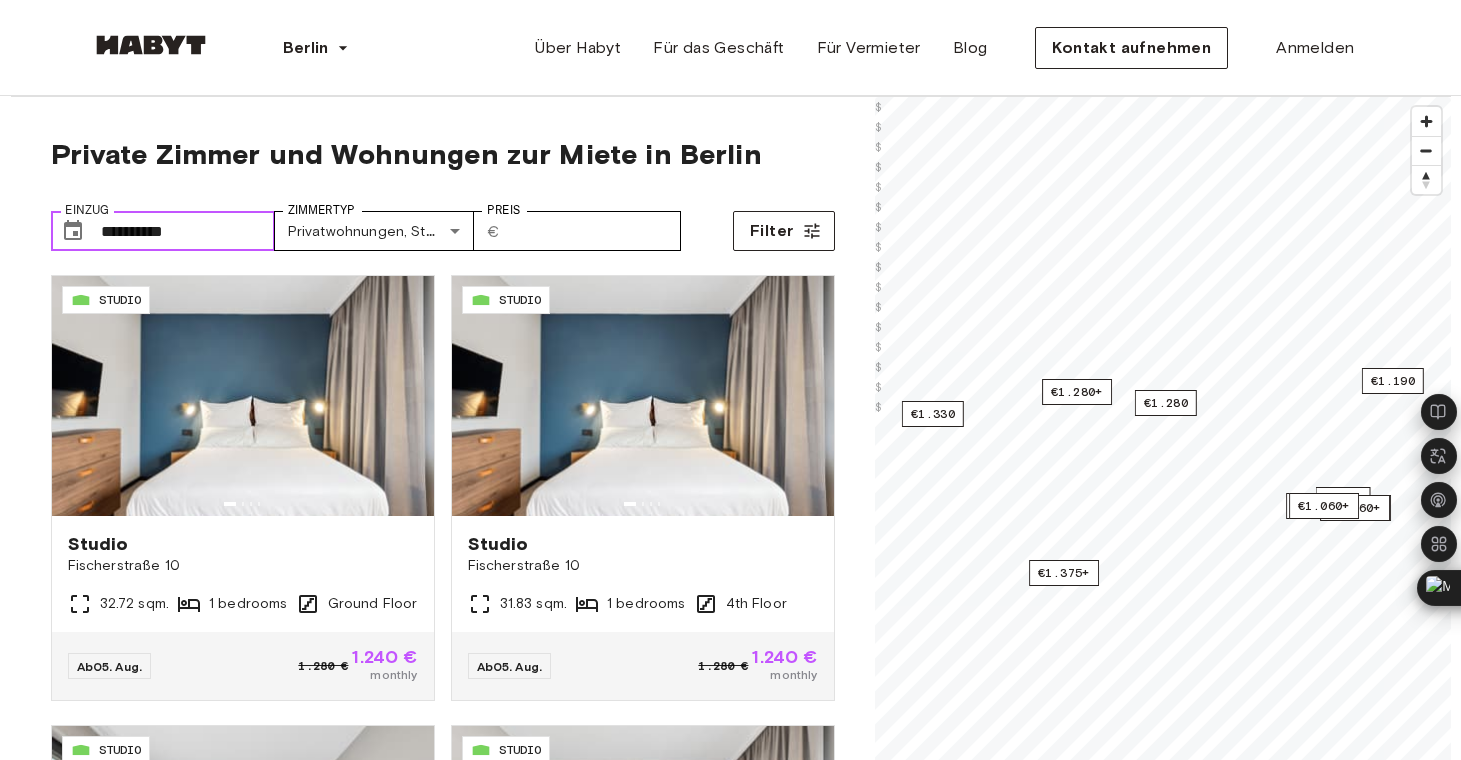 click on "**********" at bounding box center [188, 231] 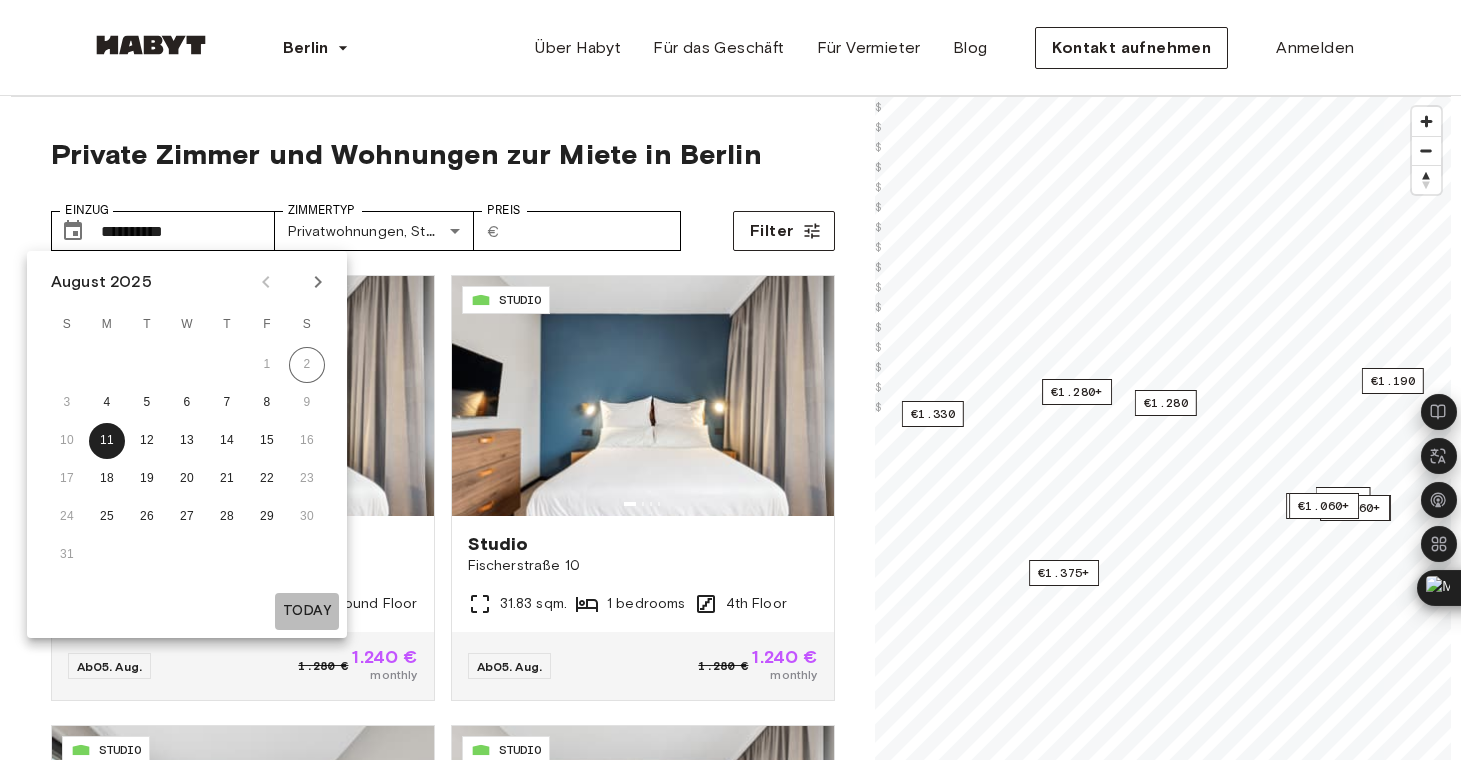 click on "Today" at bounding box center (307, 611) 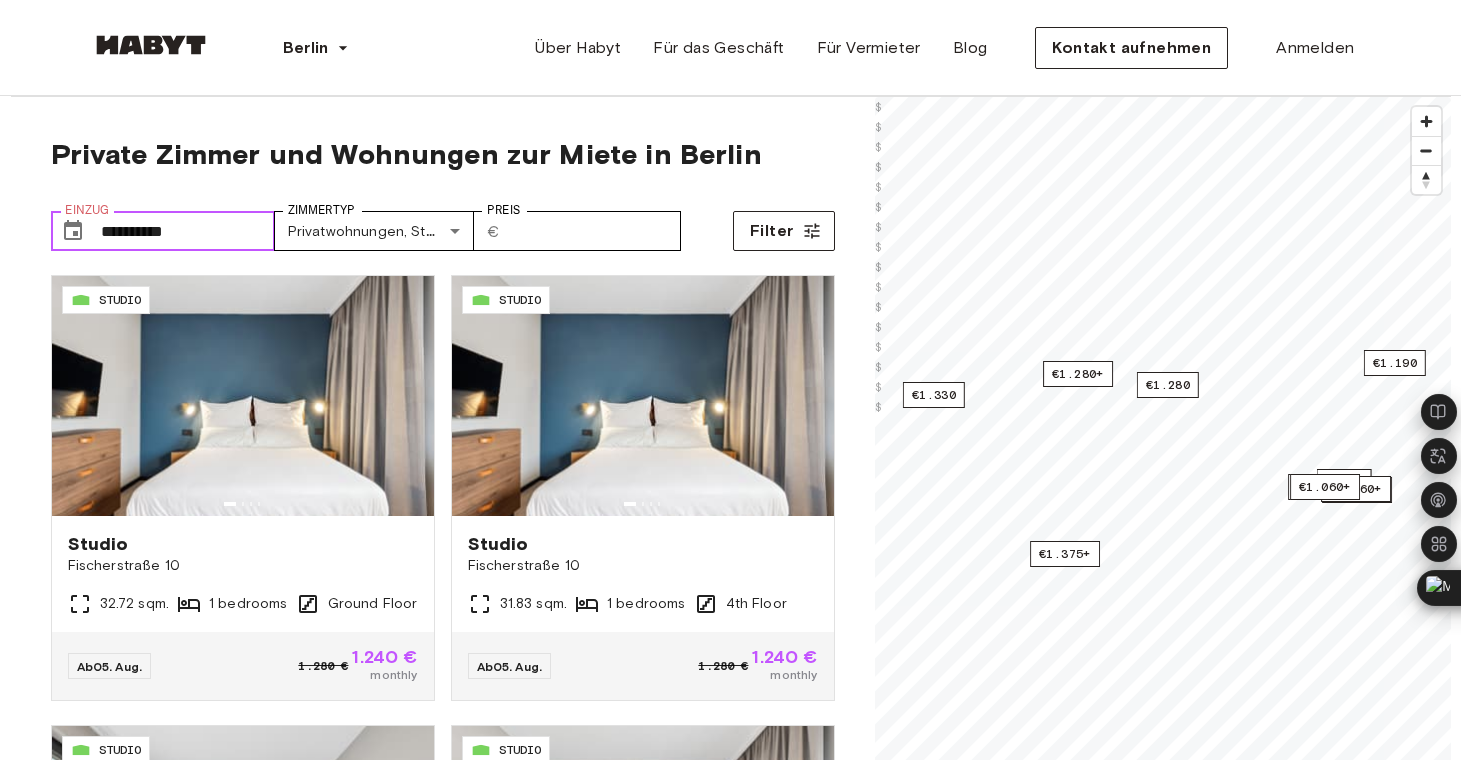 click on "**********" at bounding box center [188, 231] 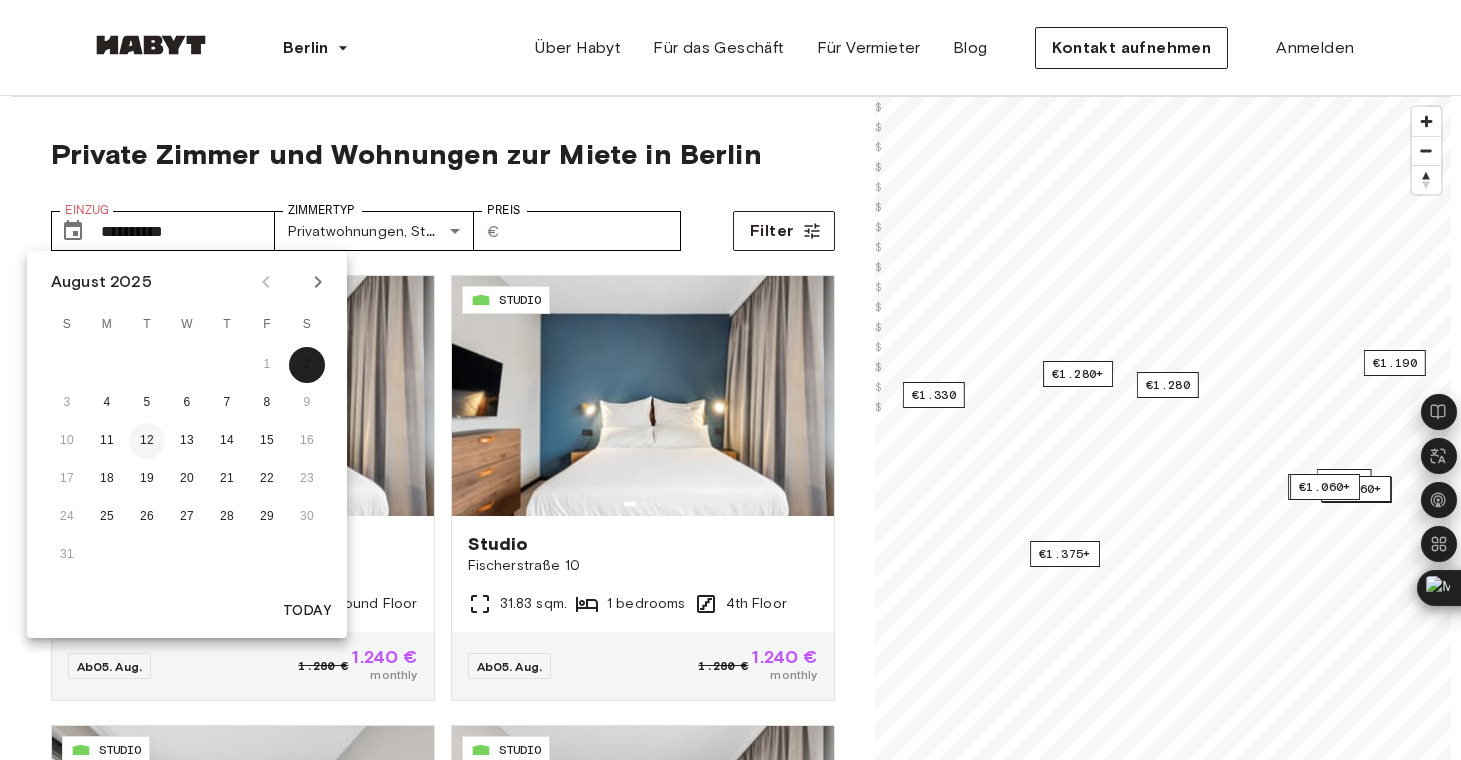 click on "12" at bounding box center [147, 441] 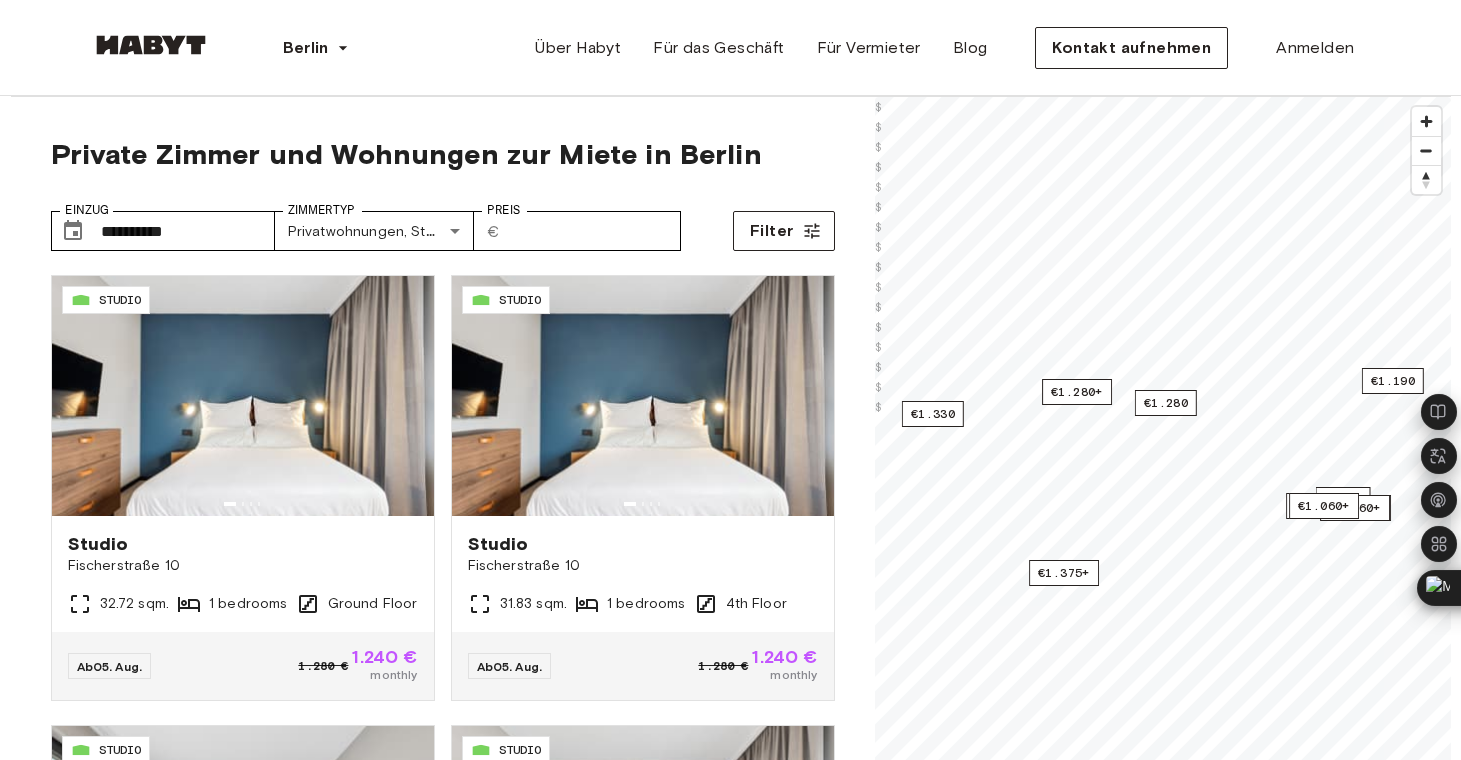 type on "**********" 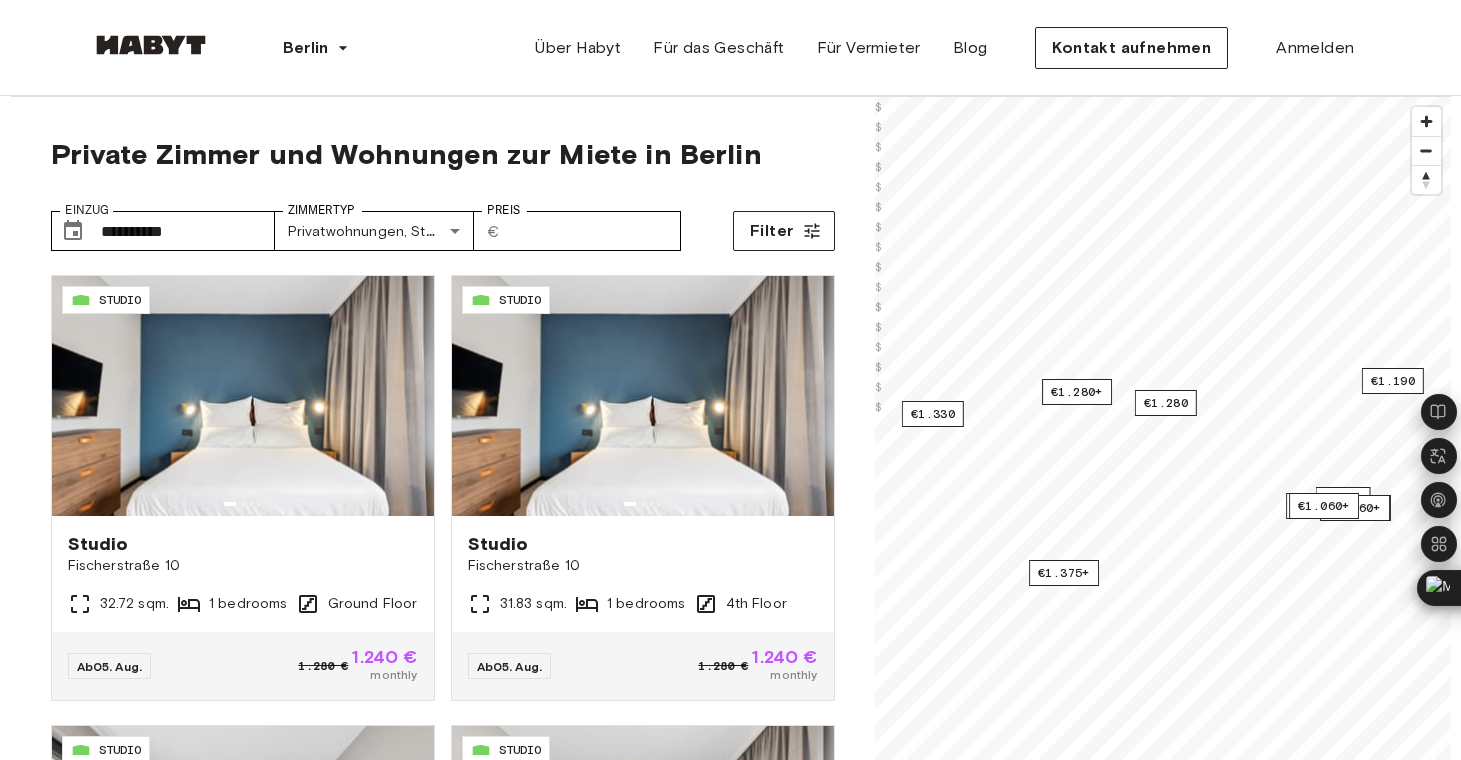 click on "Private Zimmer und Wohnungen zur Miete in Berlin" at bounding box center (443, 154) 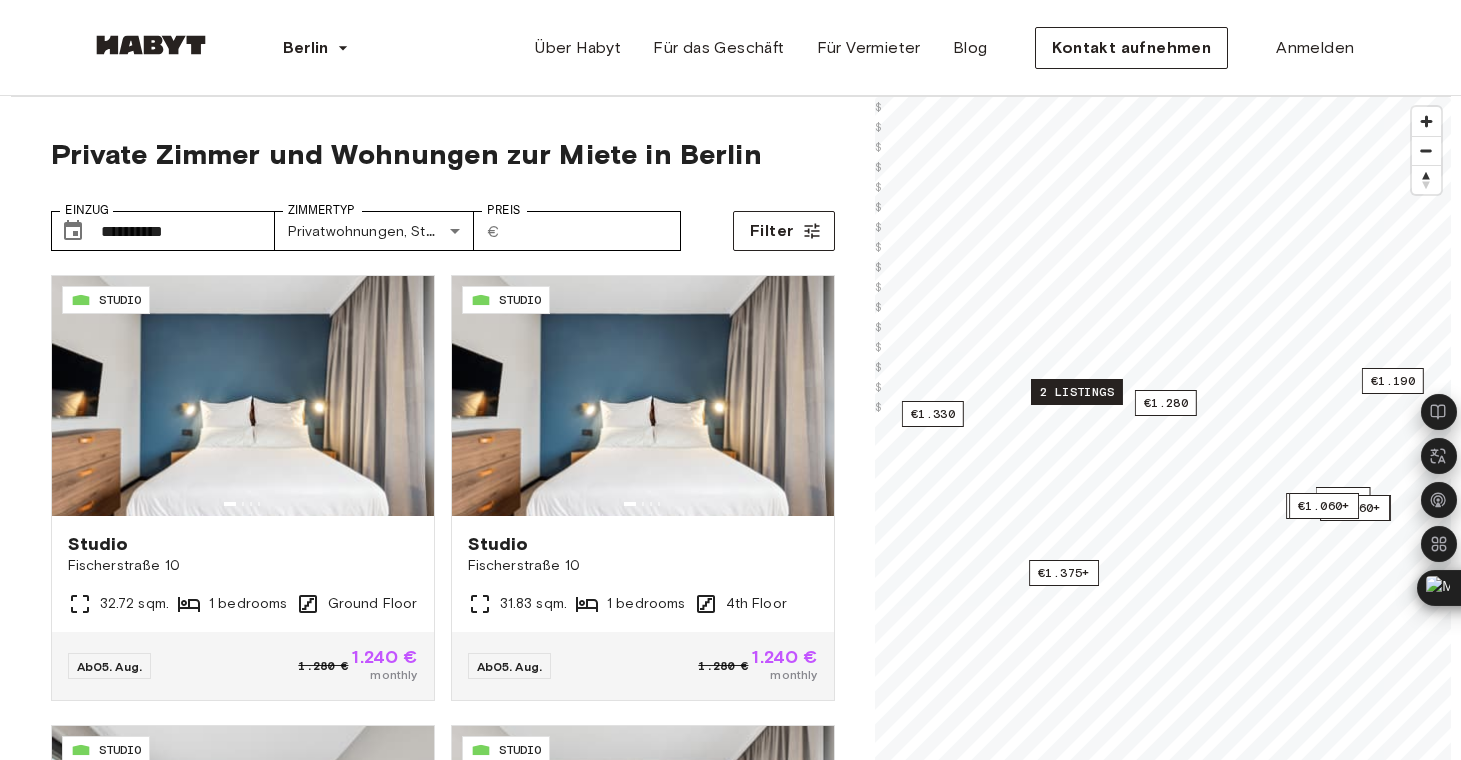 click on "2 listings" at bounding box center [1077, 392] 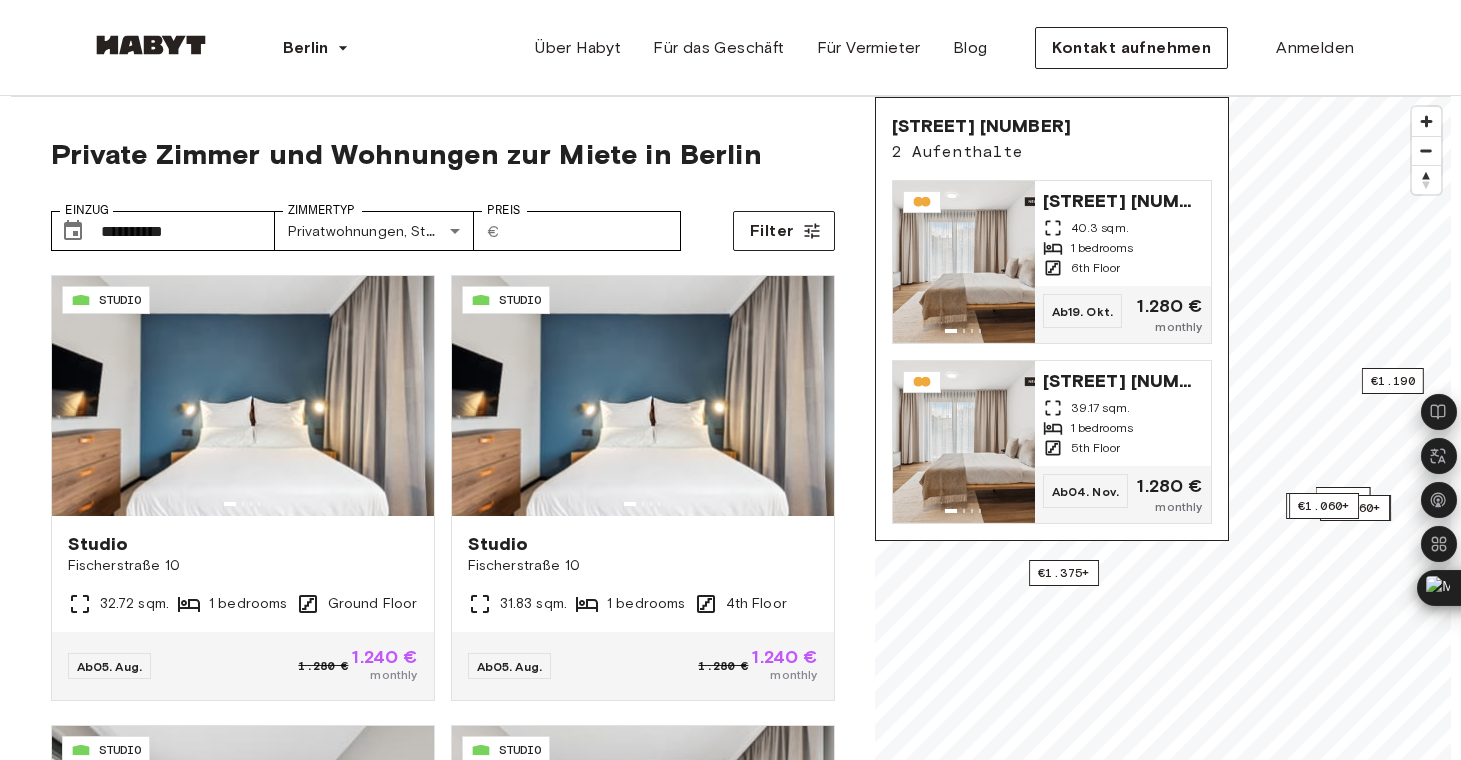 click on "**********" at bounding box center [443, 223] 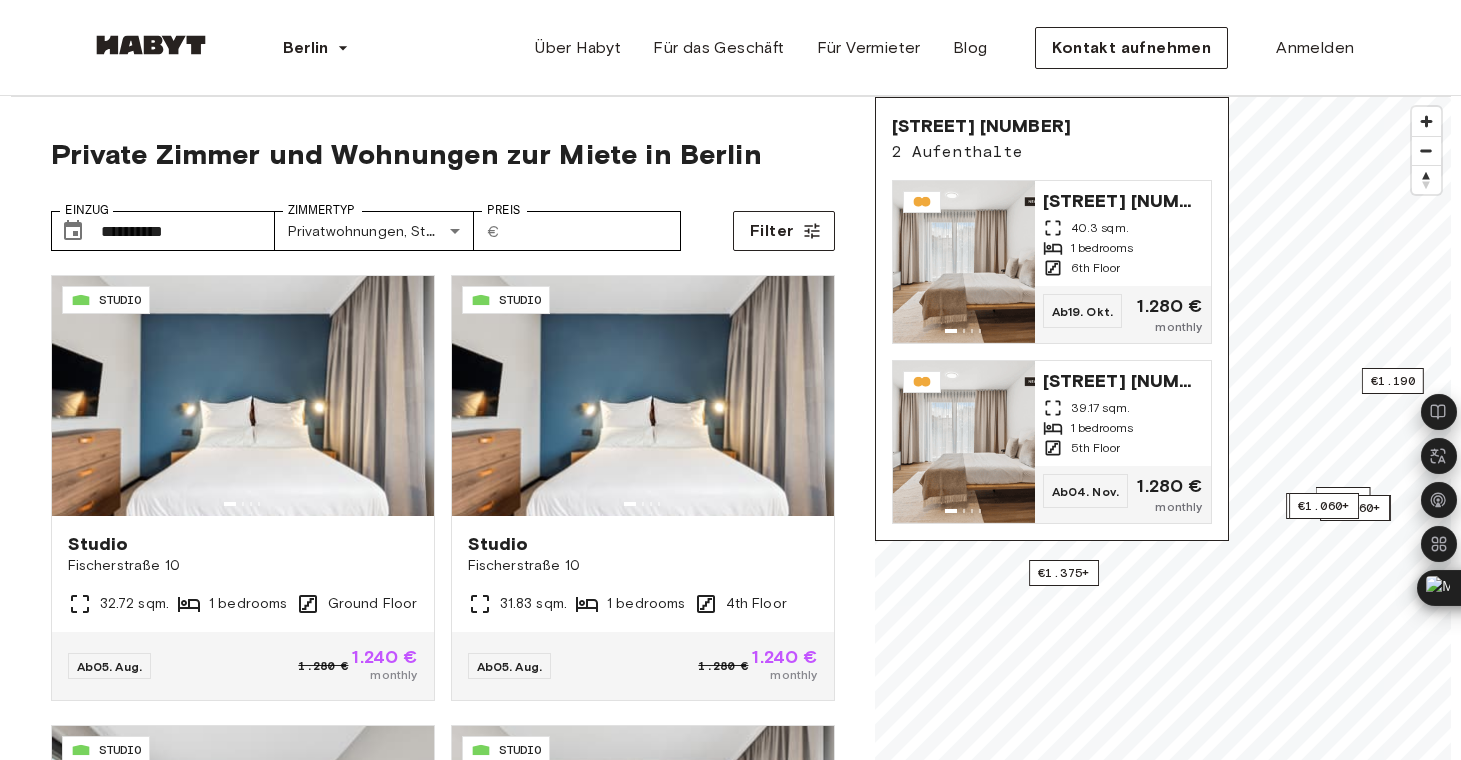click on "Private Zimmer und Wohnungen zur Miete in Berlin" at bounding box center (443, 154) 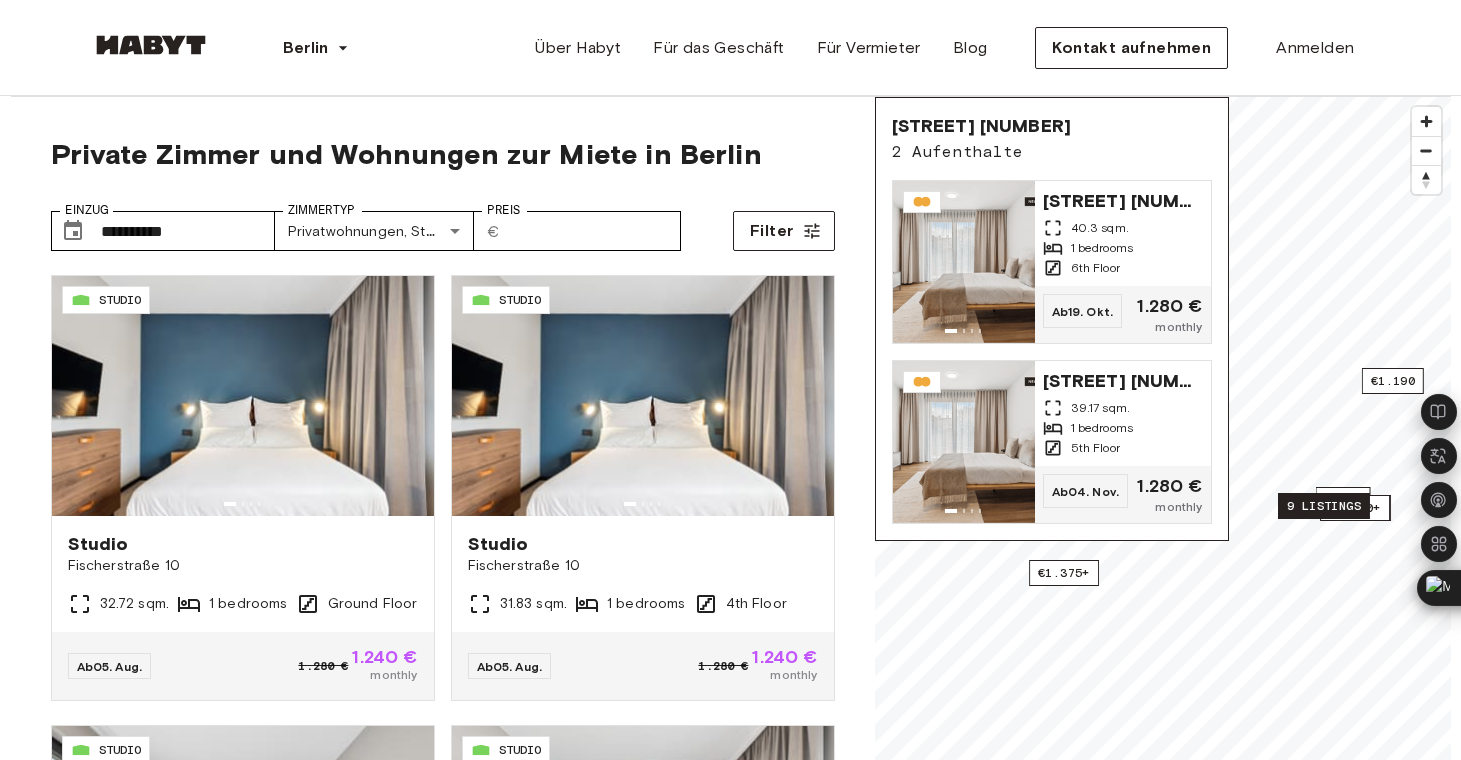click on "9 listings" at bounding box center (1324, 506) 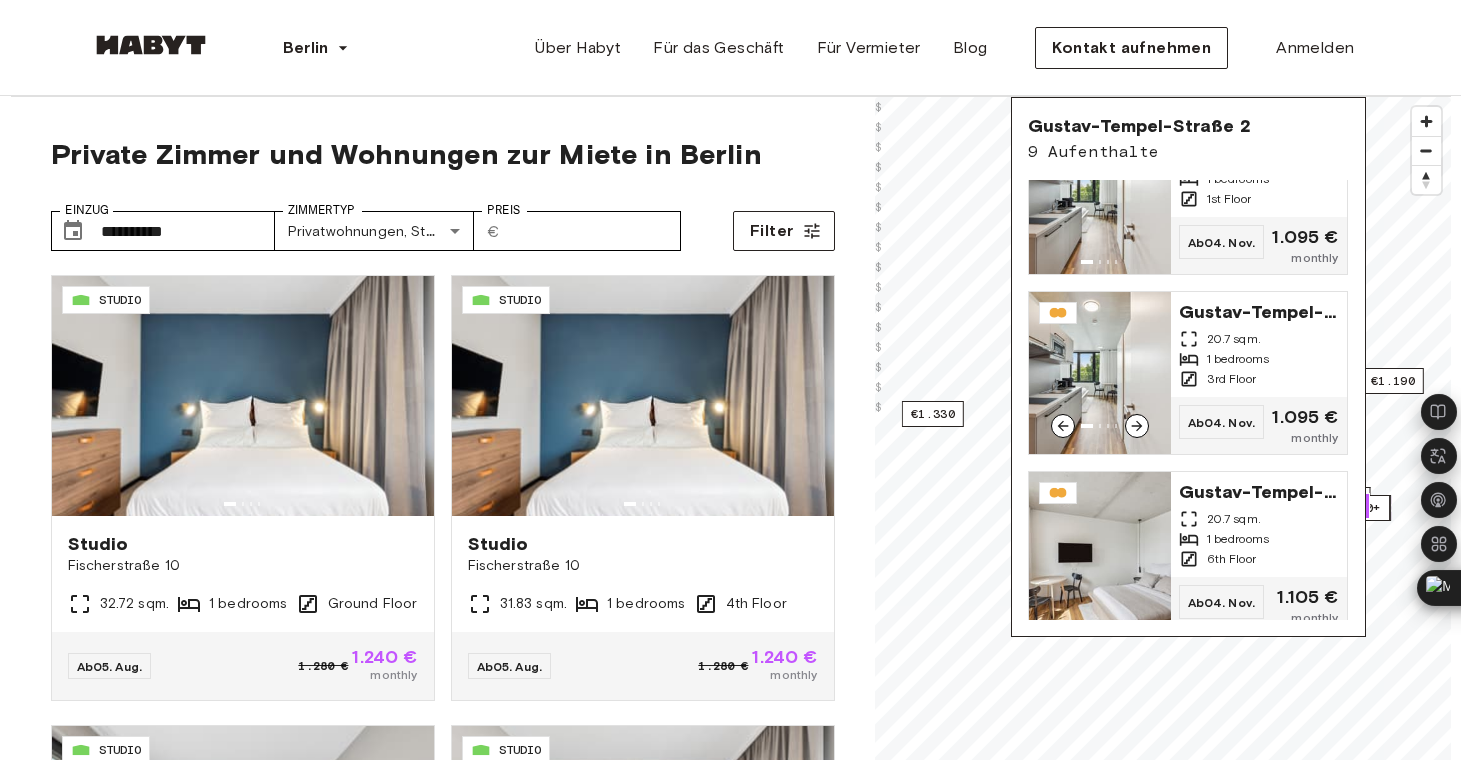 scroll, scrollTop: 1163, scrollLeft: 0, axis: vertical 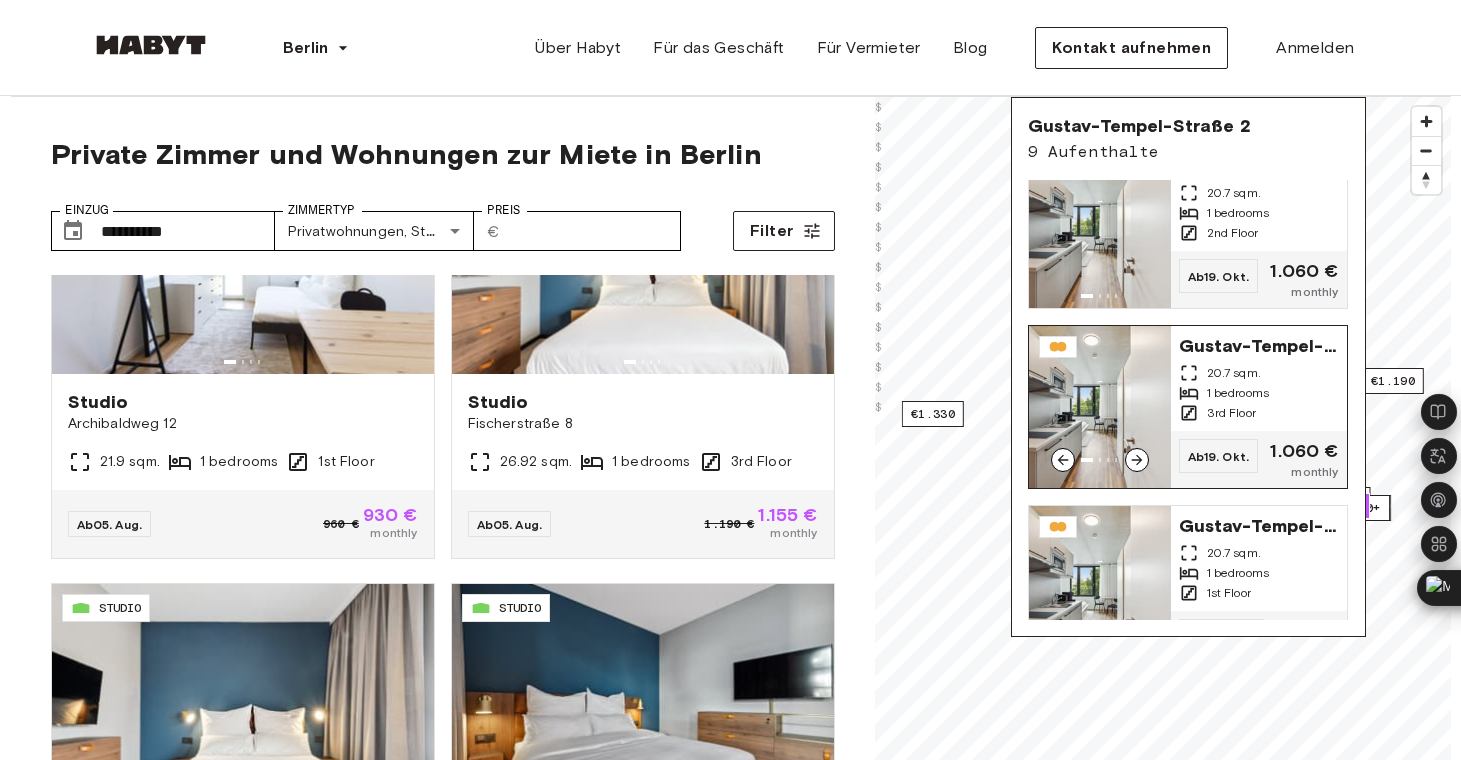 click on "Gustav-Tempel-Straße 2" at bounding box center [1259, 344] 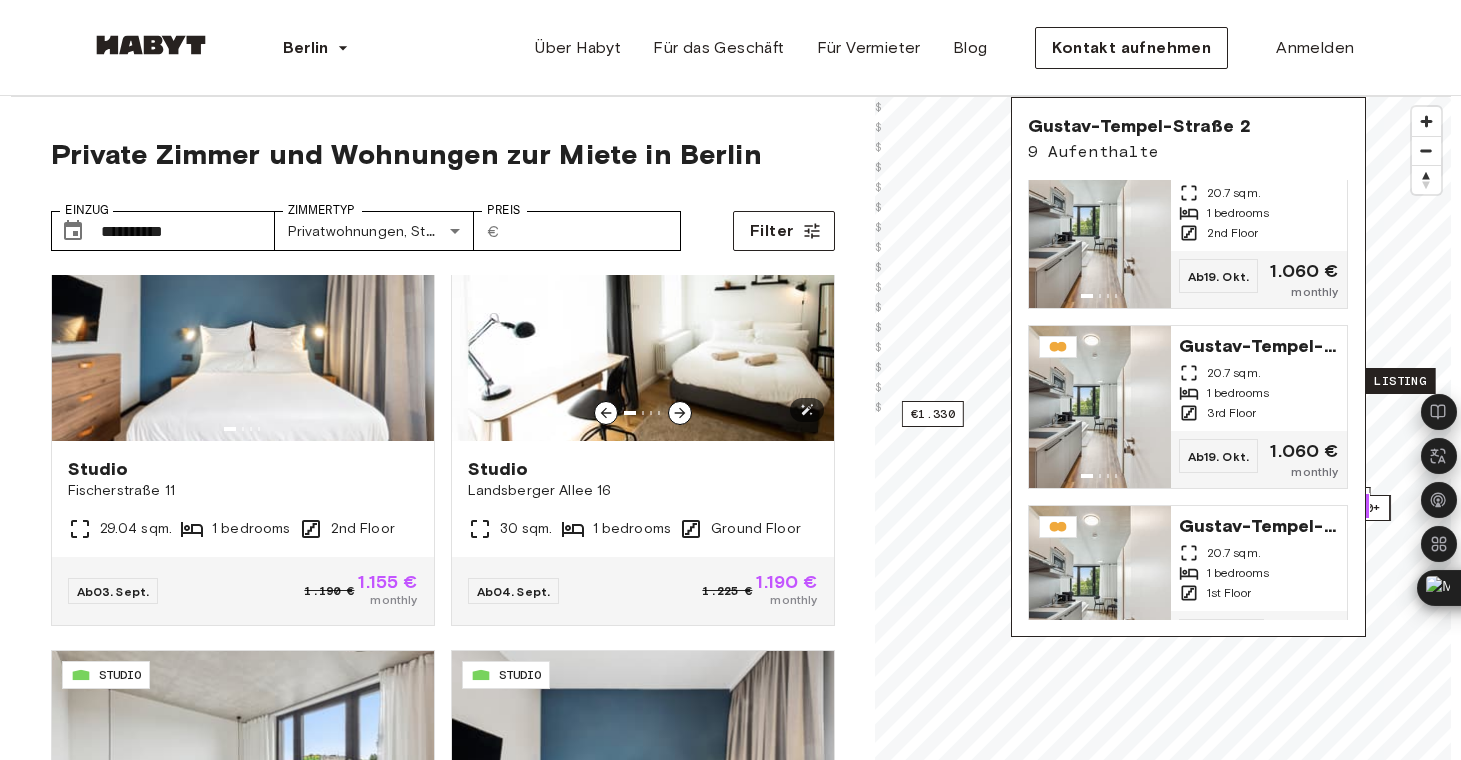 scroll, scrollTop: 1883, scrollLeft: 0, axis: vertical 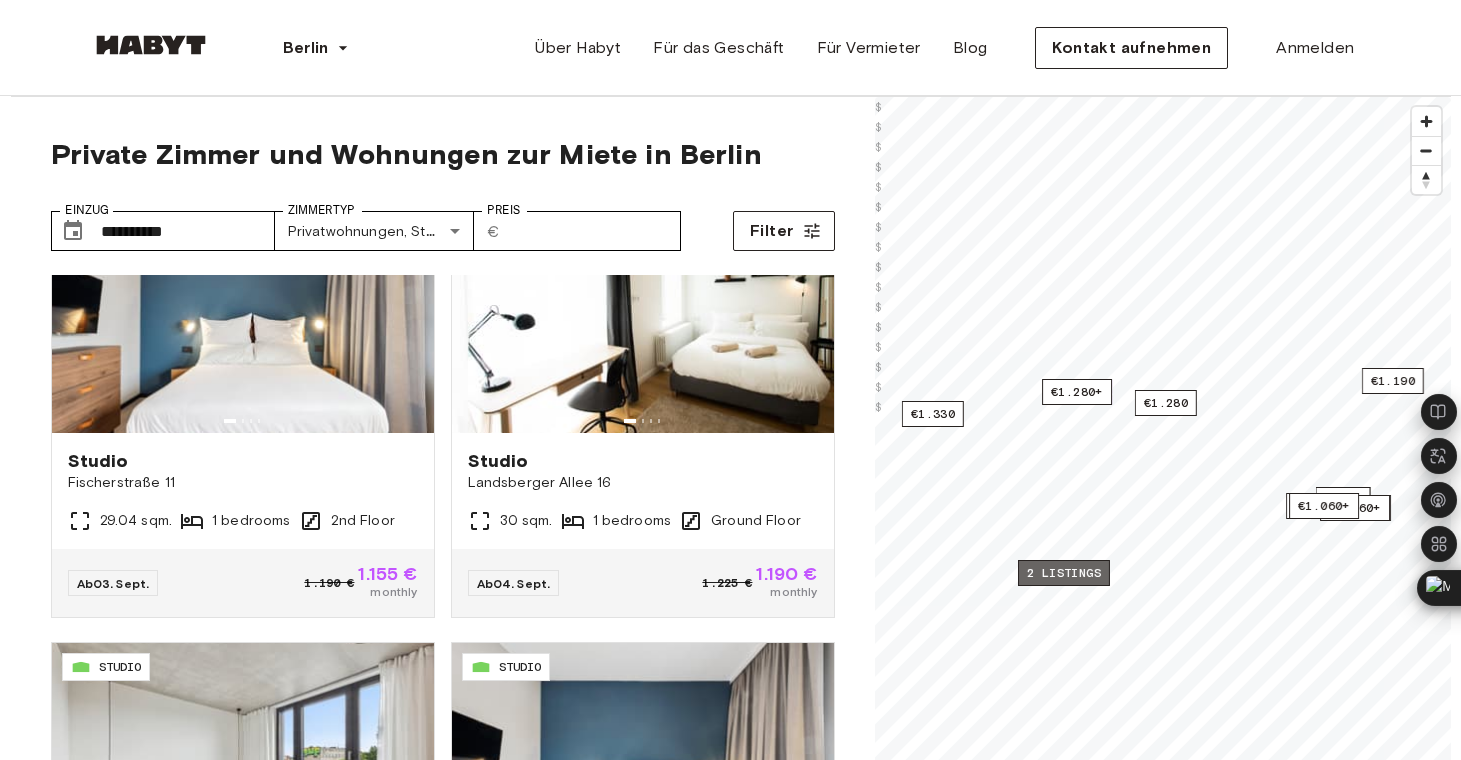 click on "2 listings" at bounding box center [1064, 573] 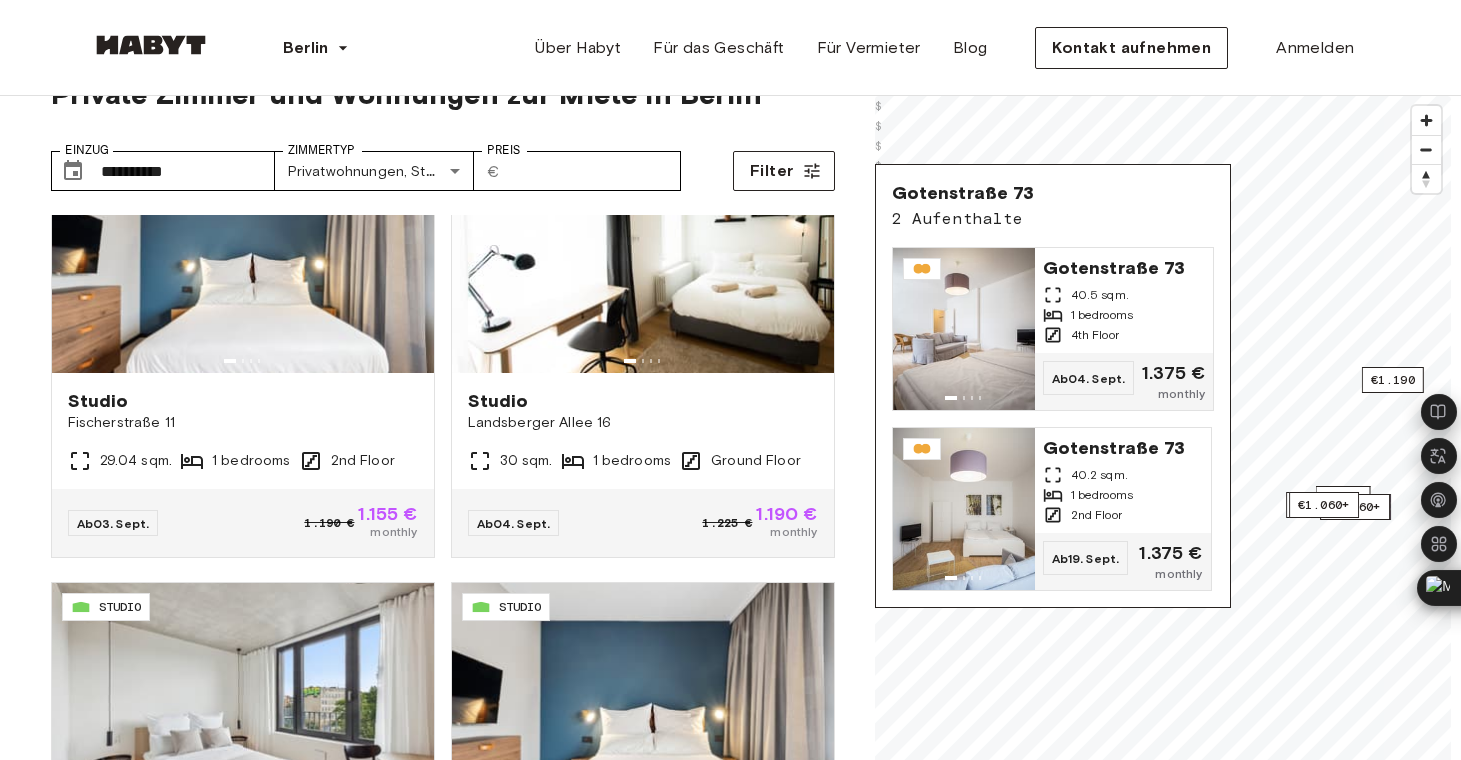 scroll, scrollTop: 68, scrollLeft: 0, axis: vertical 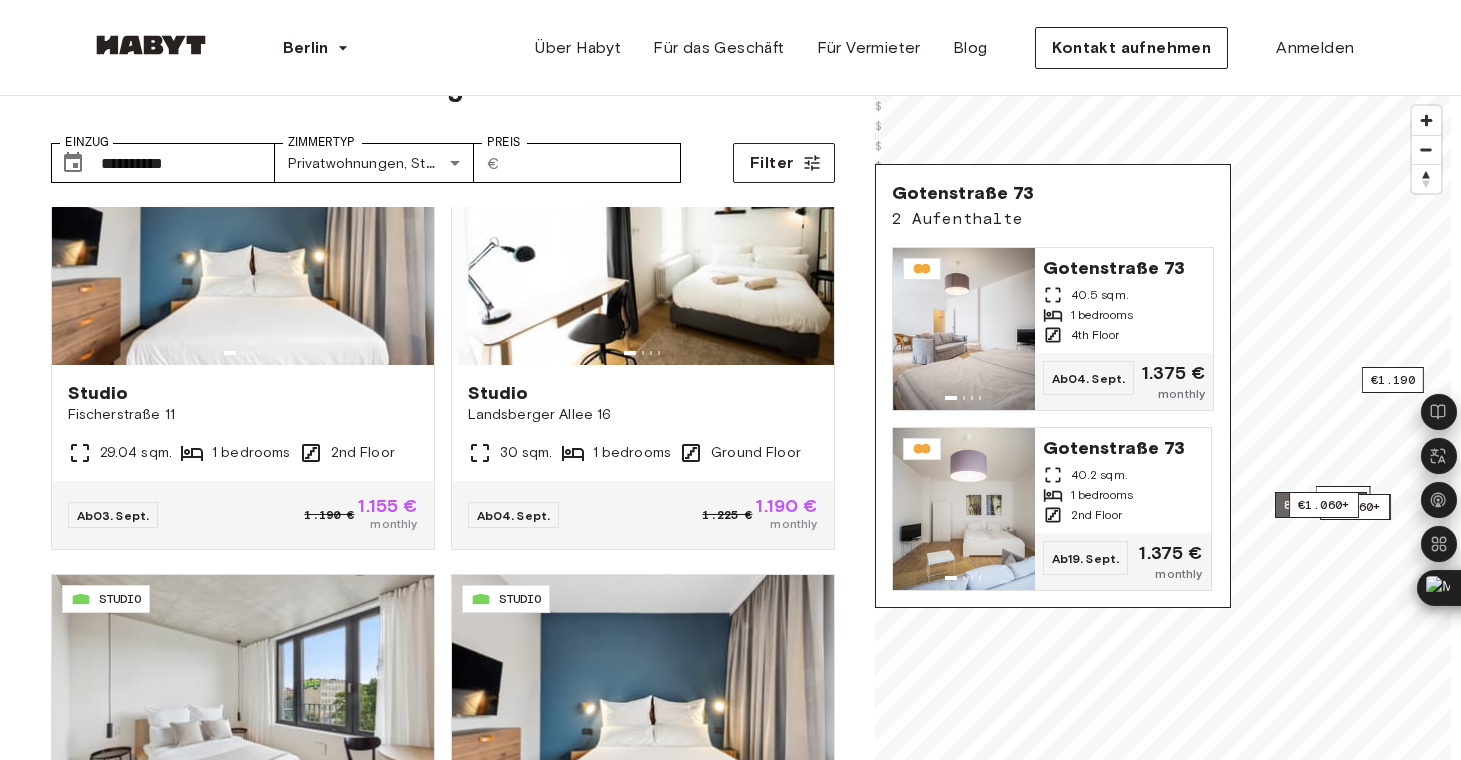 click on "8 listings" at bounding box center (1321, 505) 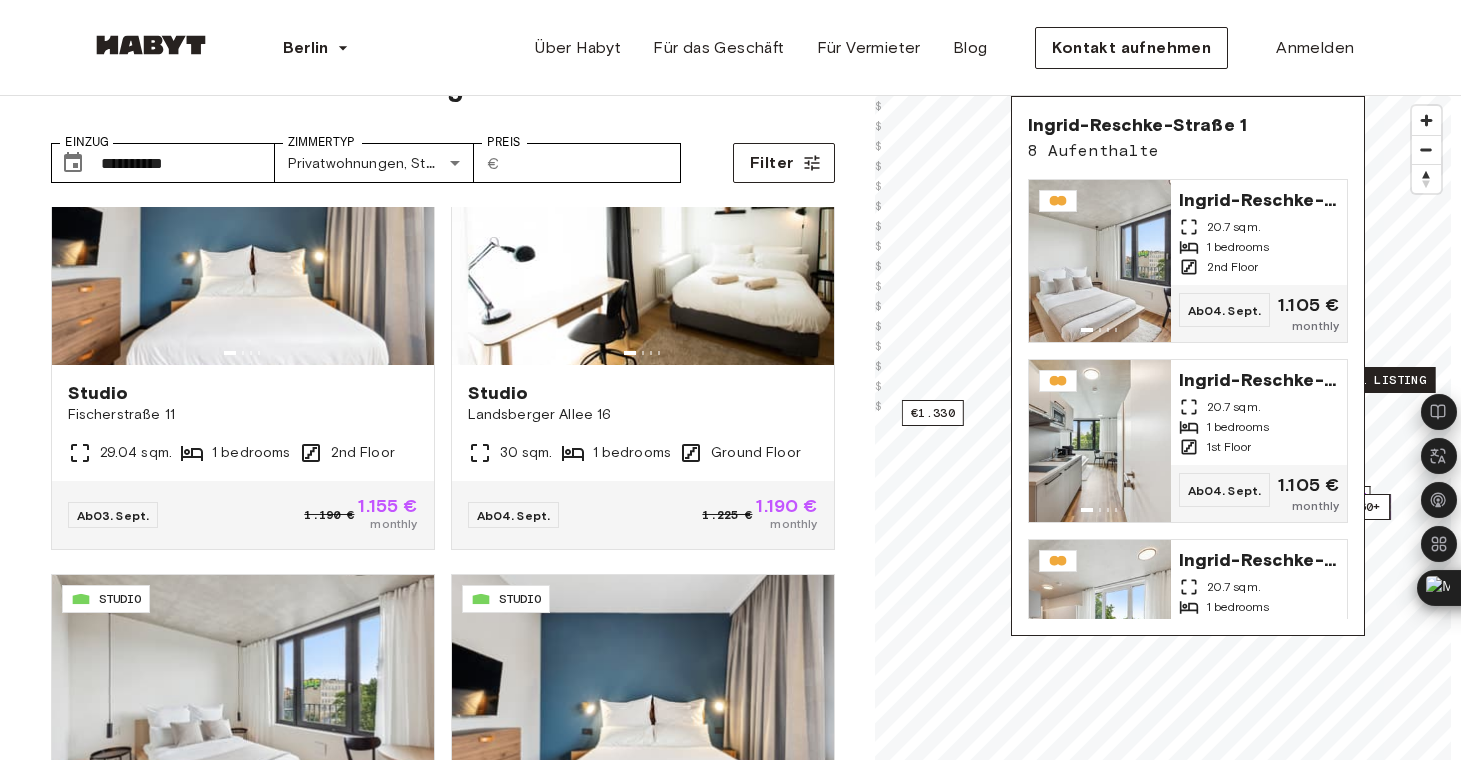 click on "1 listing" at bounding box center (1392, 380) 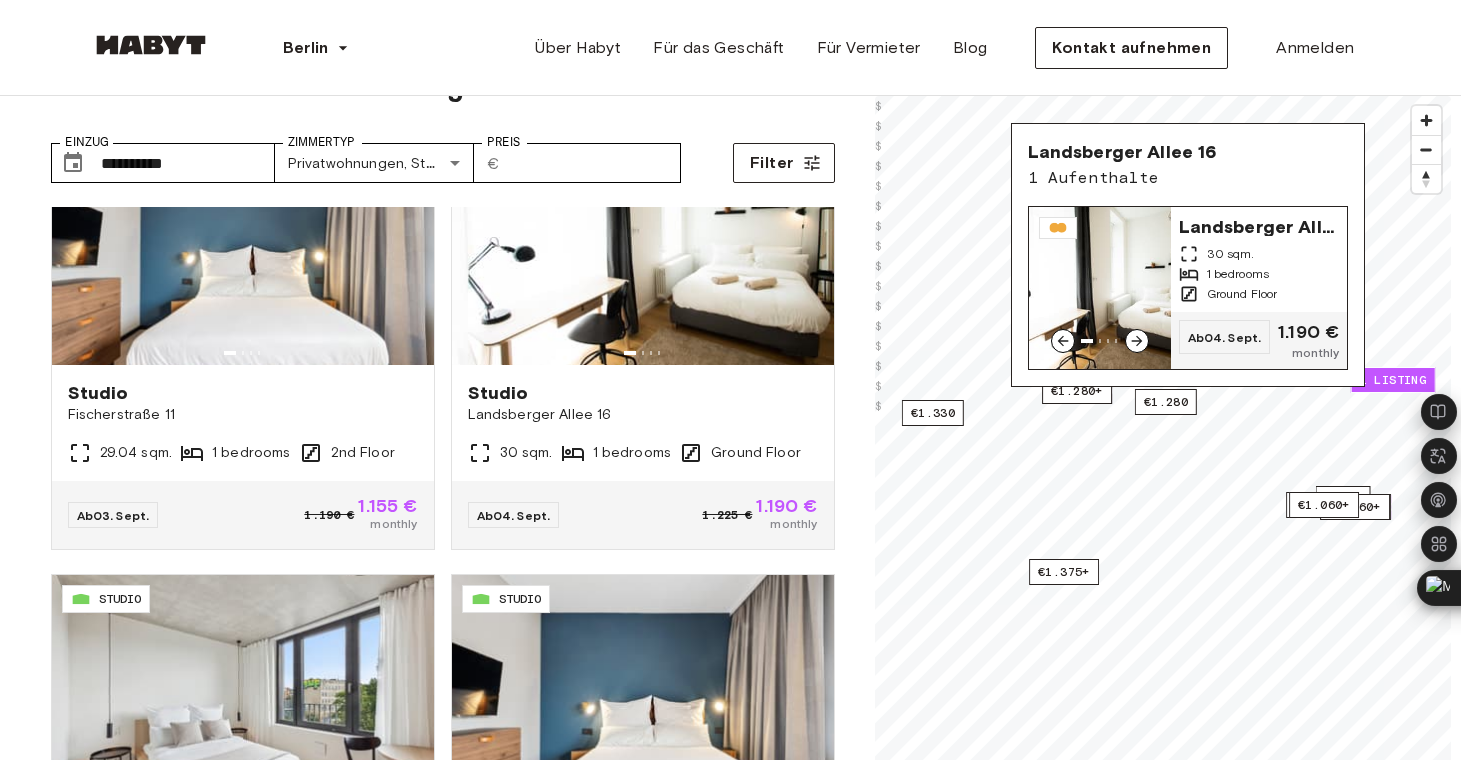 click 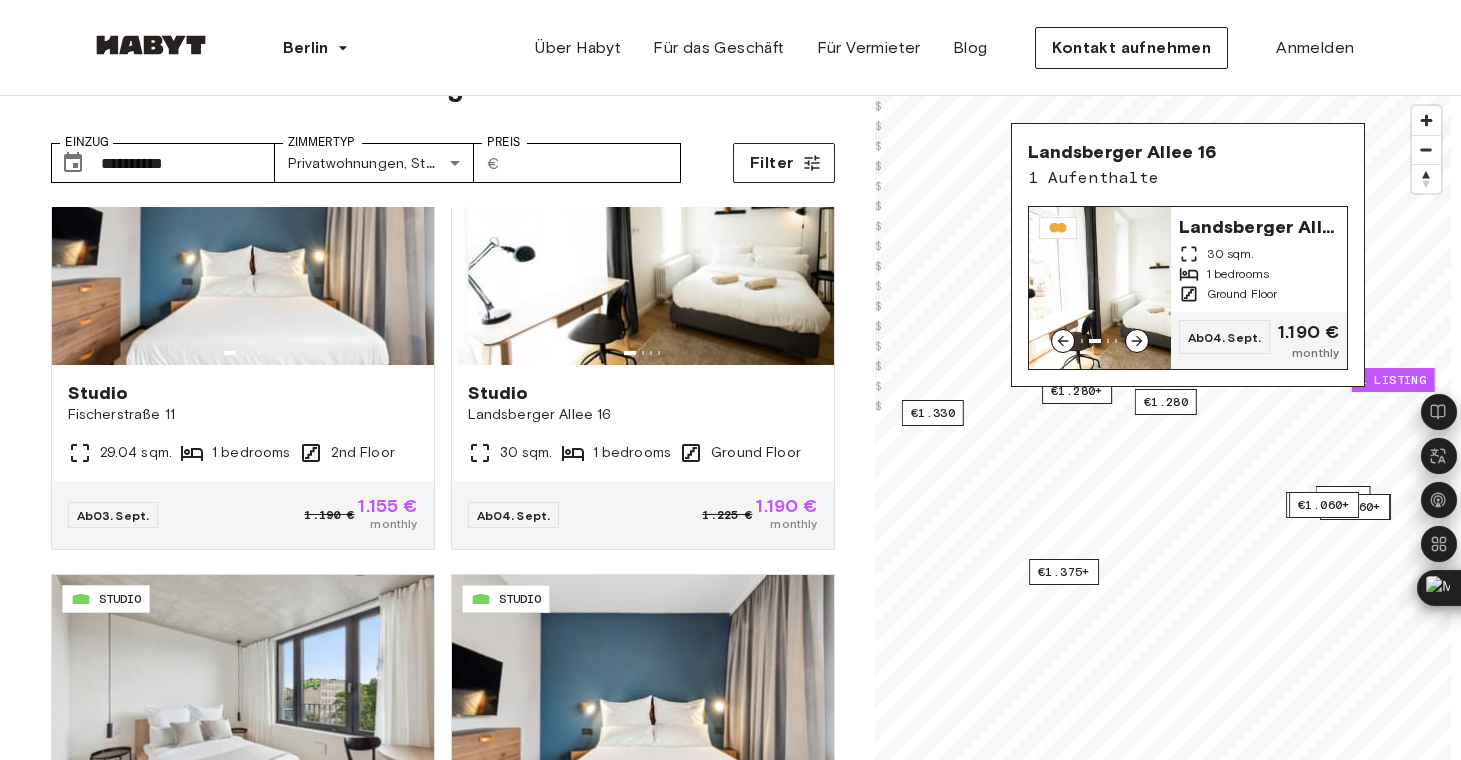 click 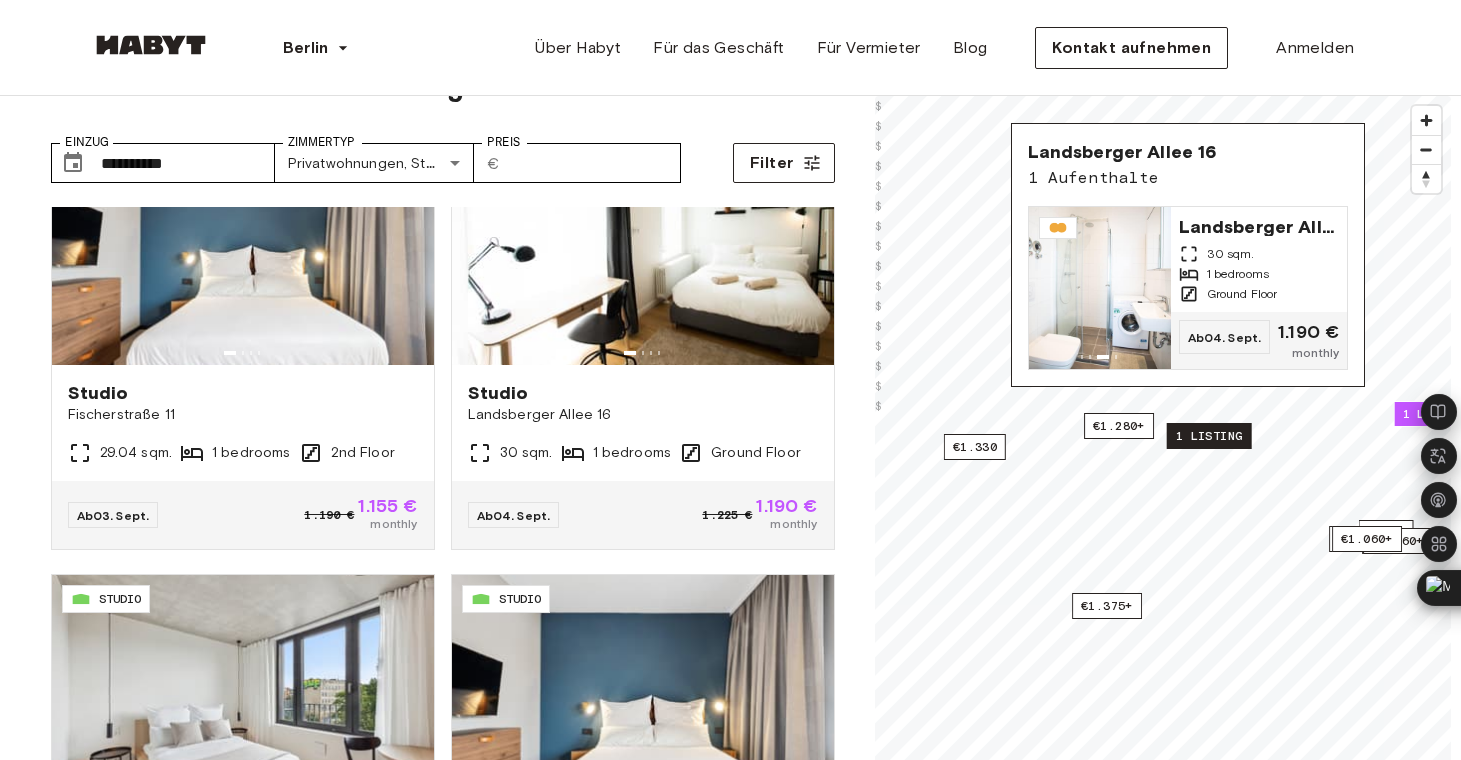 click on "1 listing" at bounding box center [1208, 436] 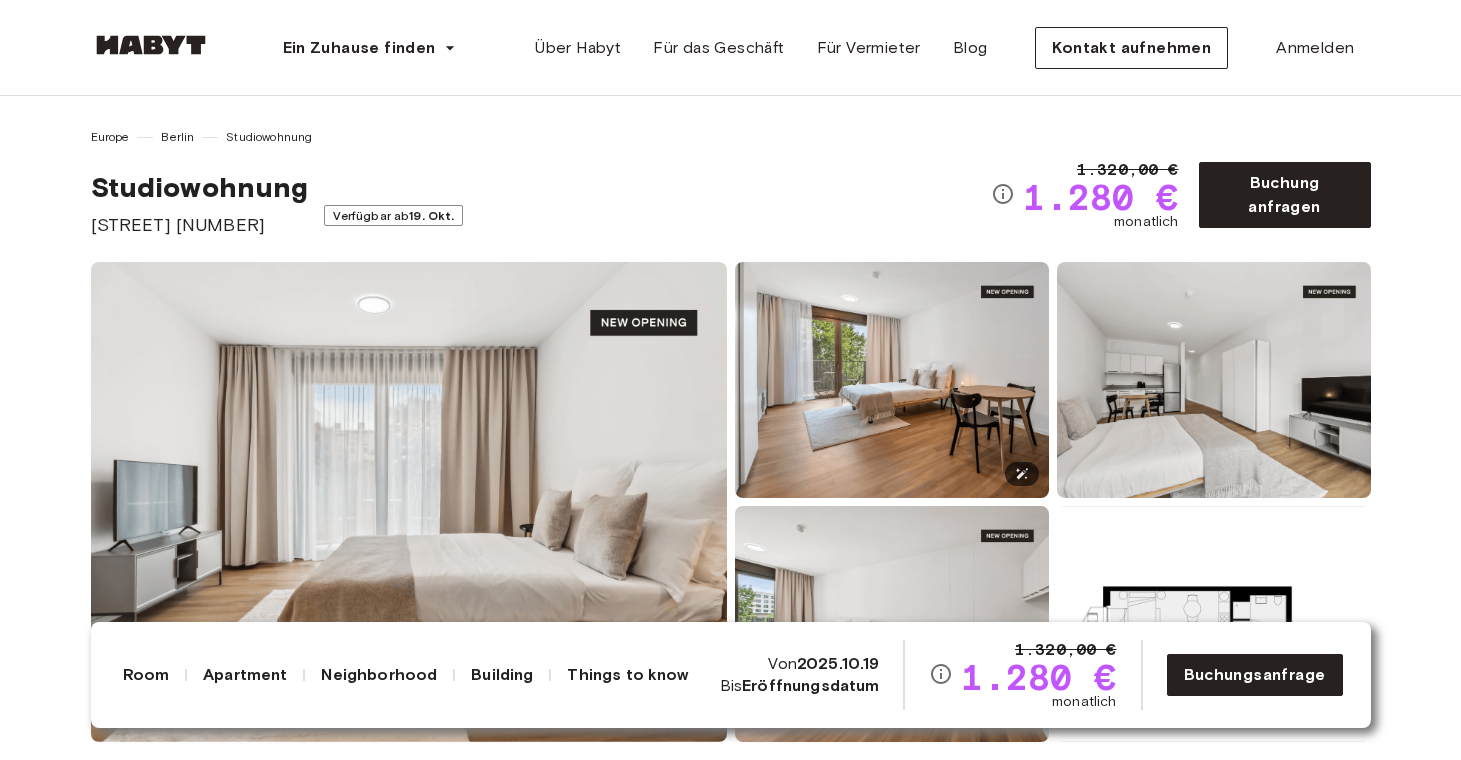 scroll, scrollTop: 0, scrollLeft: 0, axis: both 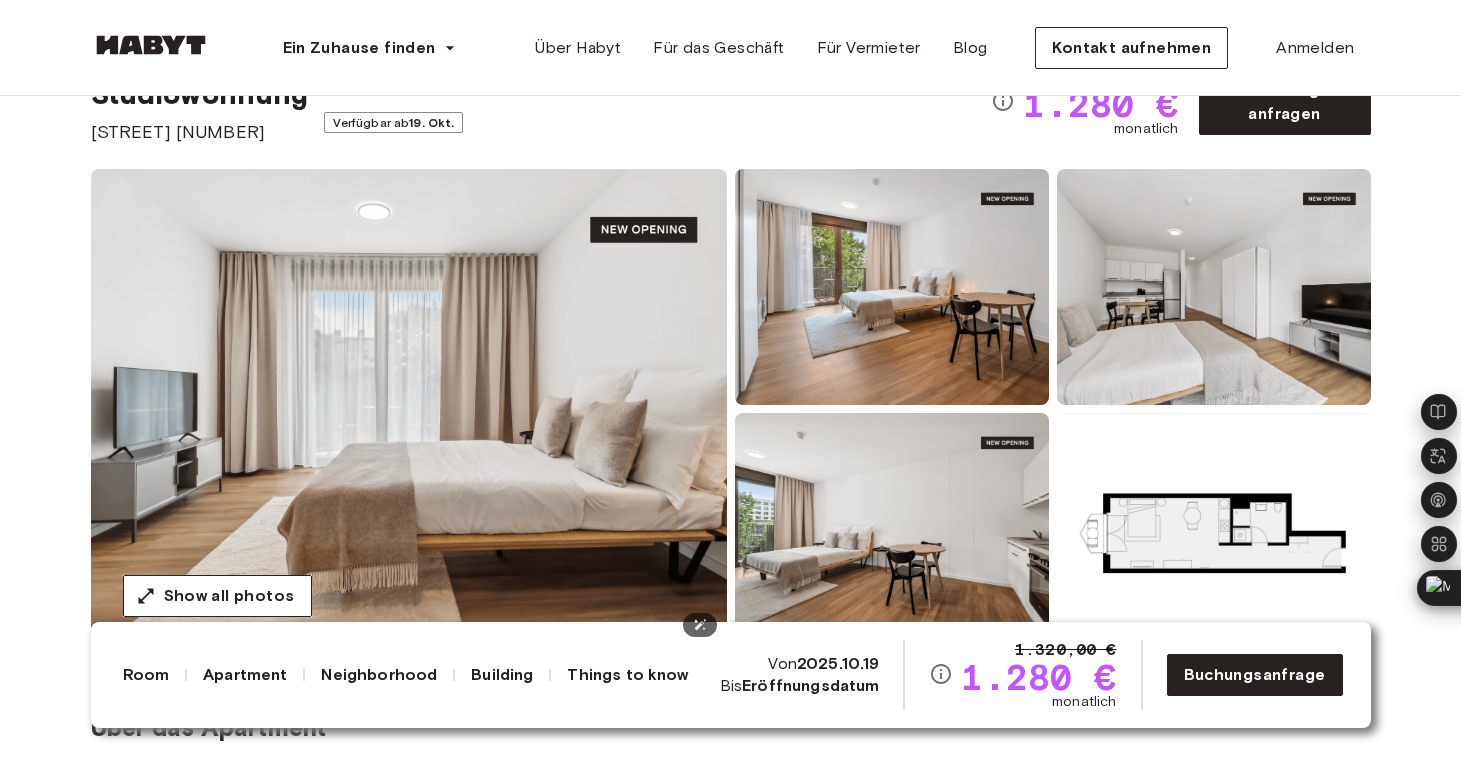 click at bounding box center [409, 409] 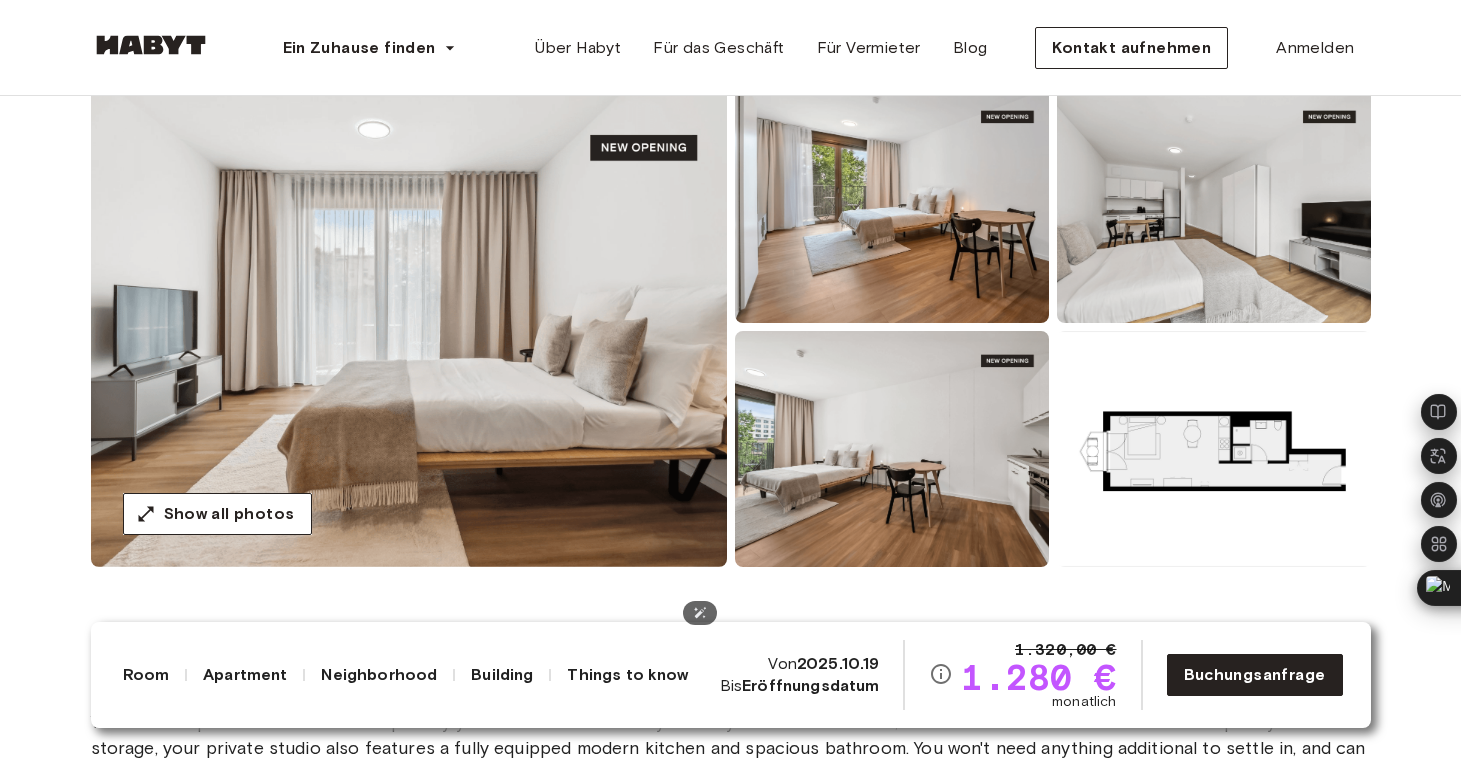 scroll, scrollTop: 179, scrollLeft: 0, axis: vertical 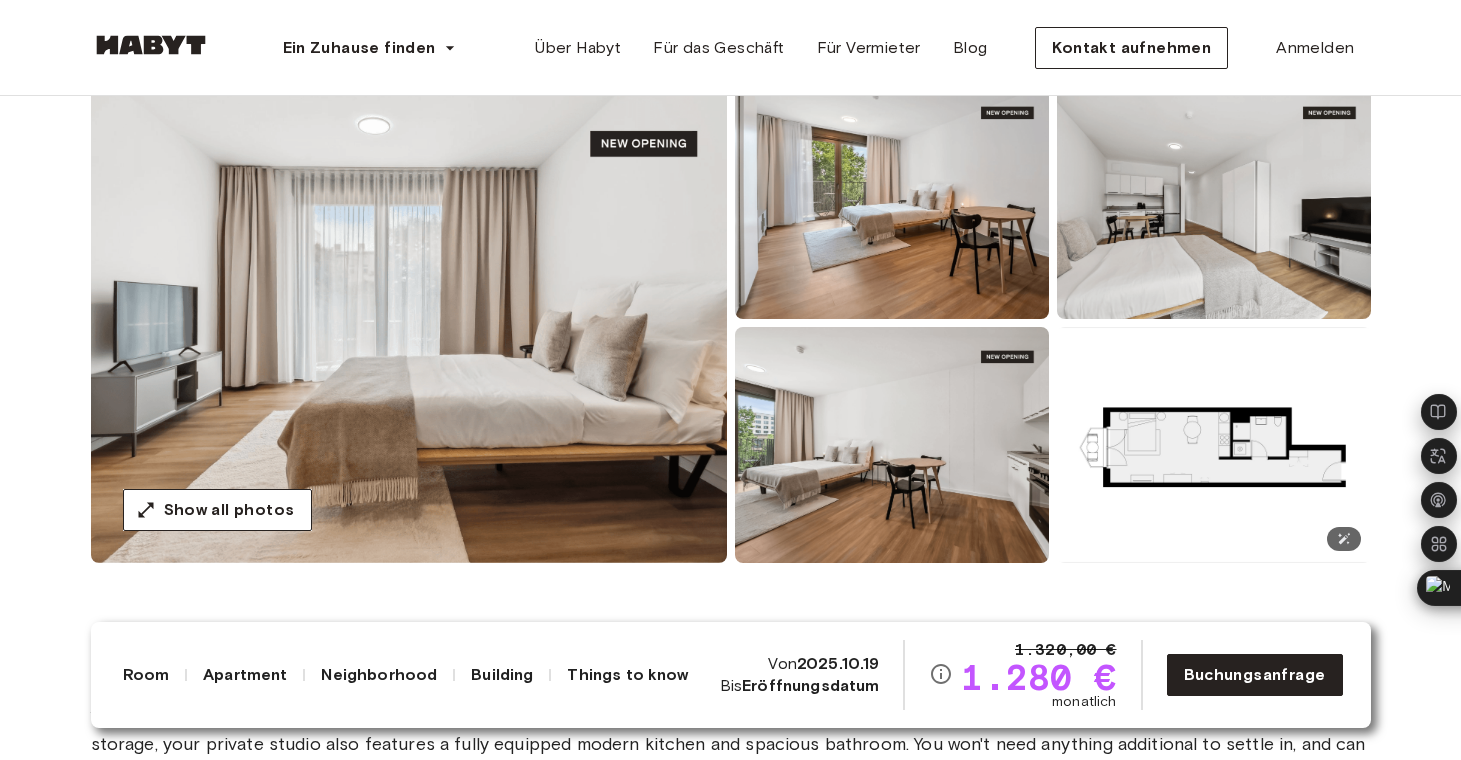 click at bounding box center [1214, 445] 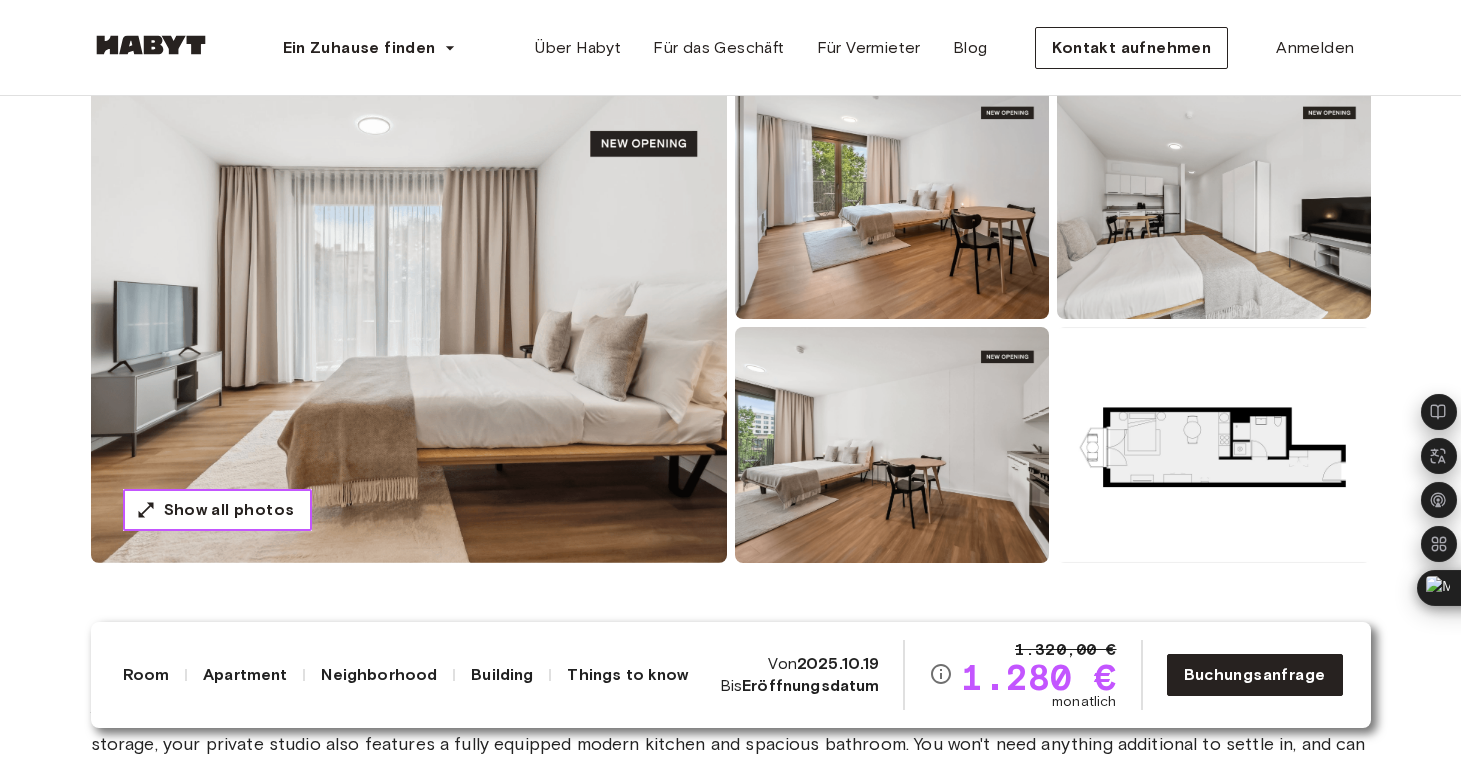 click on "Show all photos" at bounding box center (229, 510) 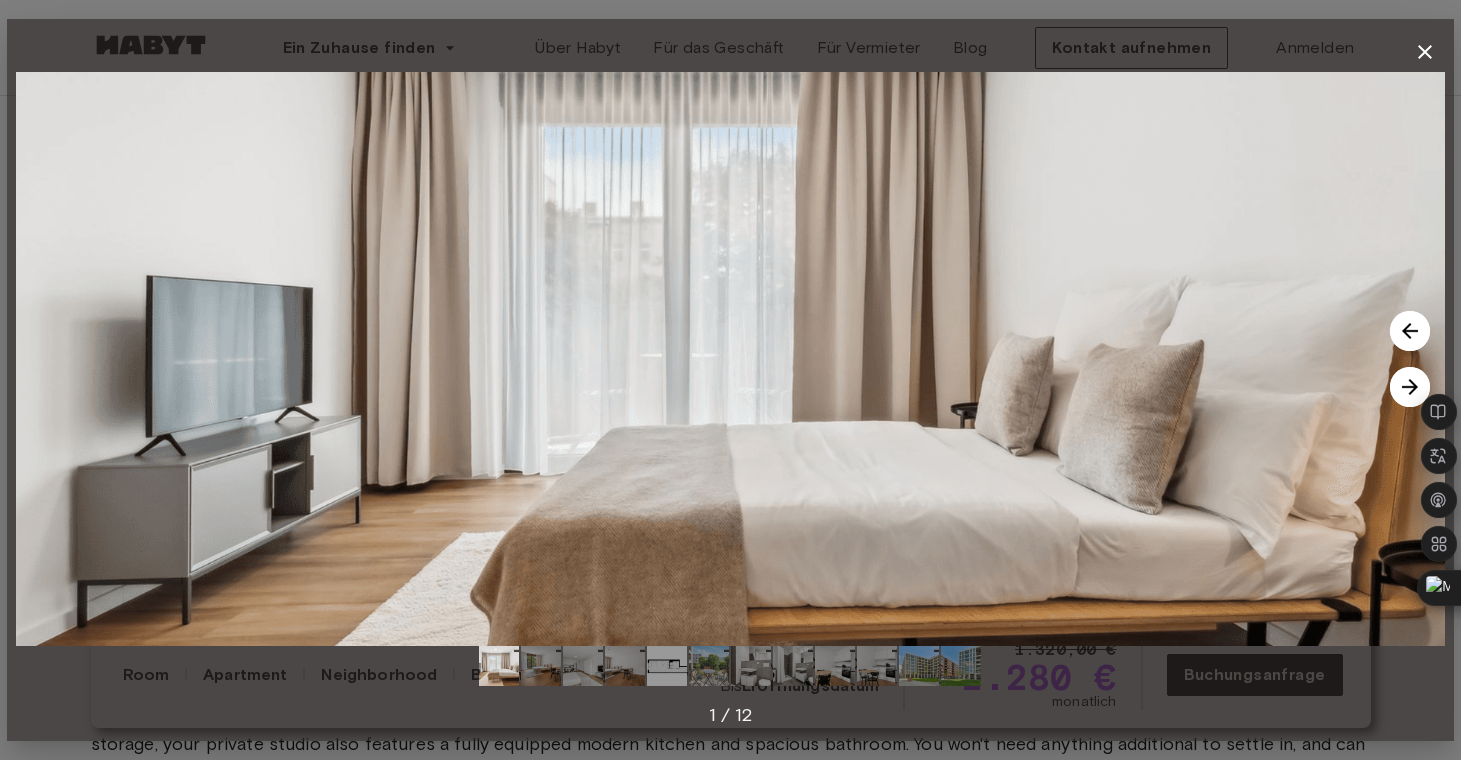 click at bounding box center (1410, 387) 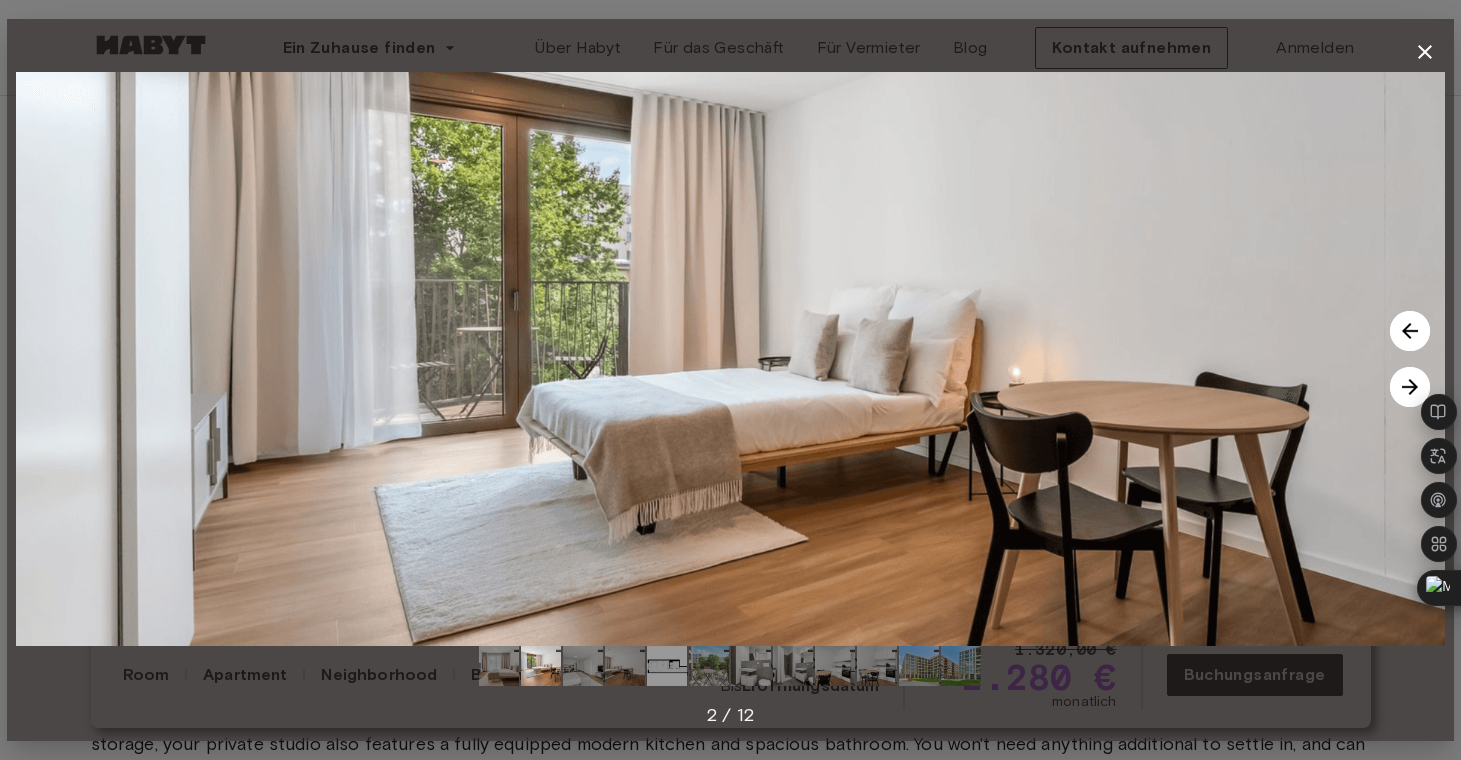 click at bounding box center (1410, 387) 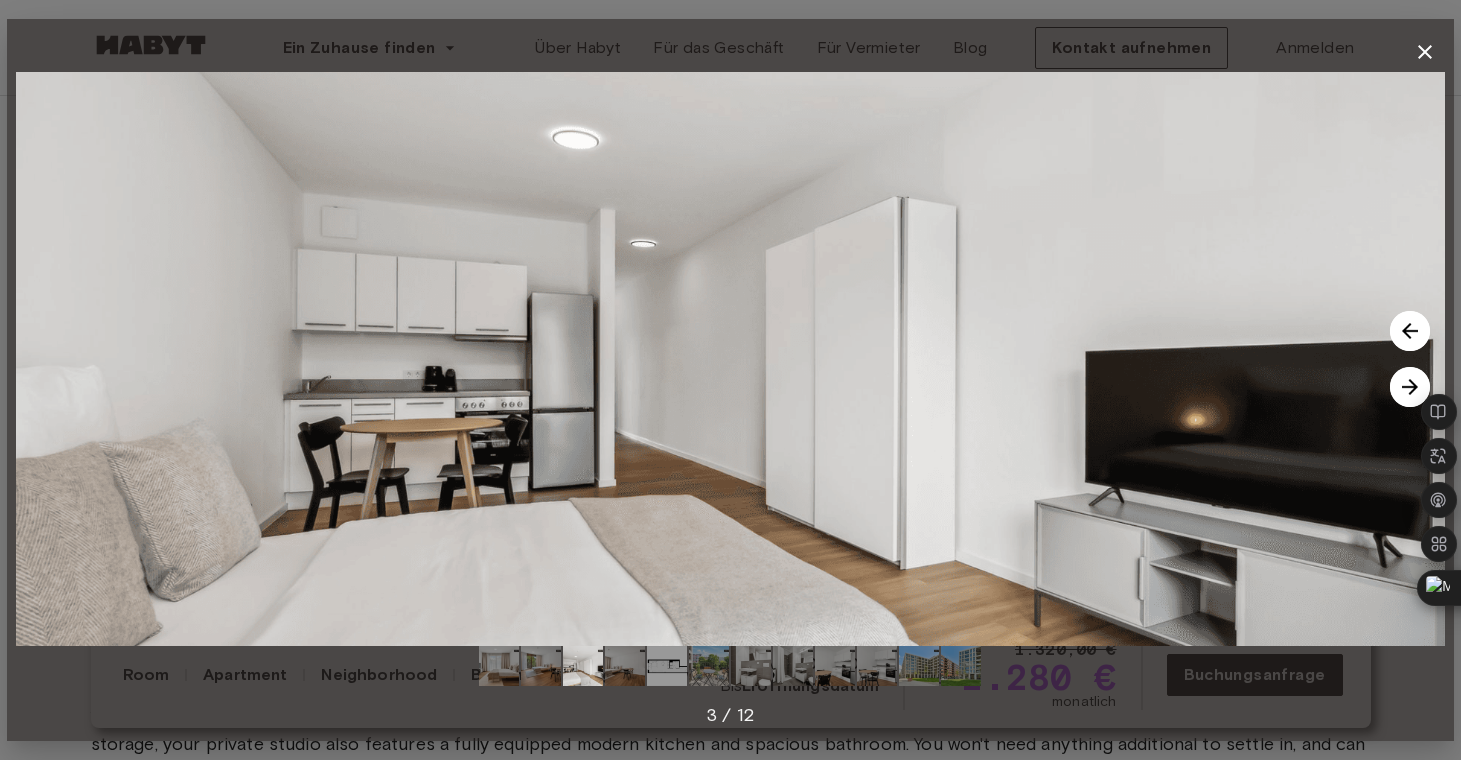 click at bounding box center (1410, 387) 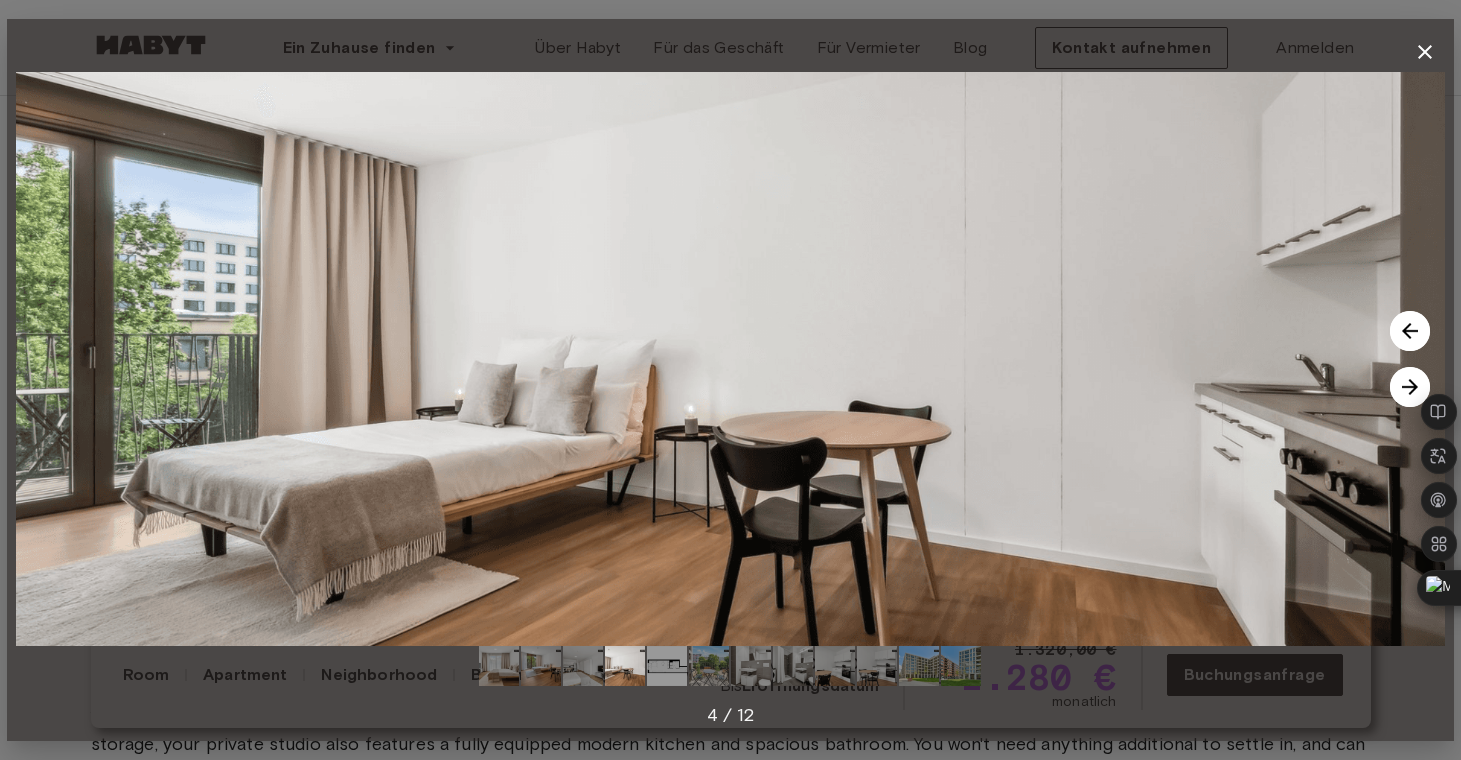 click at bounding box center [1410, 387] 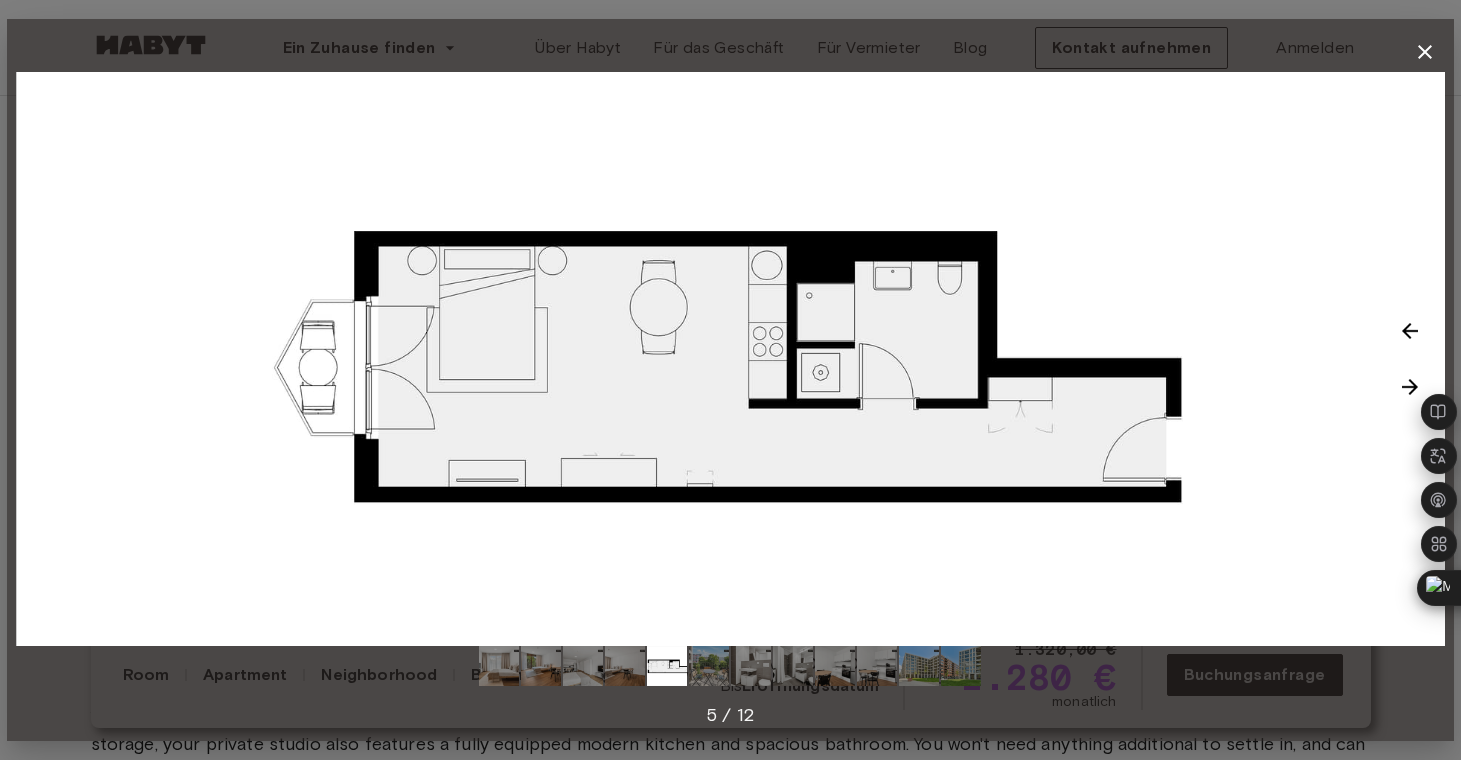 click at bounding box center [1410, 387] 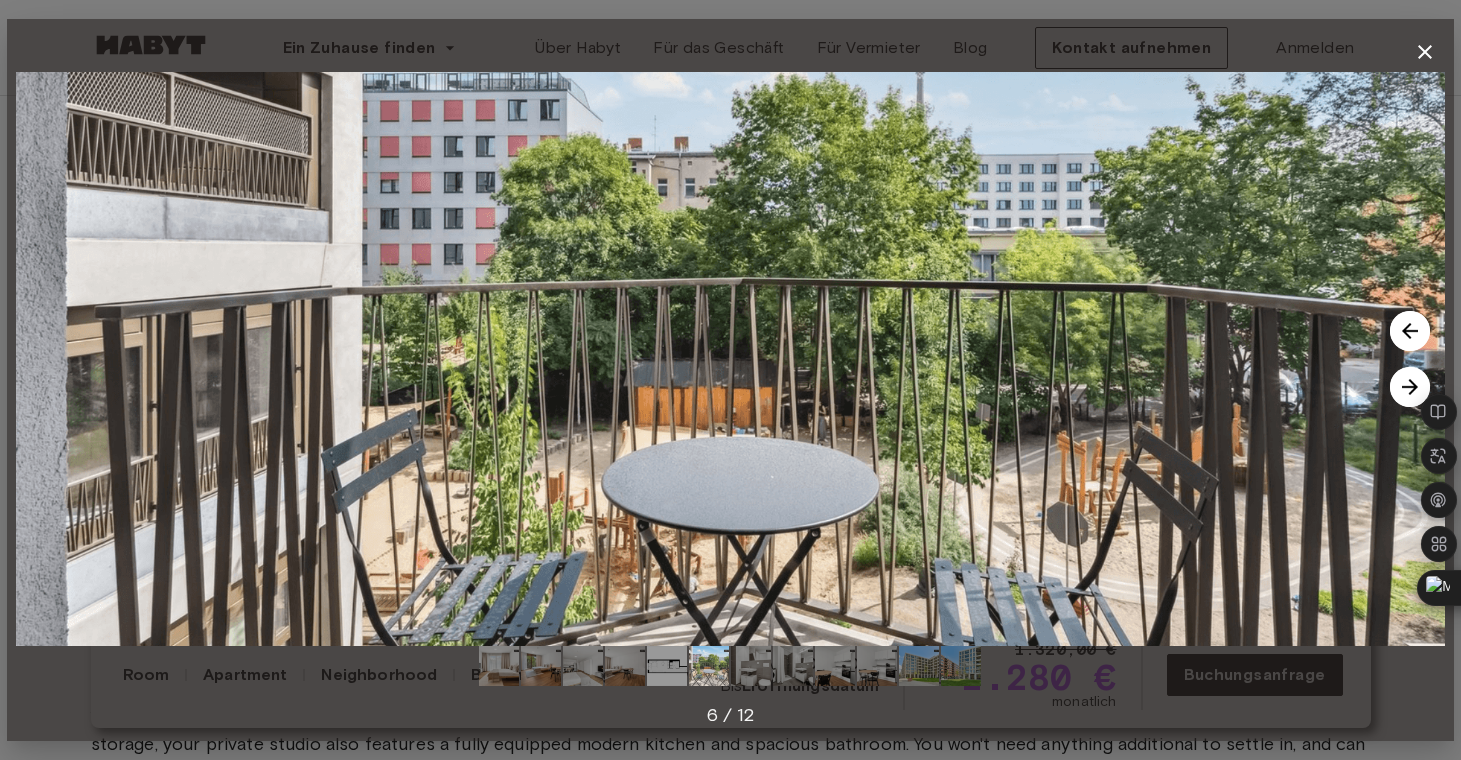 click at bounding box center [1410, 387] 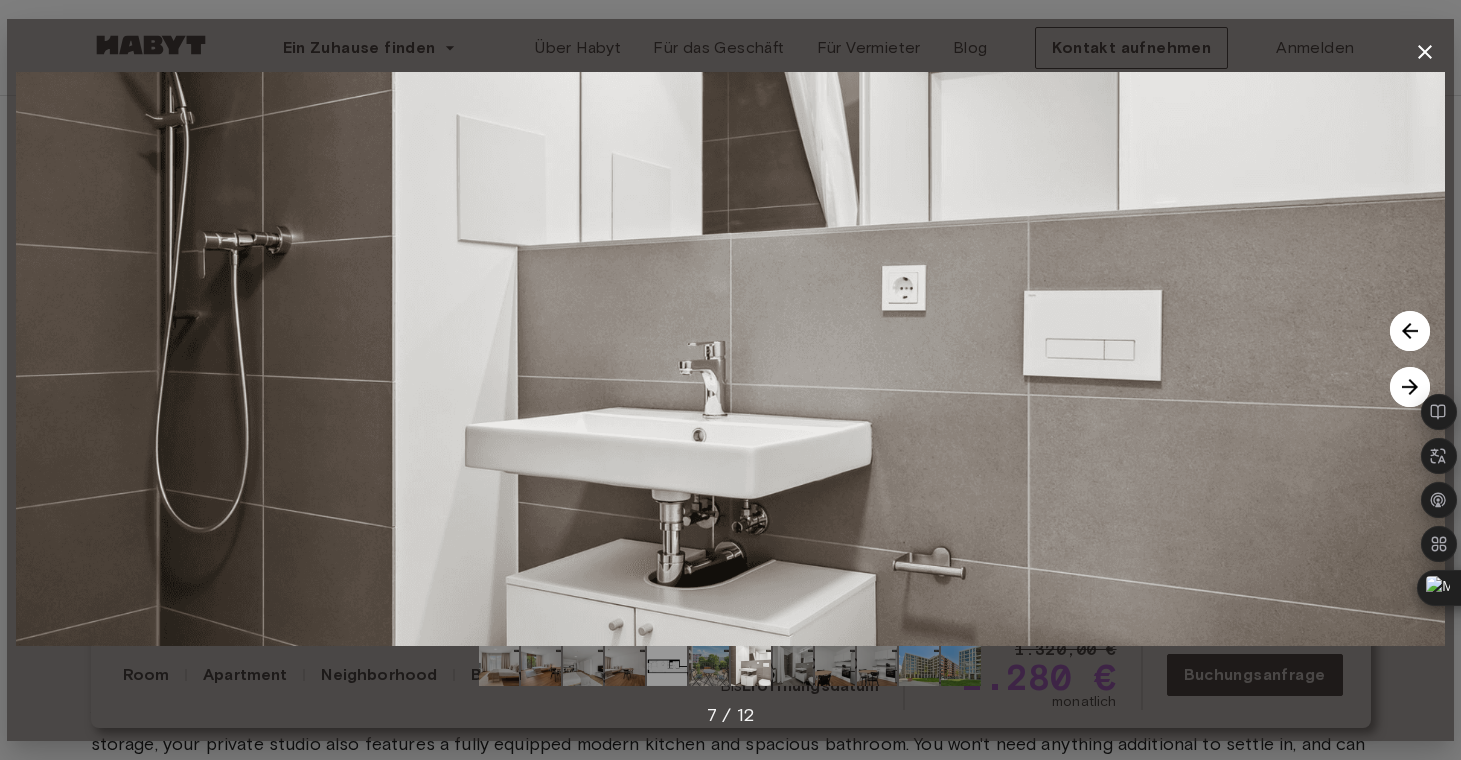 click at bounding box center [1410, 387] 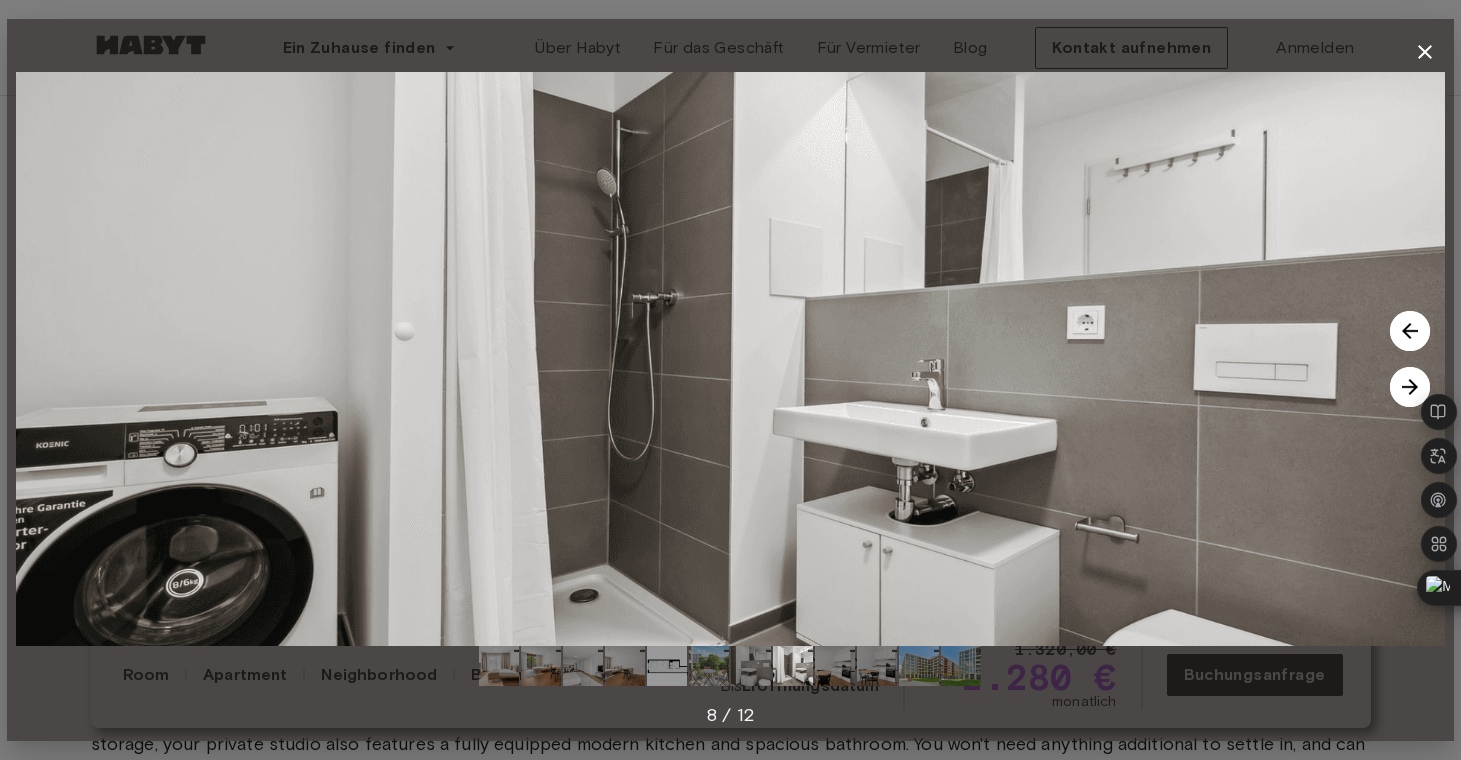 click at bounding box center (1410, 387) 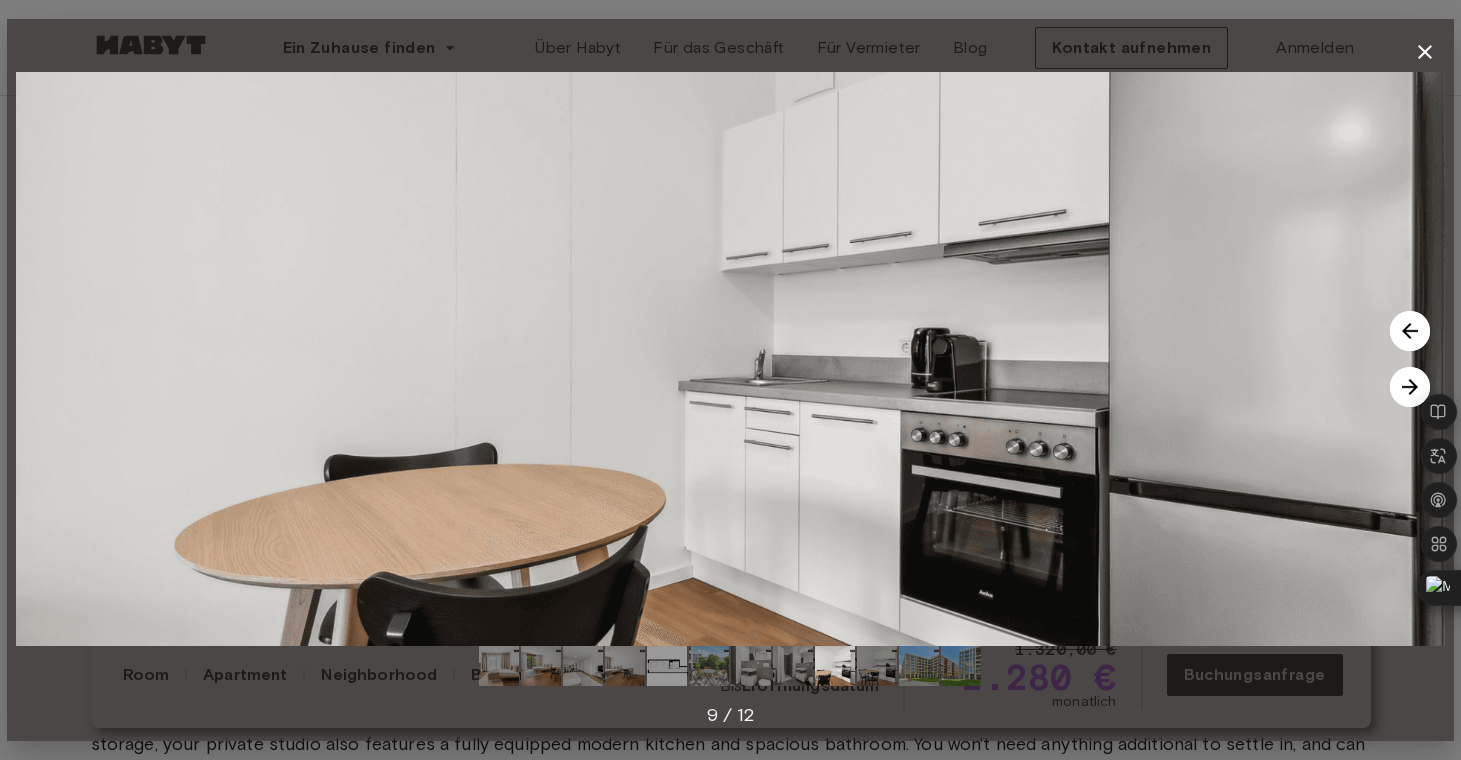 click at bounding box center (1410, 387) 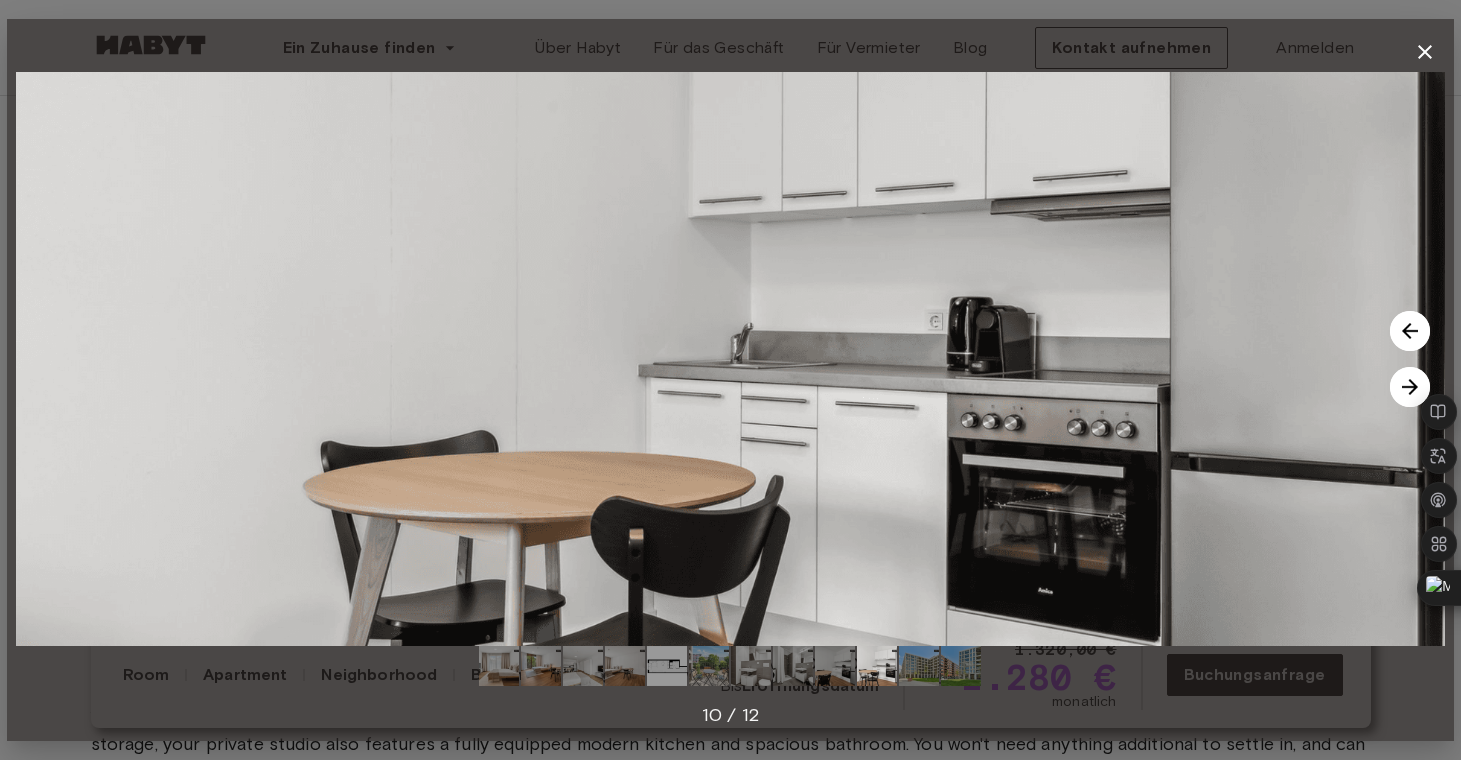 click at bounding box center (1410, 387) 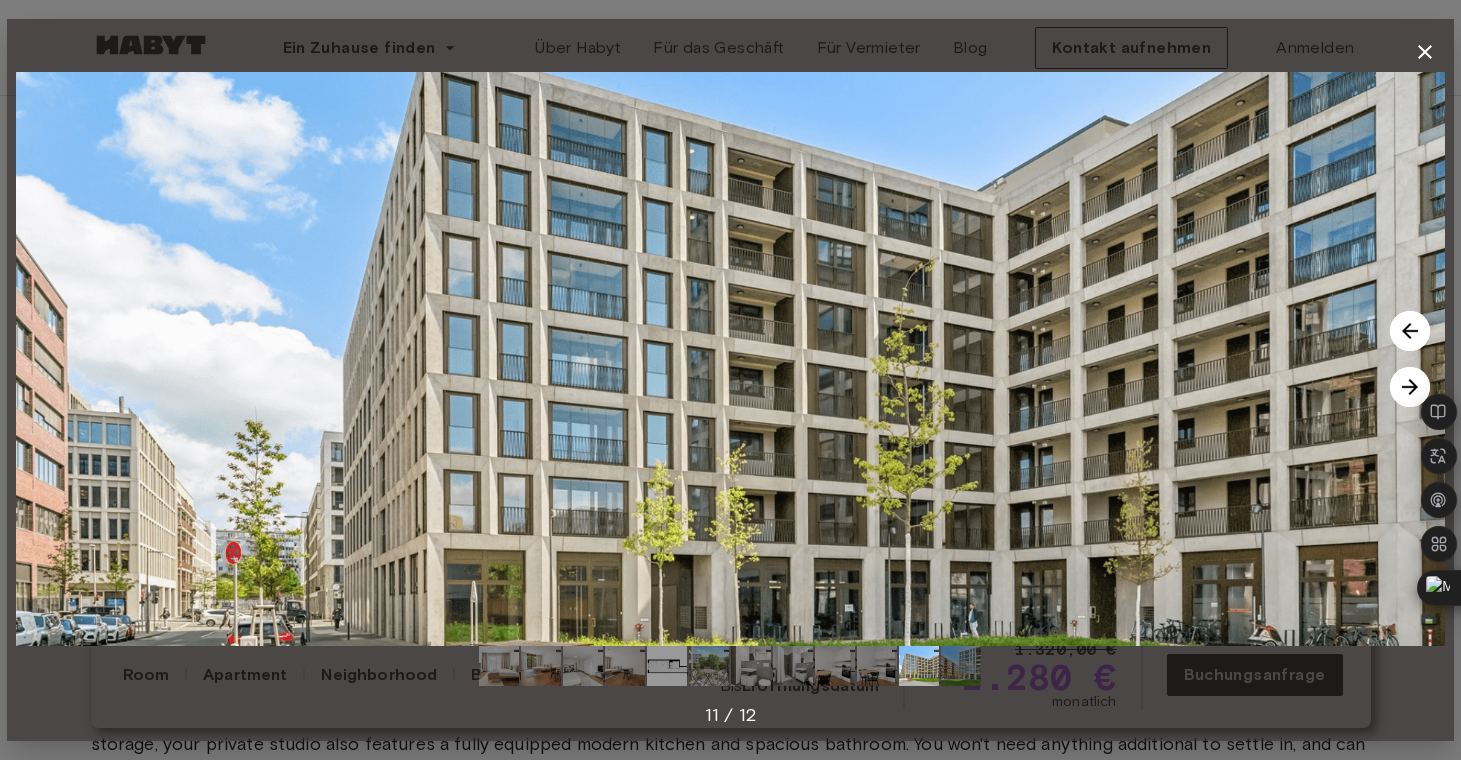 click at bounding box center (1410, 387) 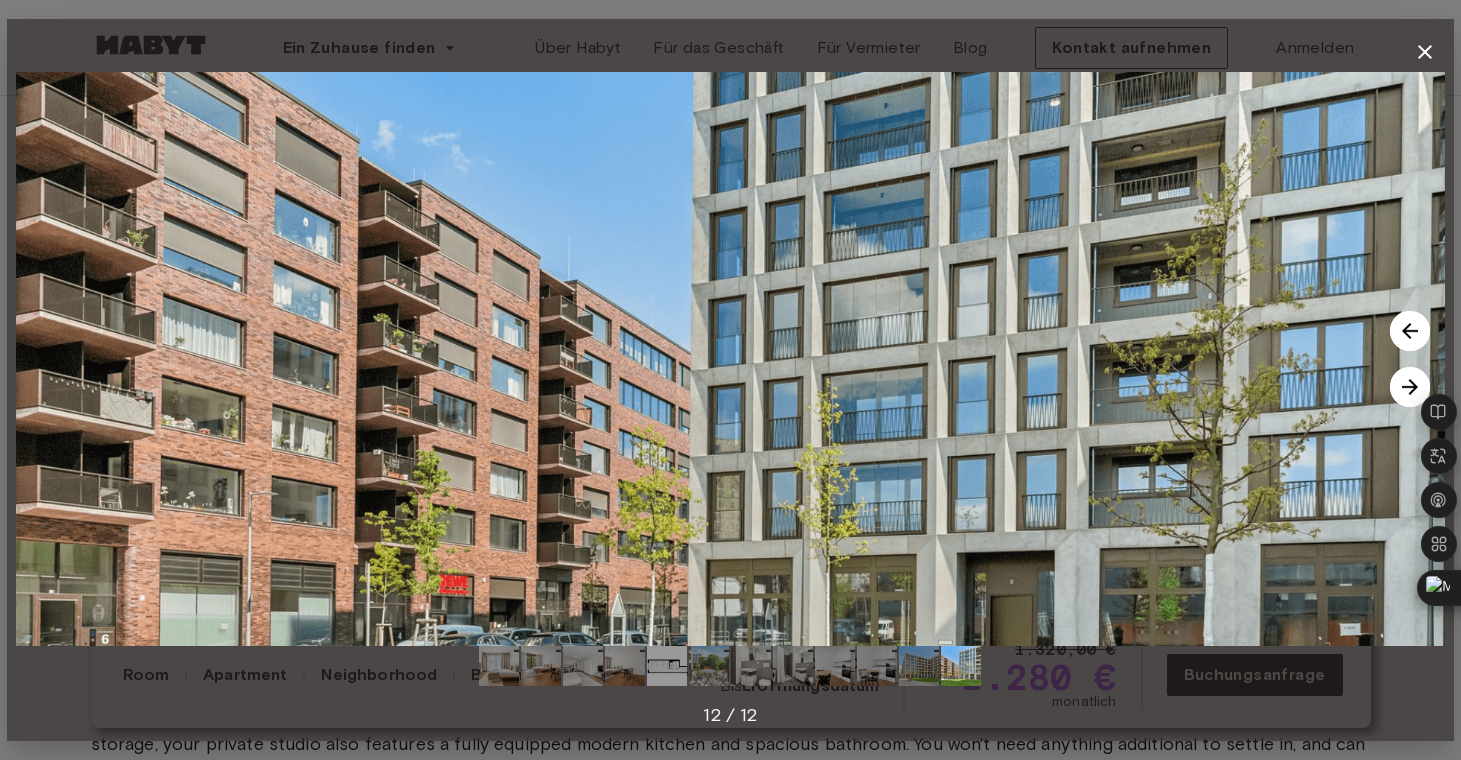 click at bounding box center (1410, 387) 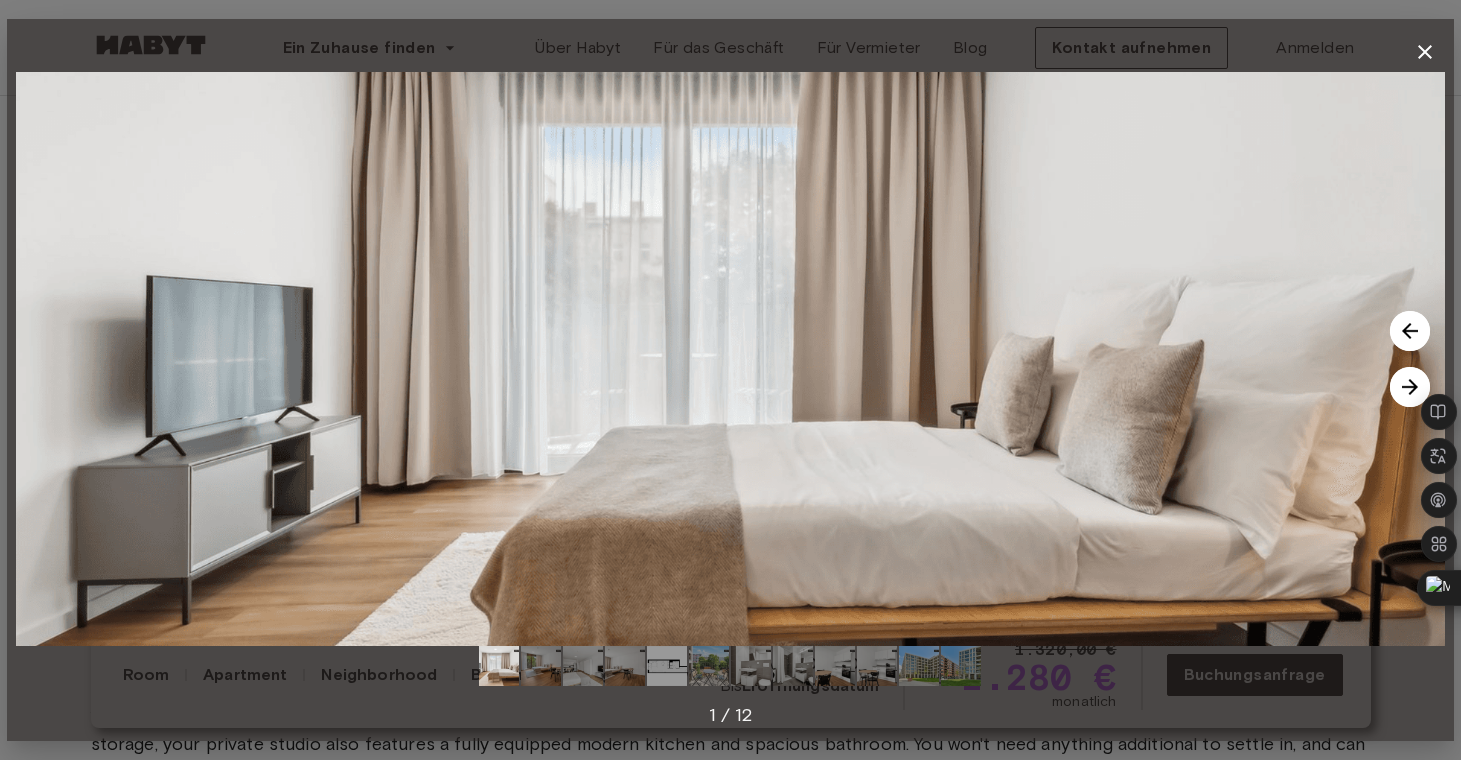 click at bounding box center [1410, 387] 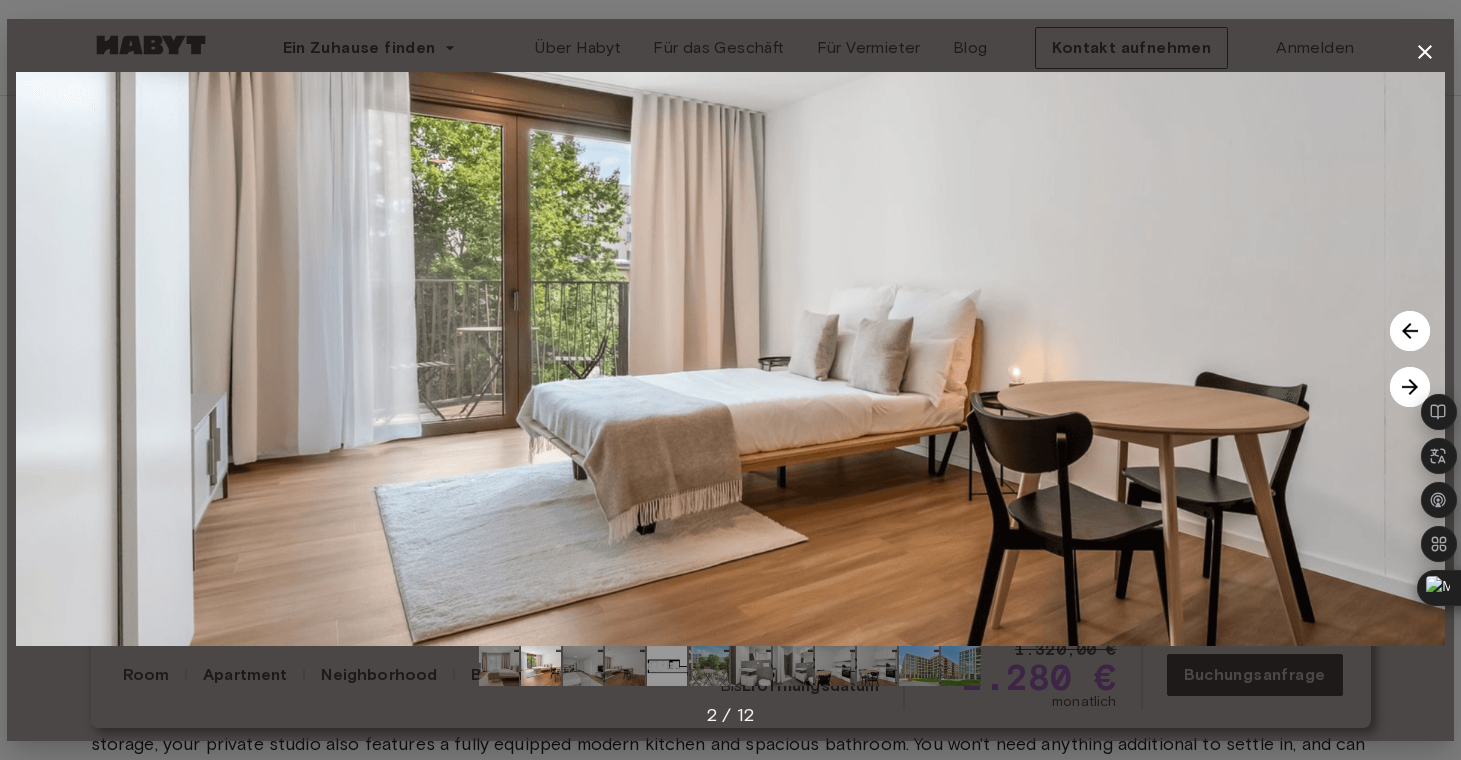 click at bounding box center (1410, 387) 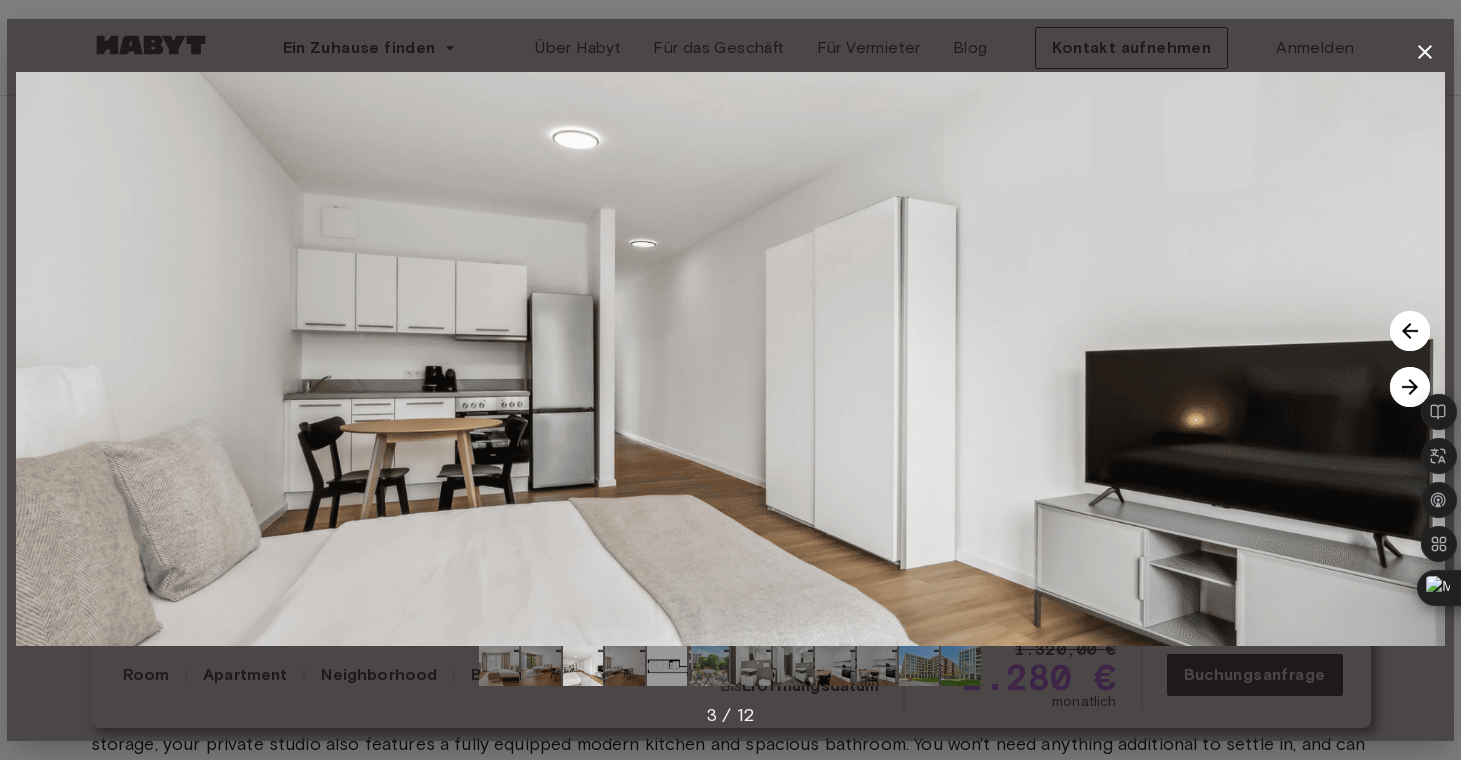 click at bounding box center [1410, 387] 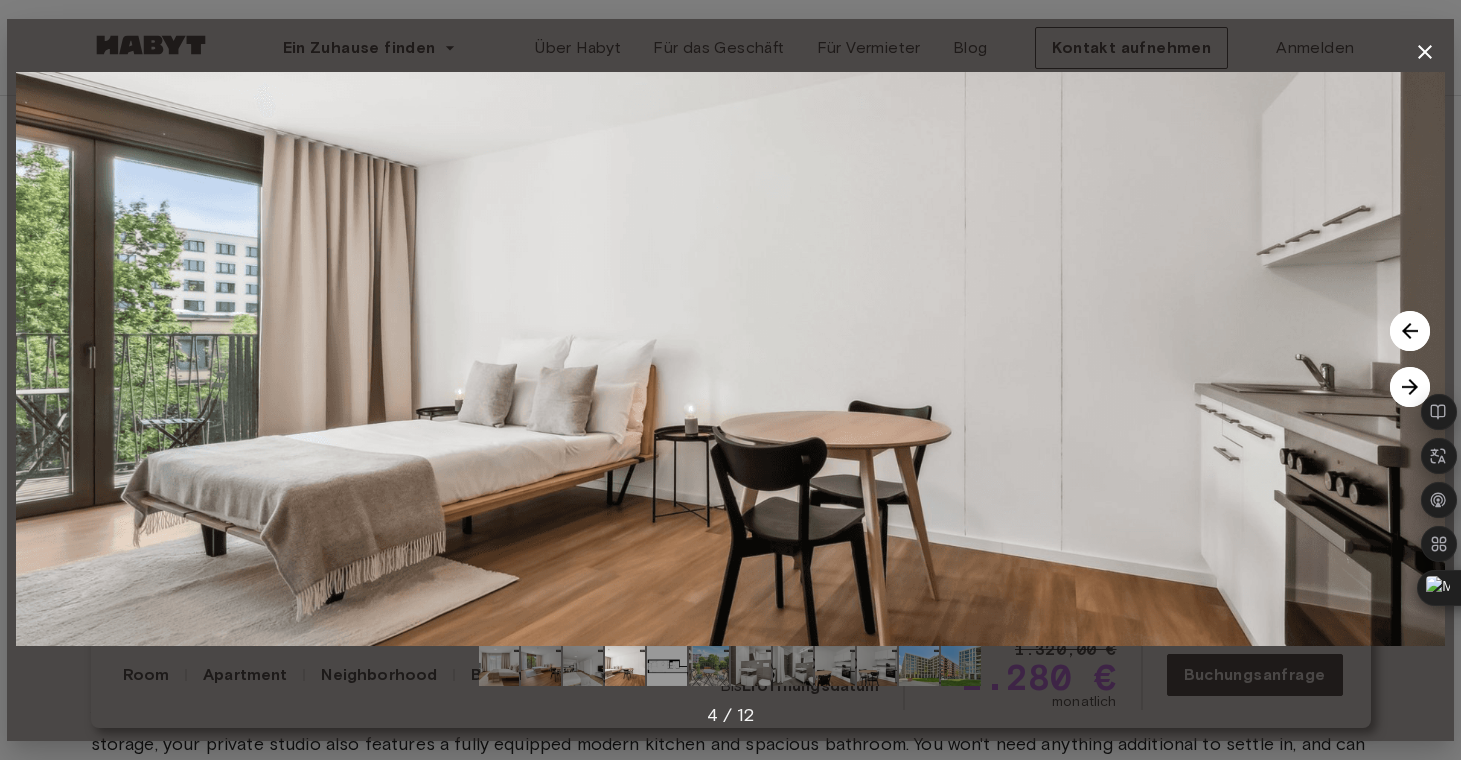 click at bounding box center [1410, 387] 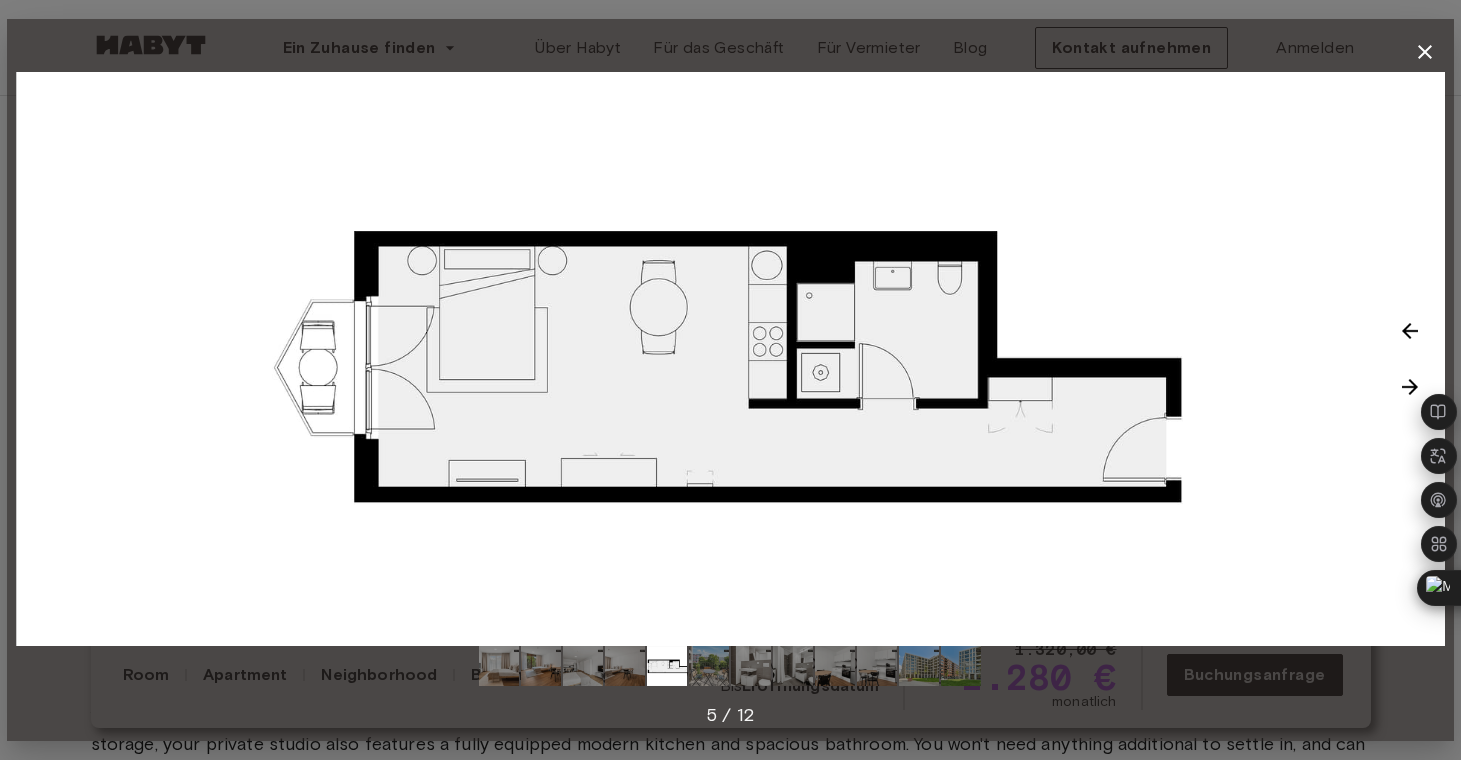 click 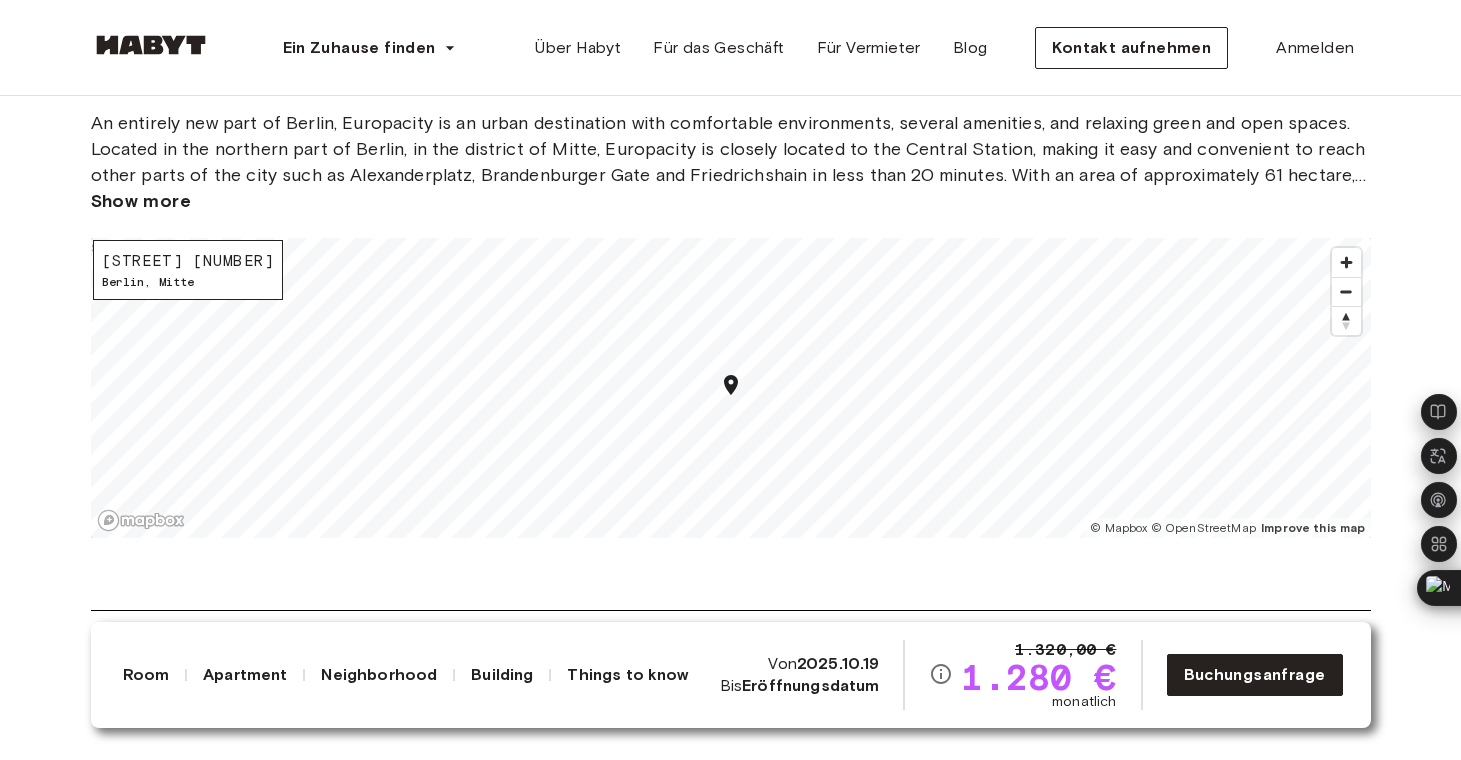 scroll, scrollTop: 1987, scrollLeft: 0, axis: vertical 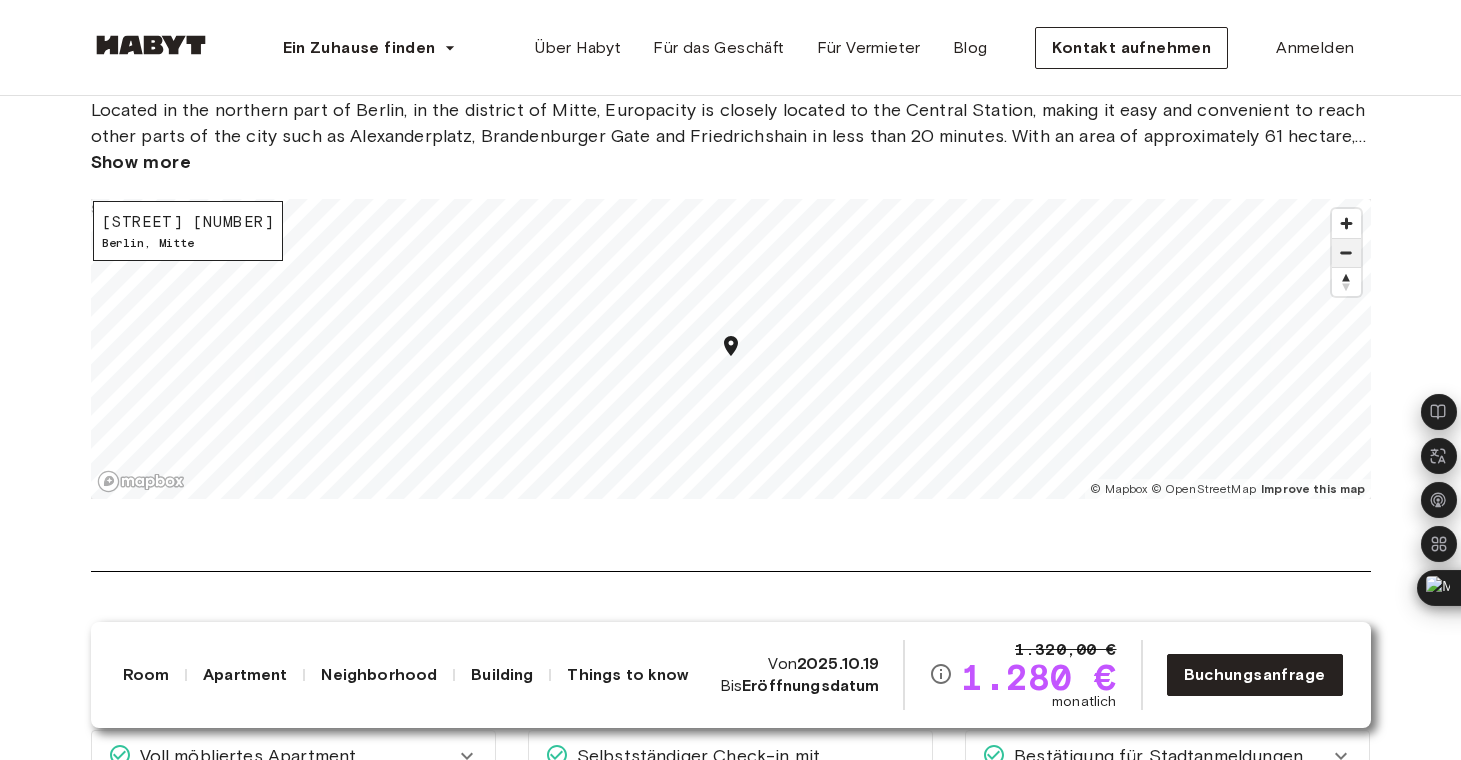 click at bounding box center (1346, 253) 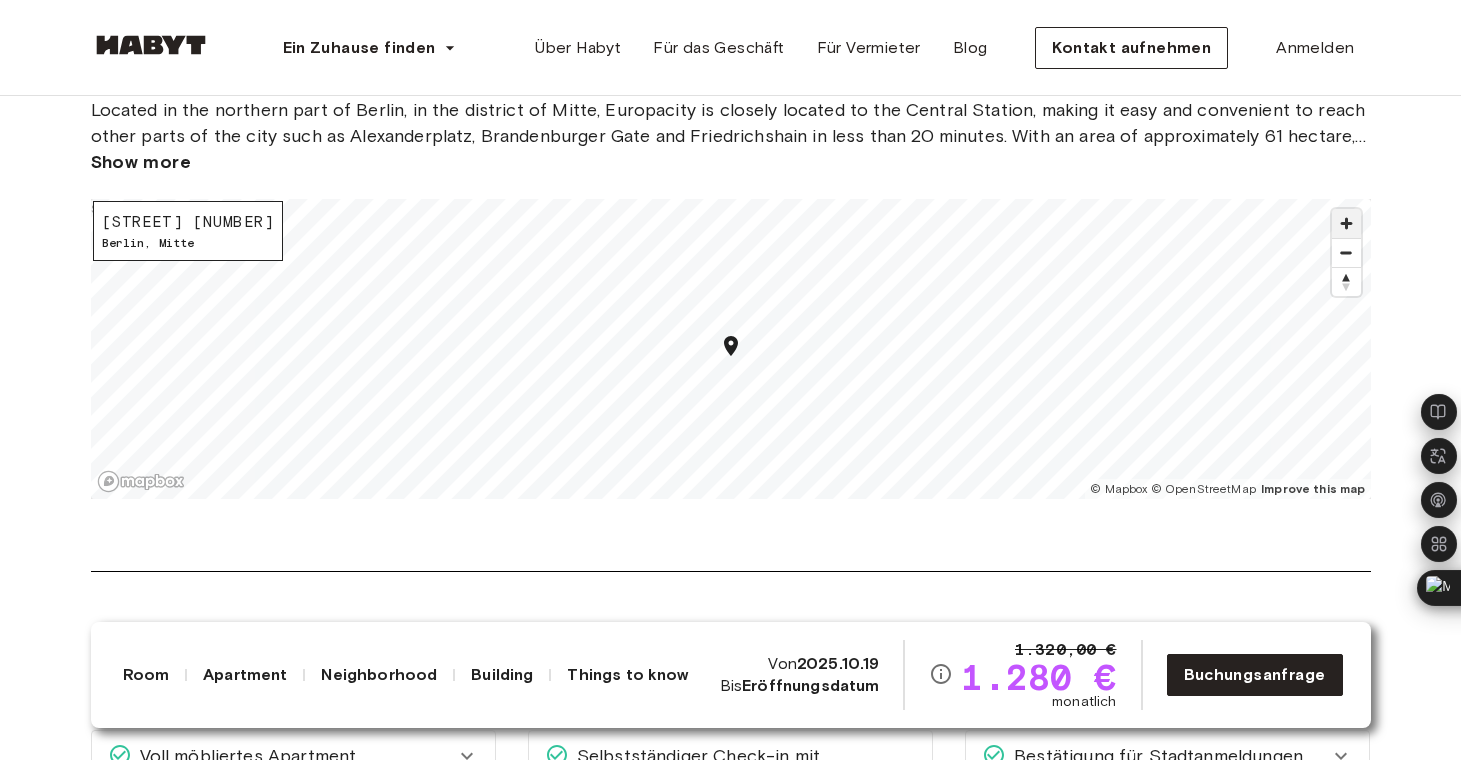click at bounding box center [1346, 223] 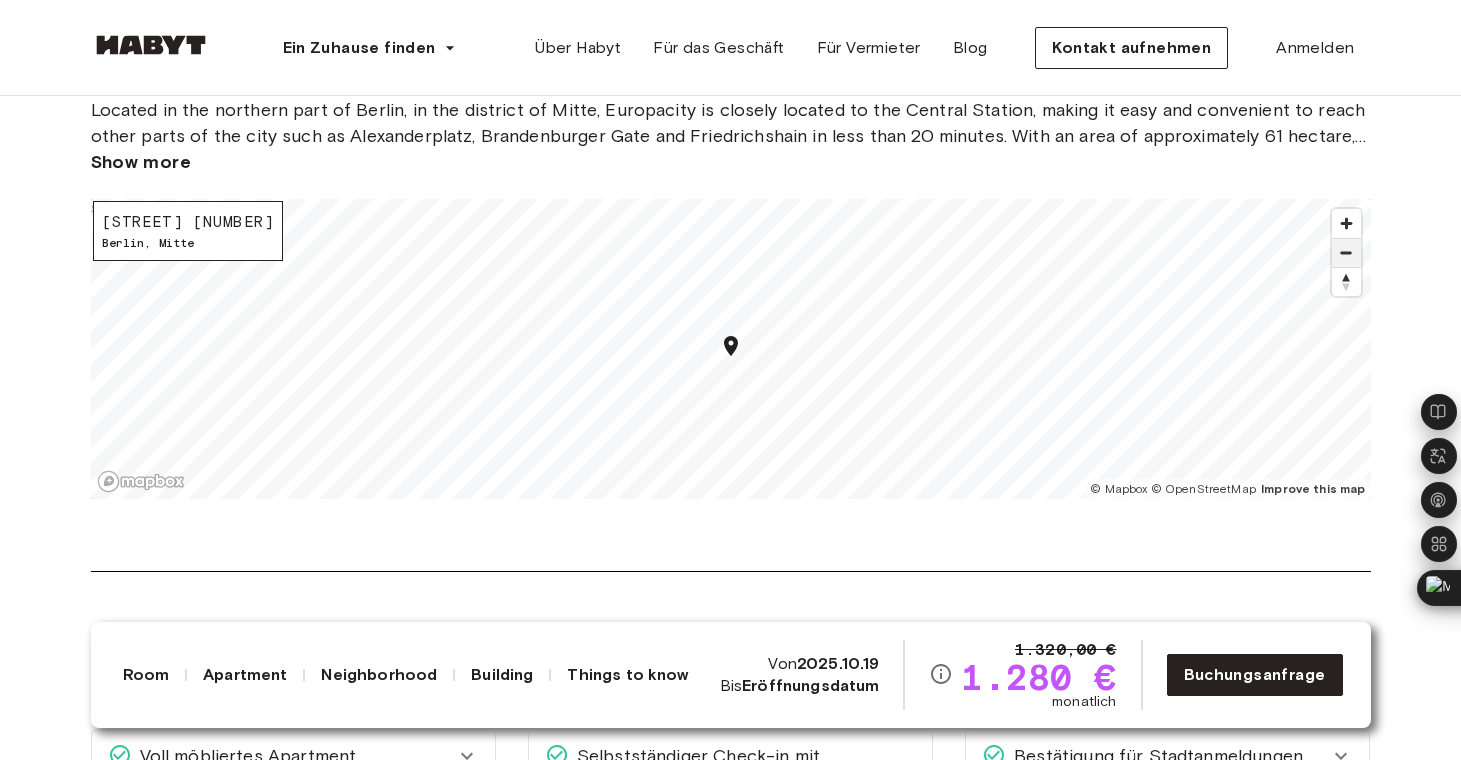 click at bounding box center [1346, 253] 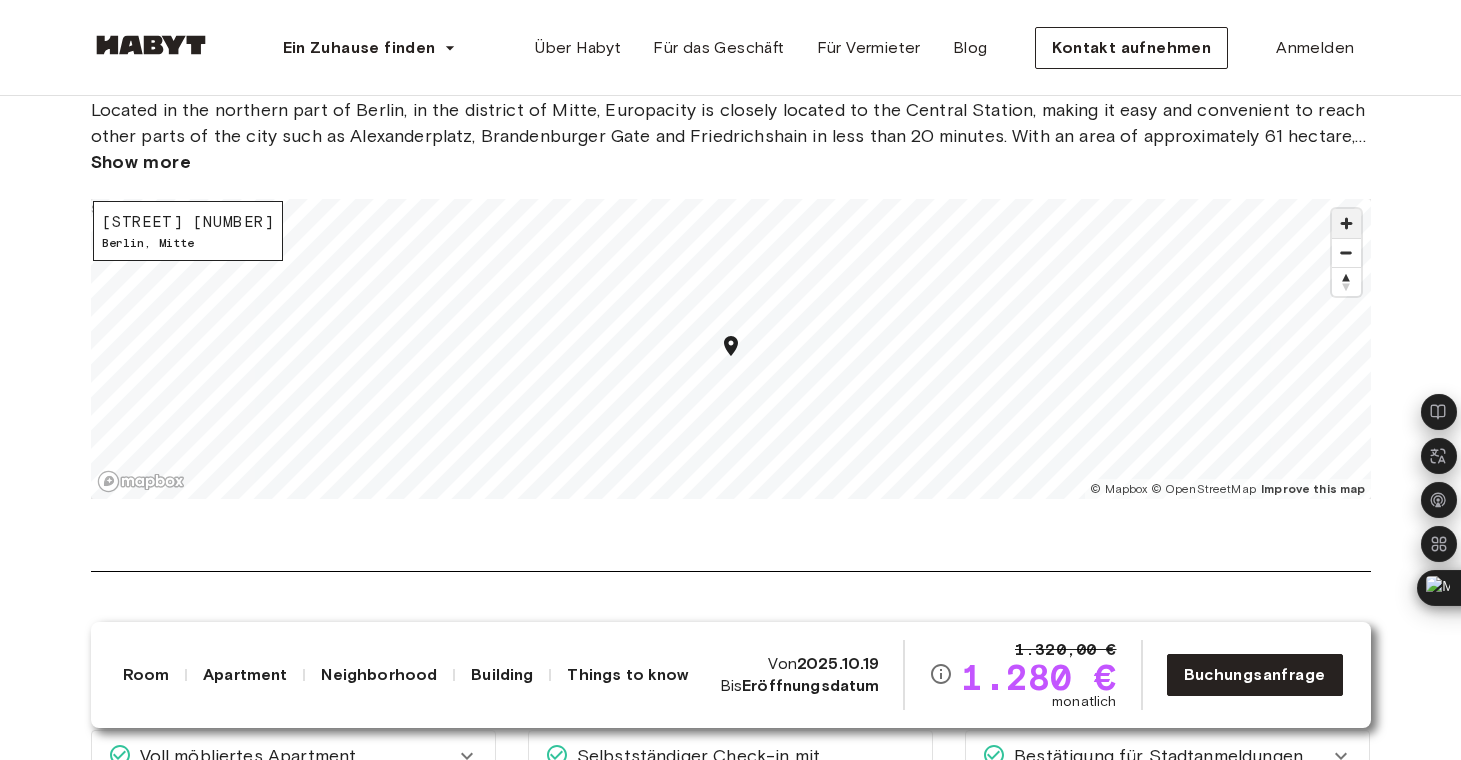 click at bounding box center [1346, 223] 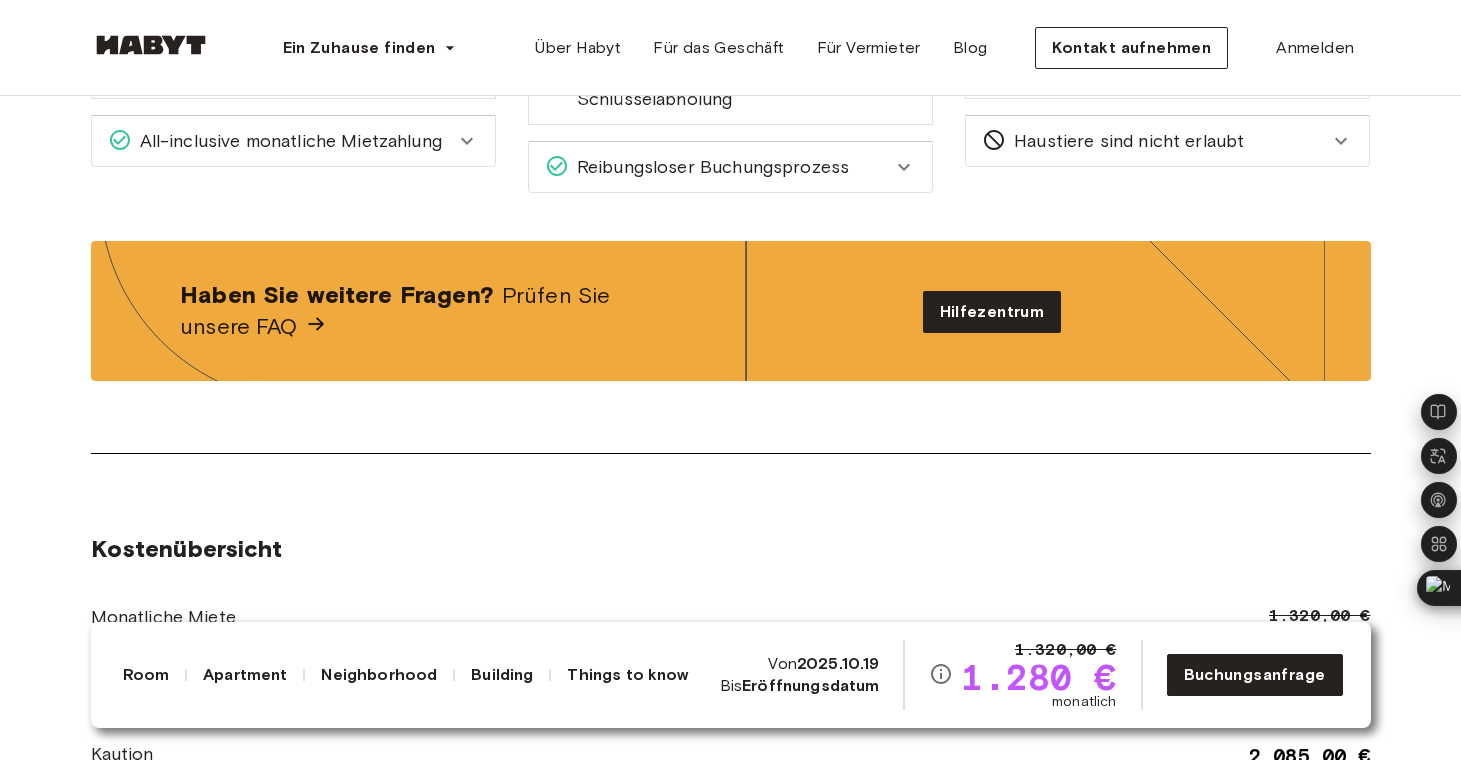 scroll, scrollTop: 2667, scrollLeft: 0, axis: vertical 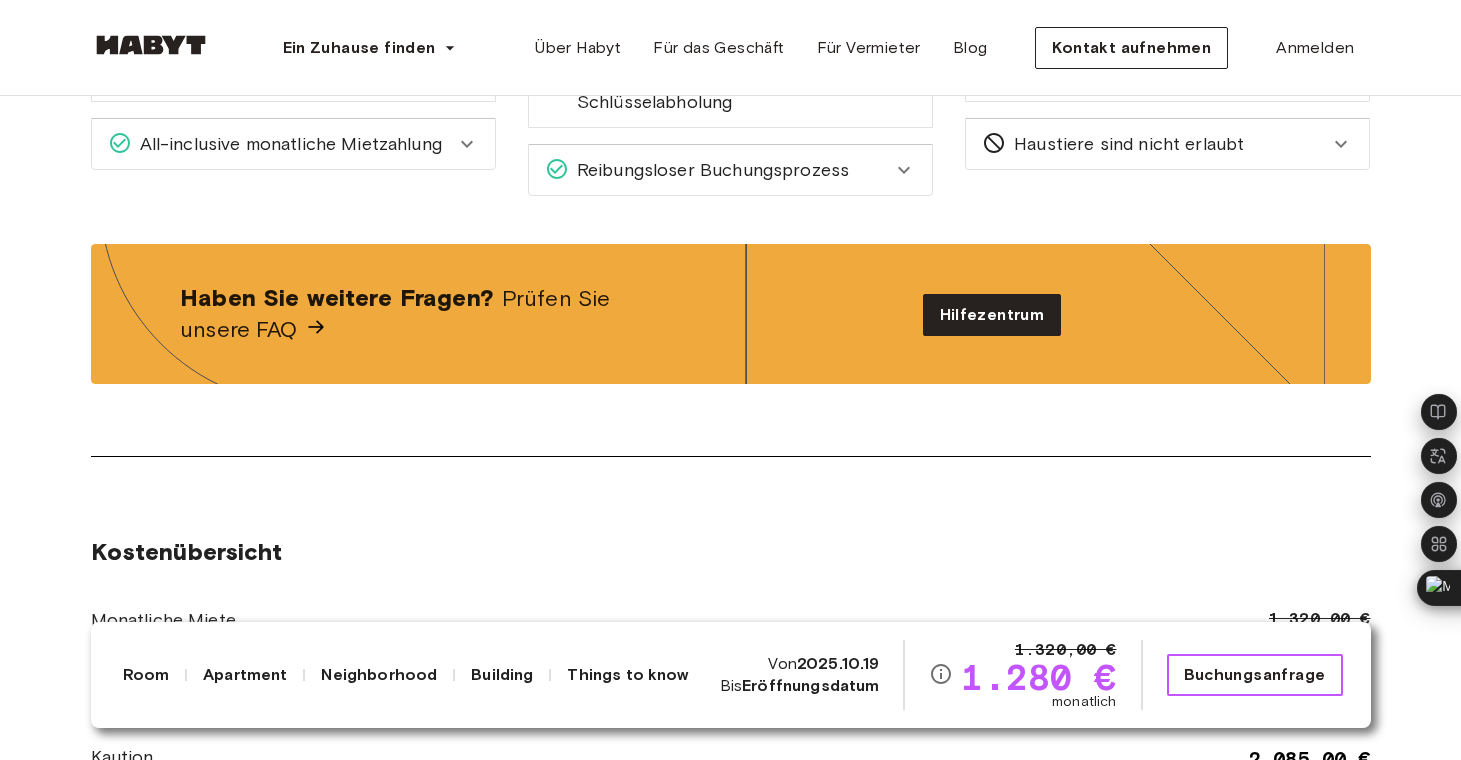 click on "Buchungsanfrage" at bounding box center [1255, 675] 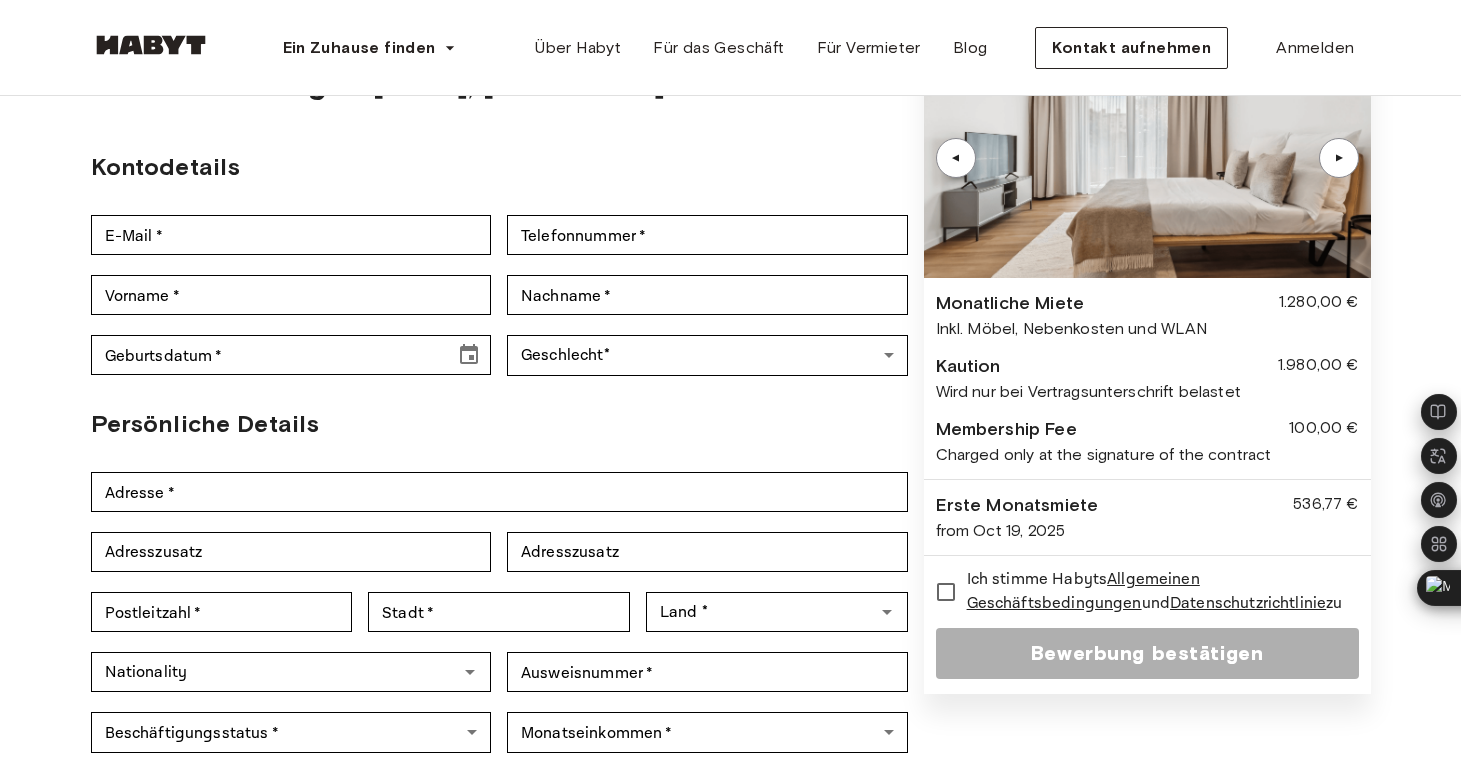 scroll, scrollTop: 135, scrollLeft: 0, axis: vertical 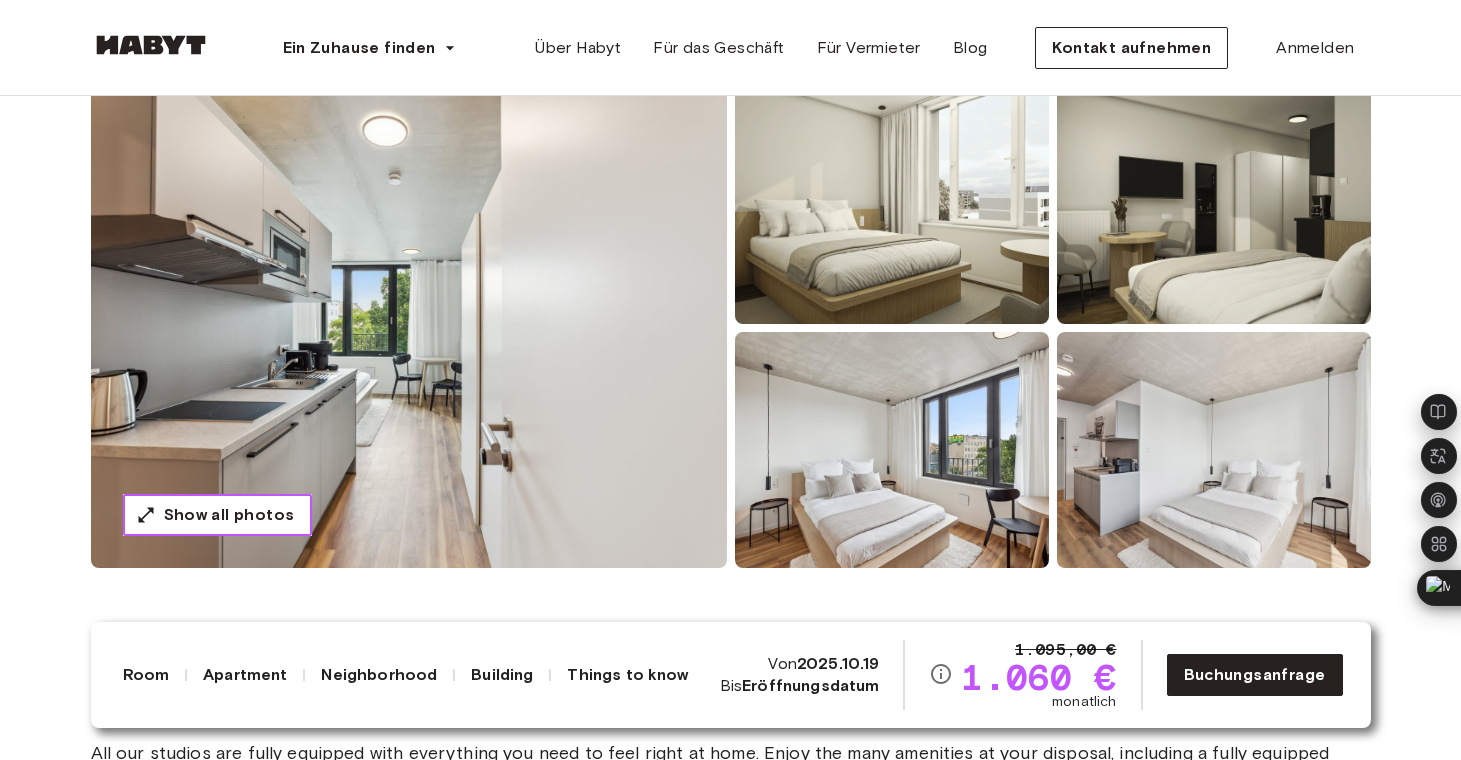 click on "Show all photos" at bounding box center [229, 515] 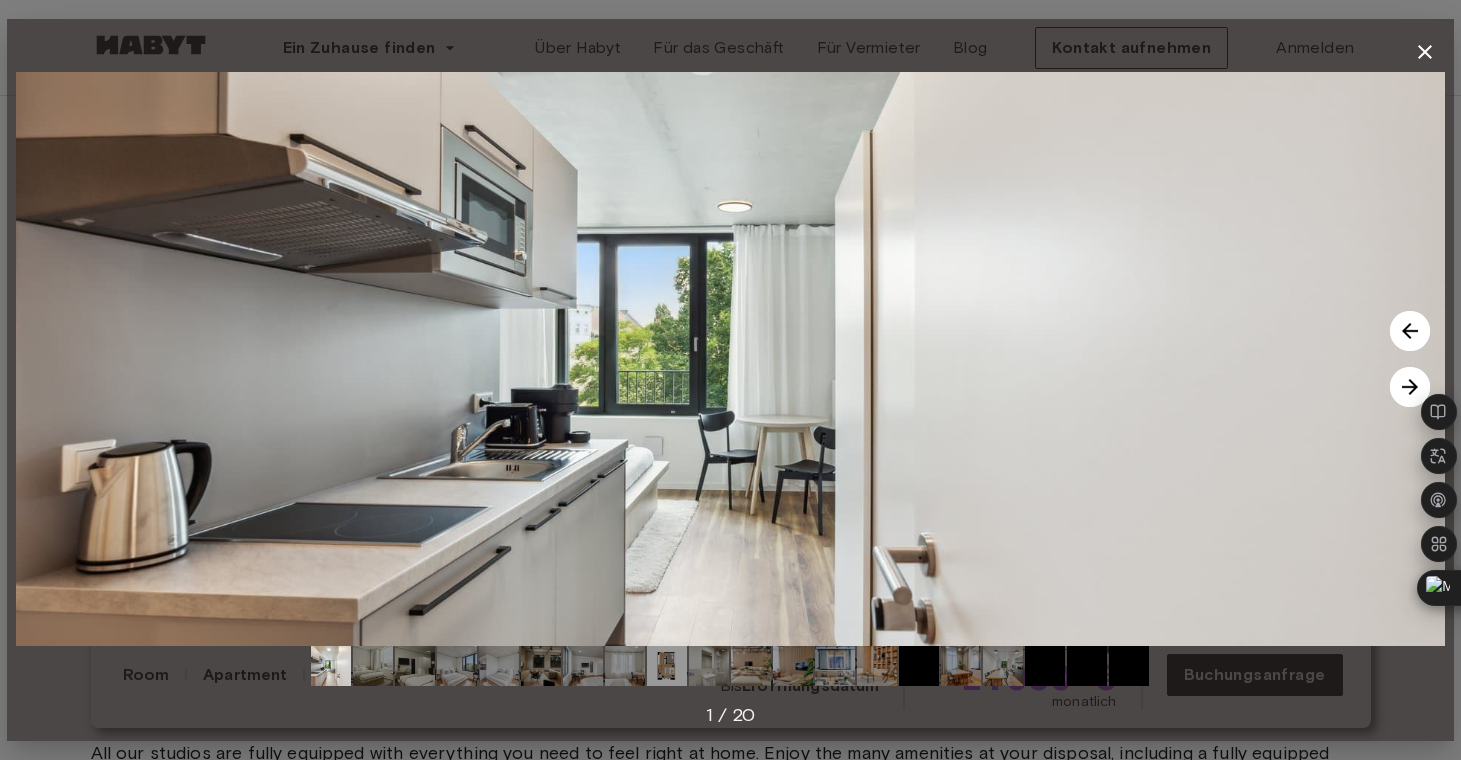 click at bounding box center (1410, 387) 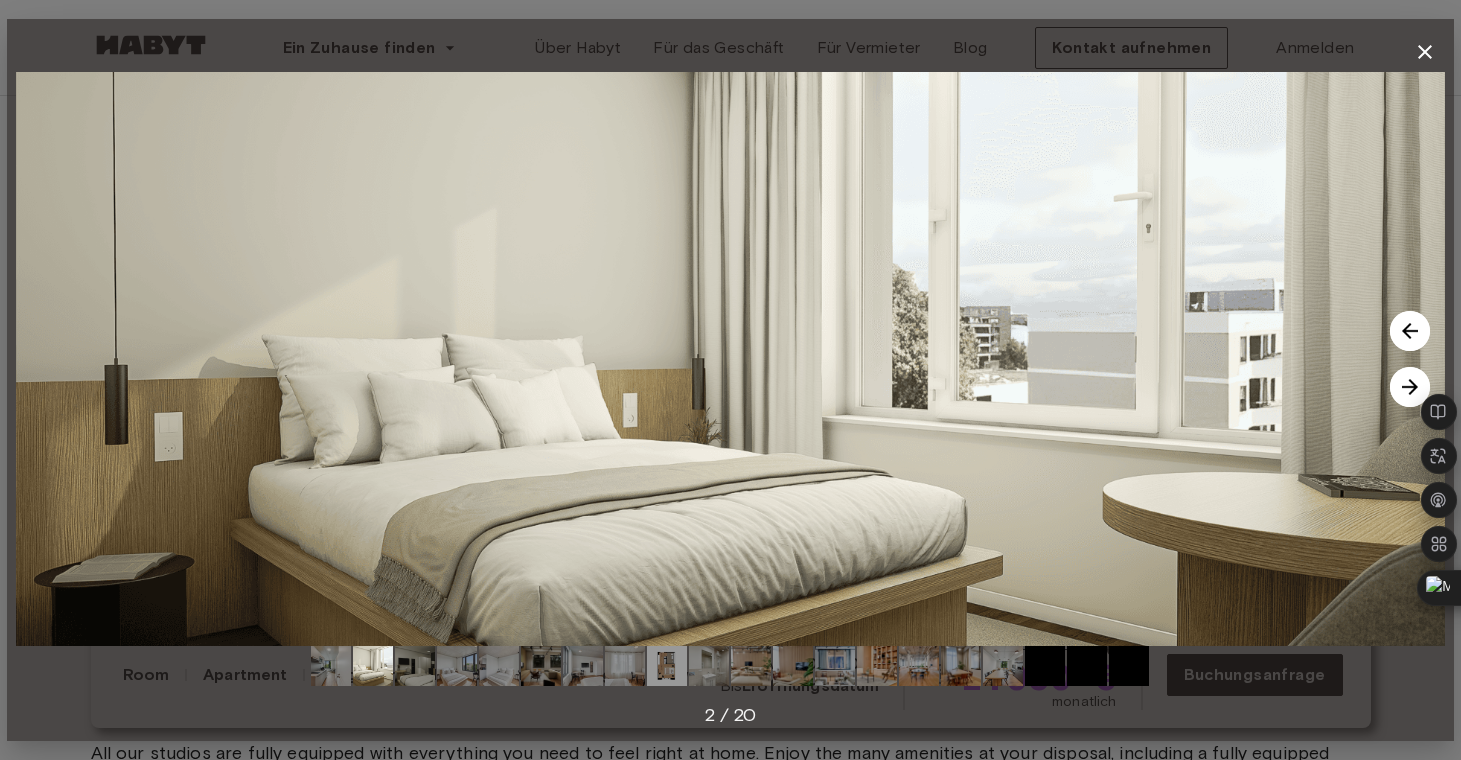click at bounding box center [1410, 331] 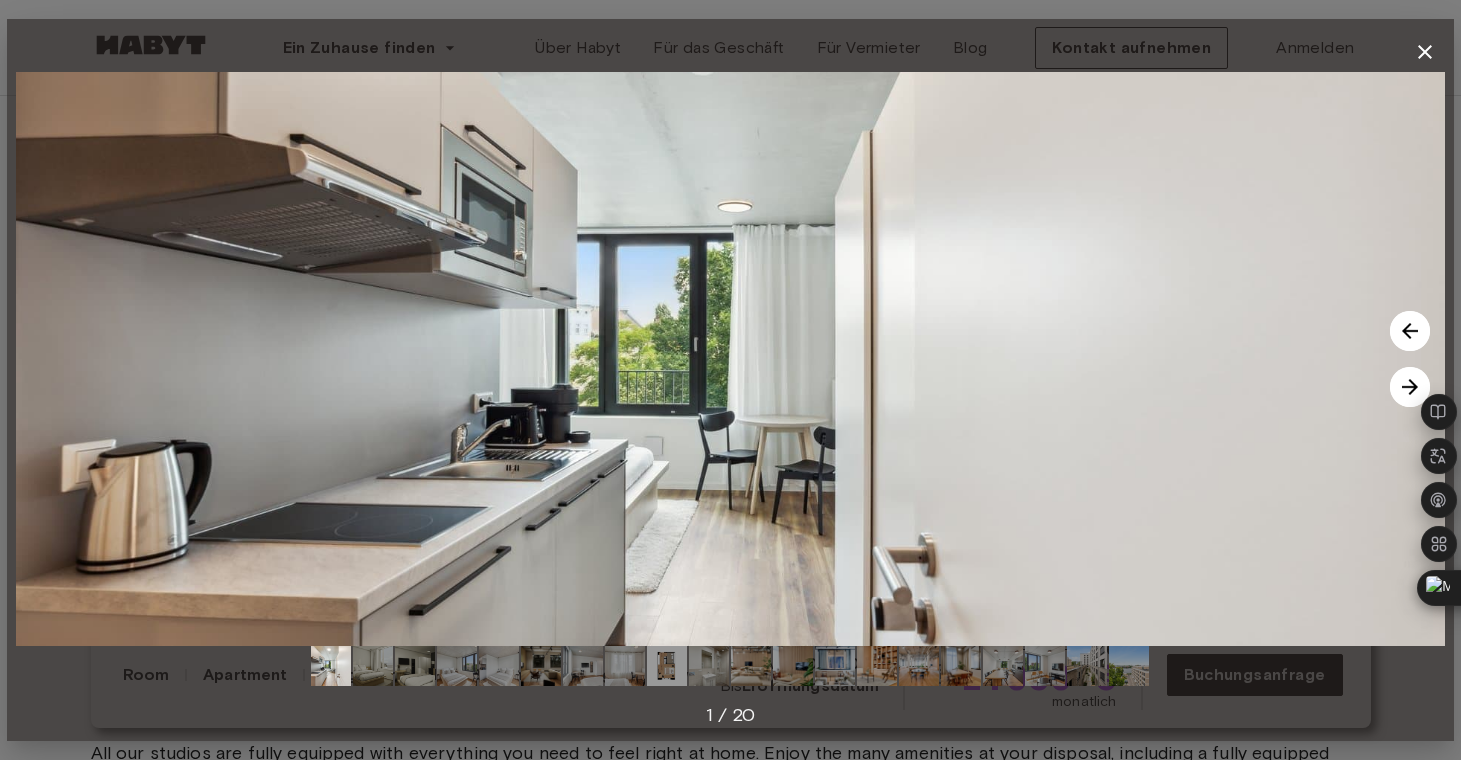 click at bounding box center [1410, 387] 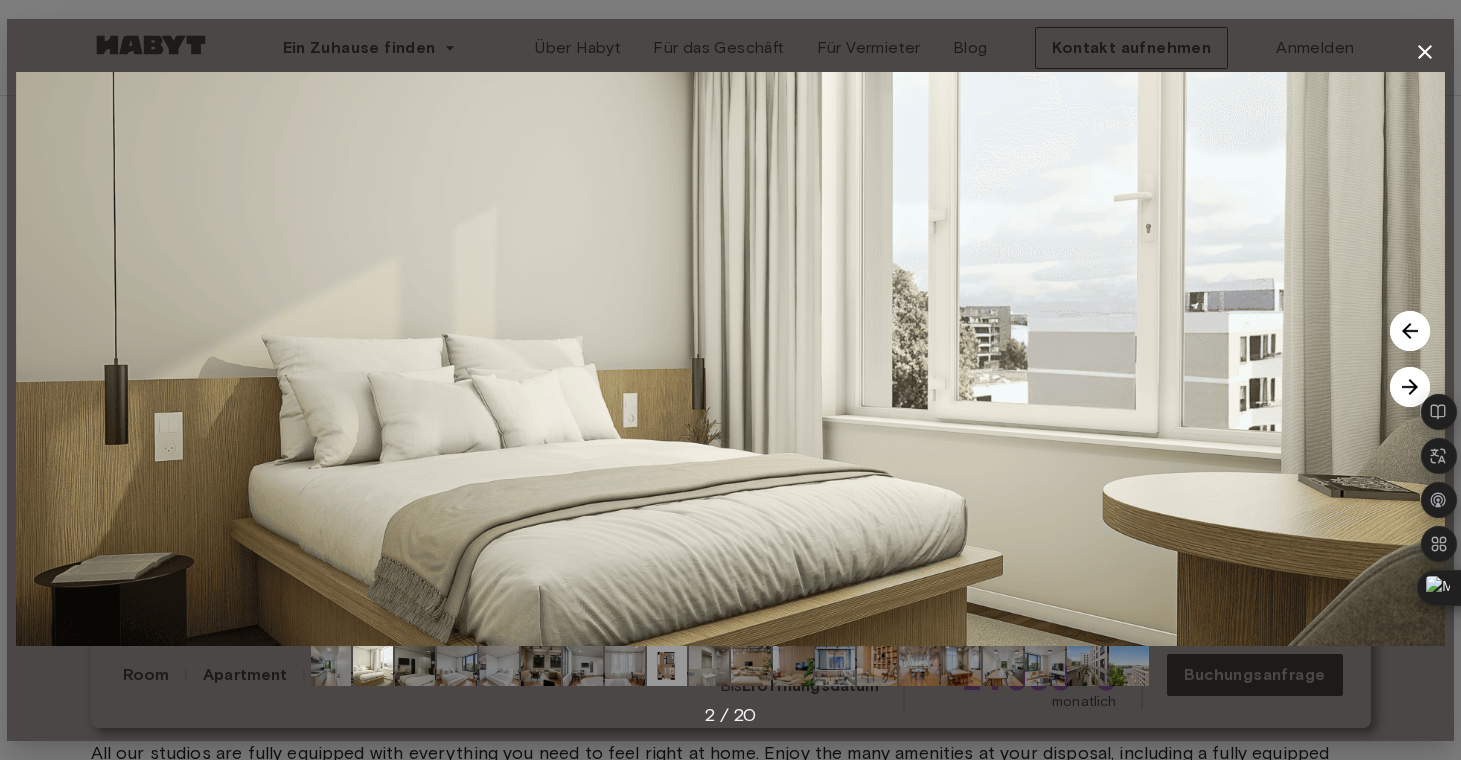 click at bounding box center [1410, 387] 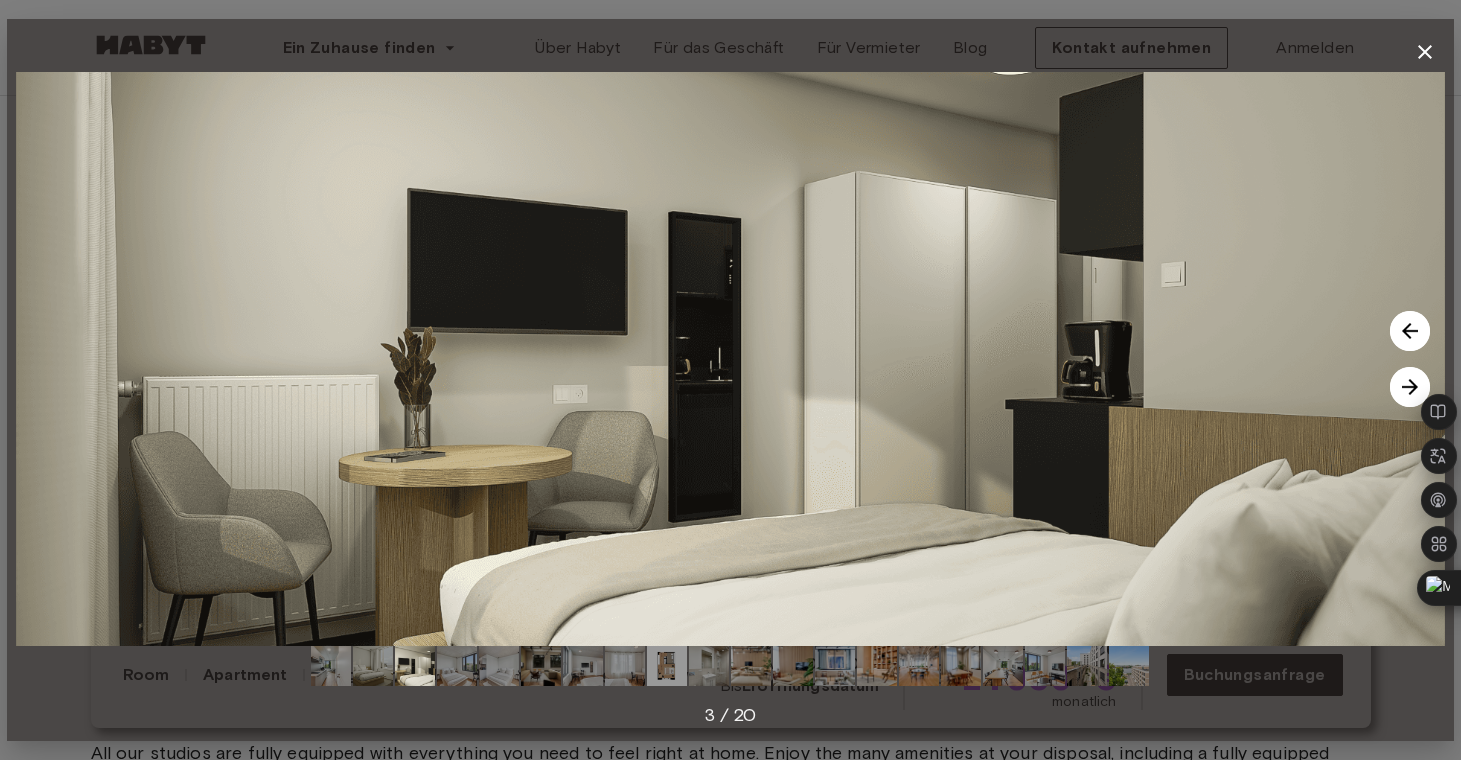 click at bounding box center (1410, 387) 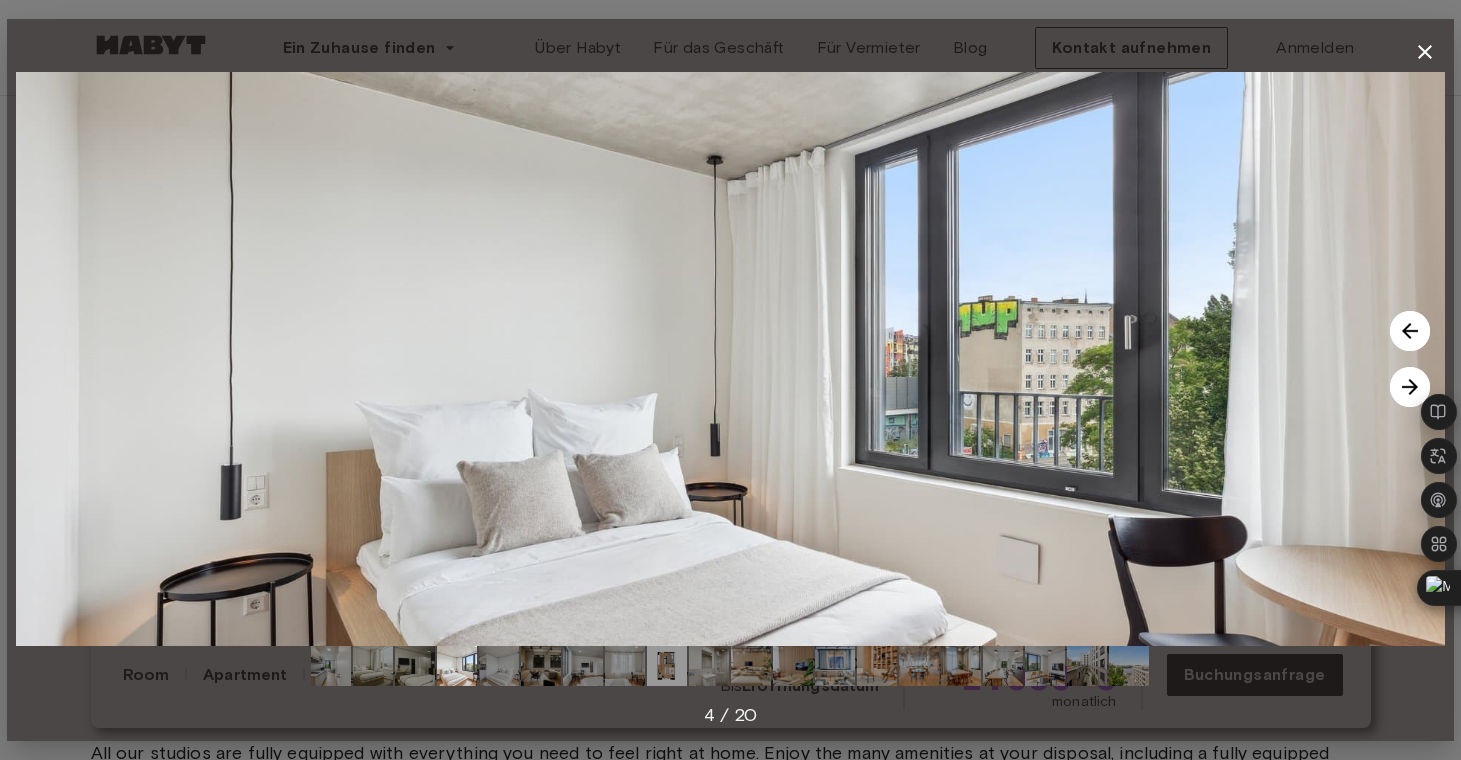 click at bounding box center [1410, 387] 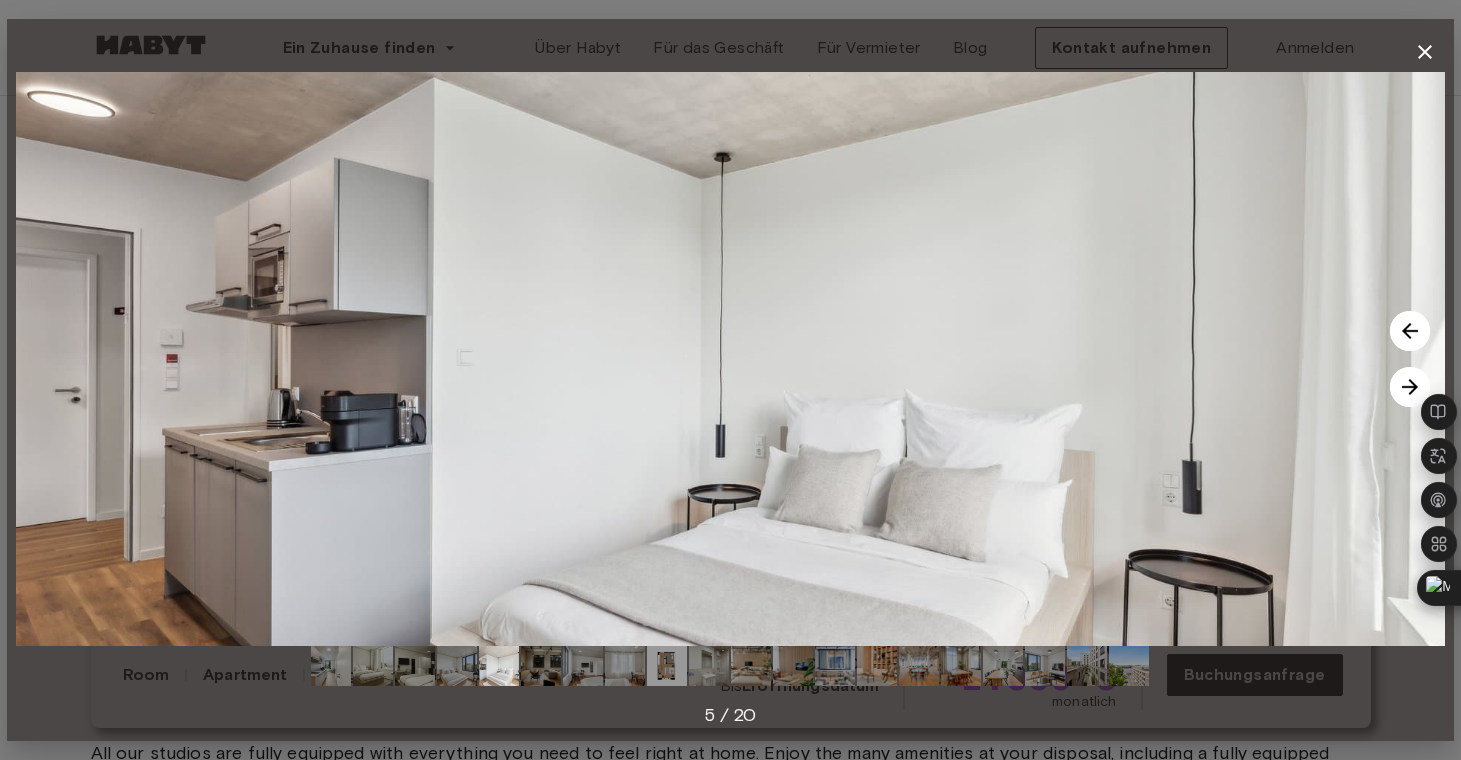 click at bounding box center (1410, 331) 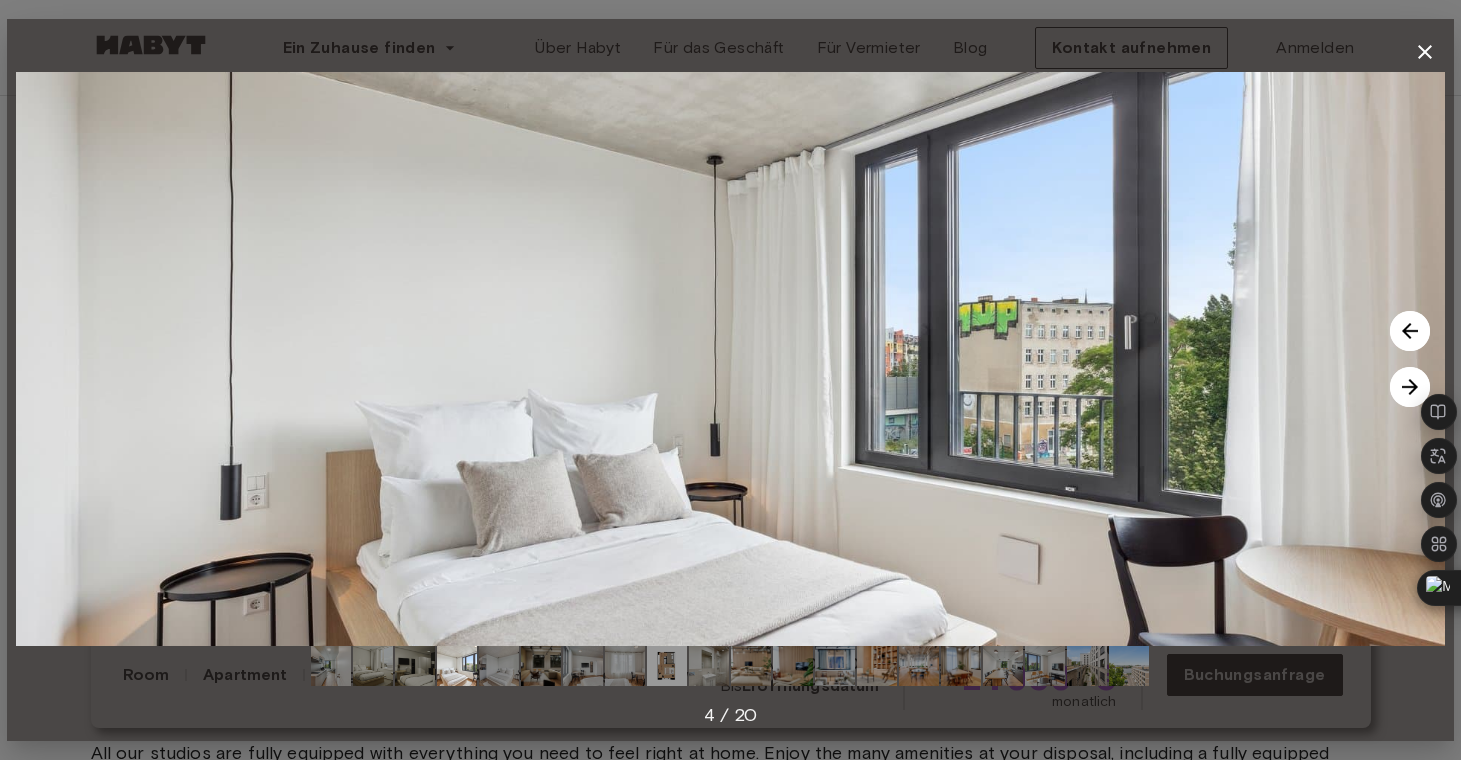 click at bounding box center [1410, 387] 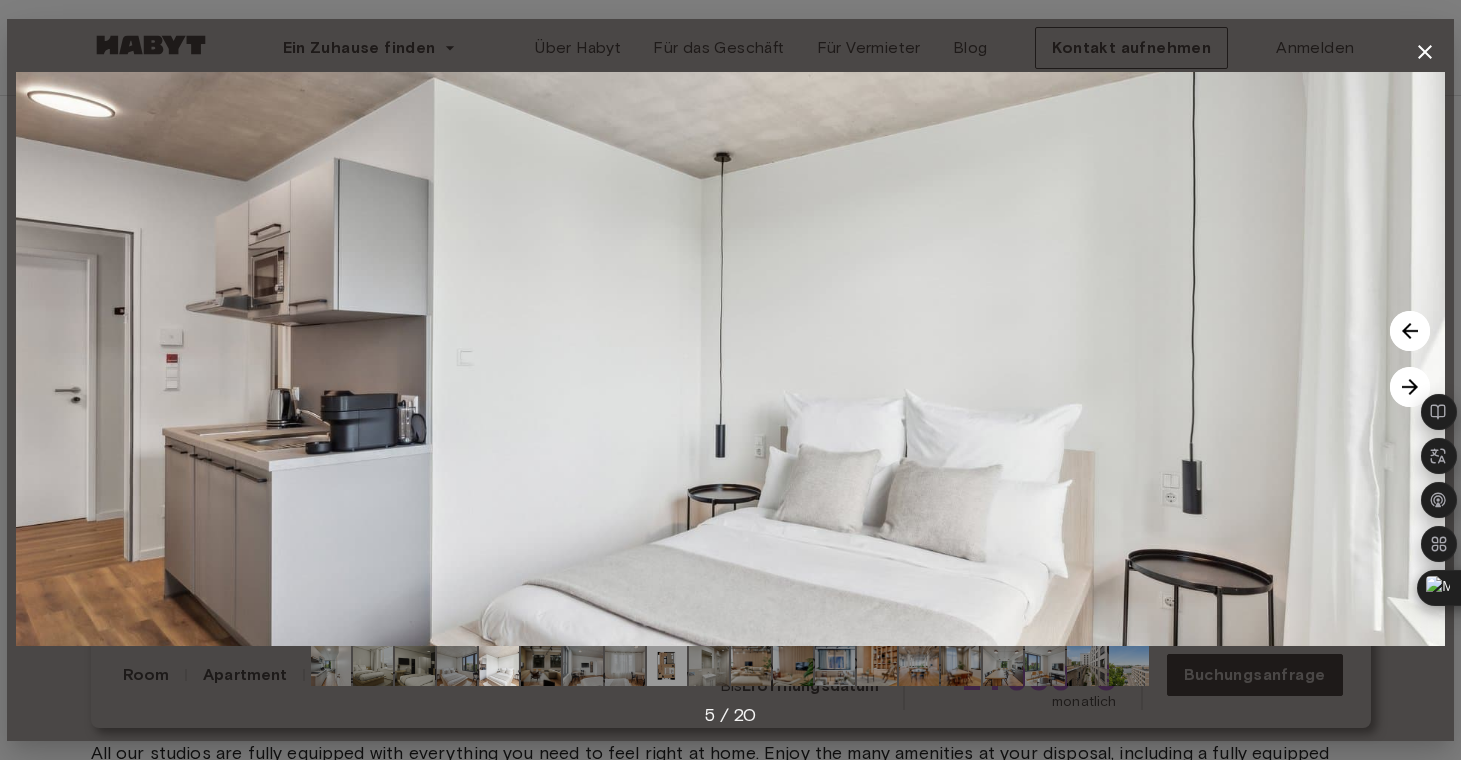 click at bounding box center (1410, 387) 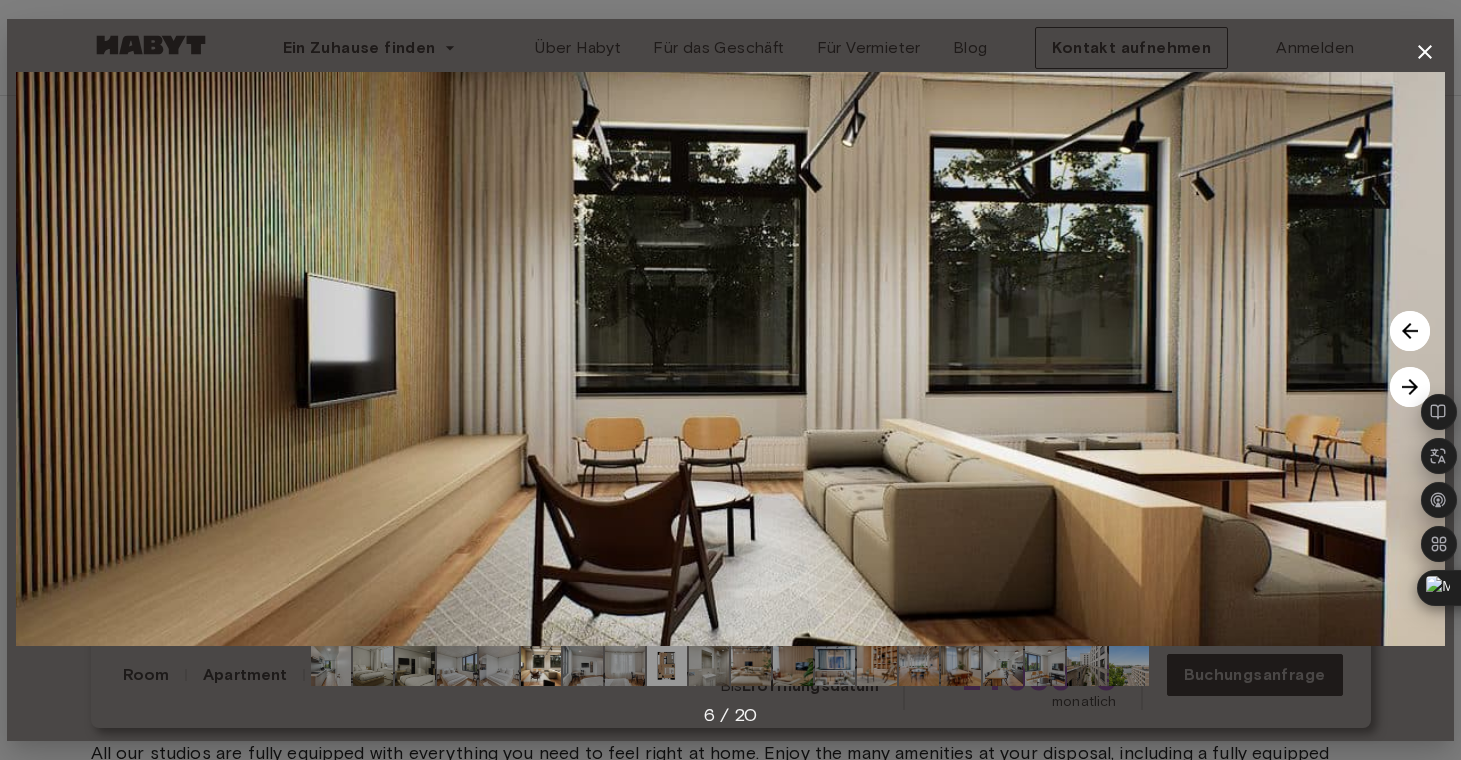 click at bounding box center (1410, 387) 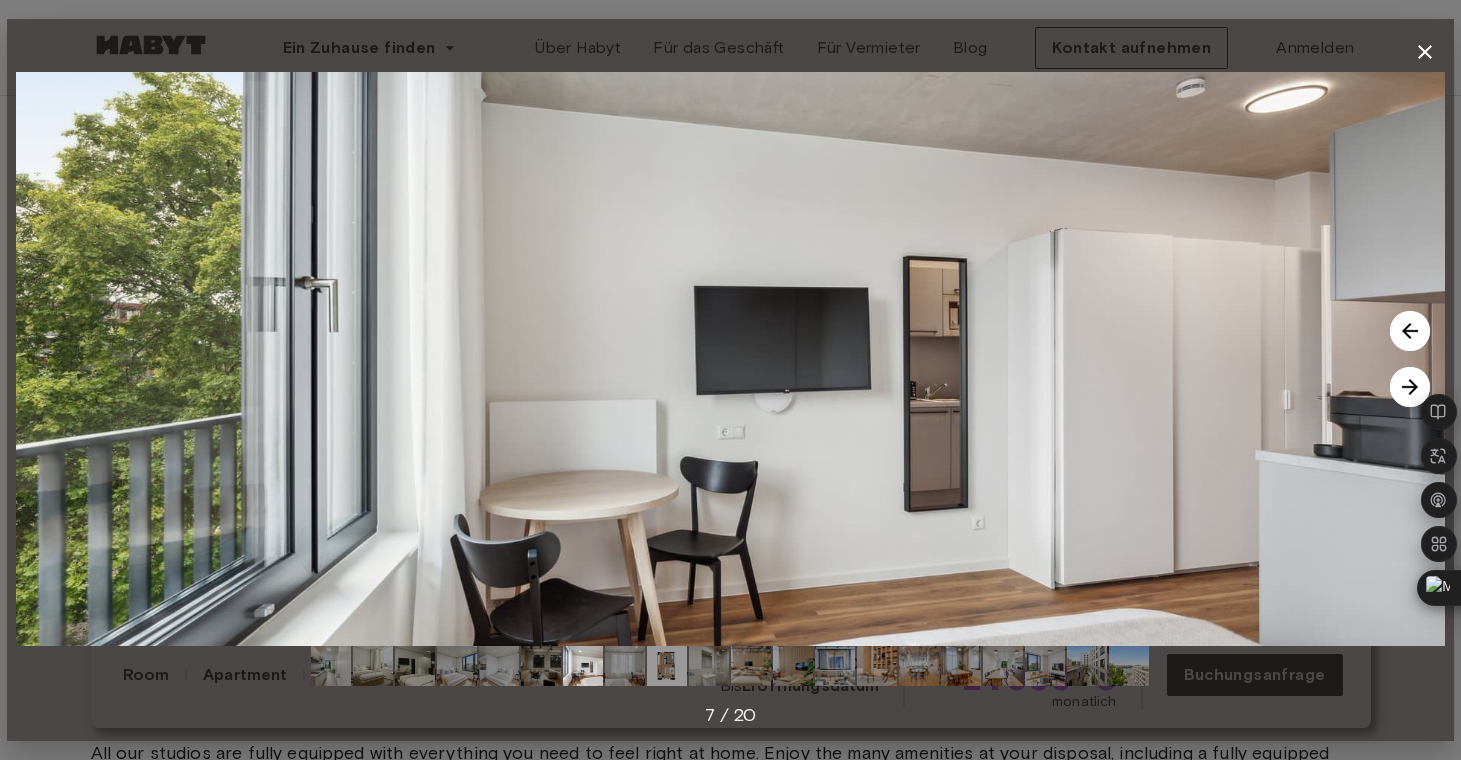 click at bounding box center (1410, 387) 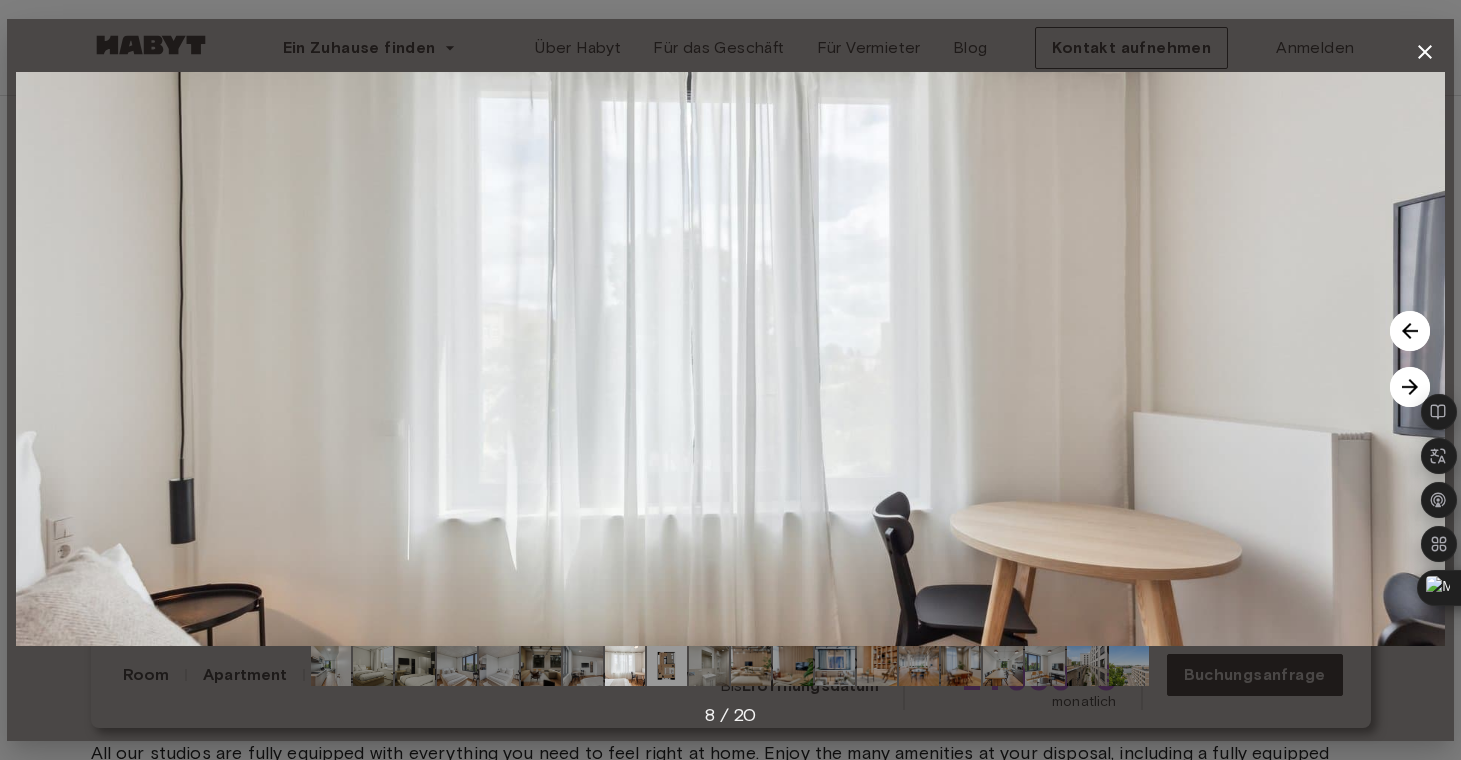 click at bounding box center (1410, 387) 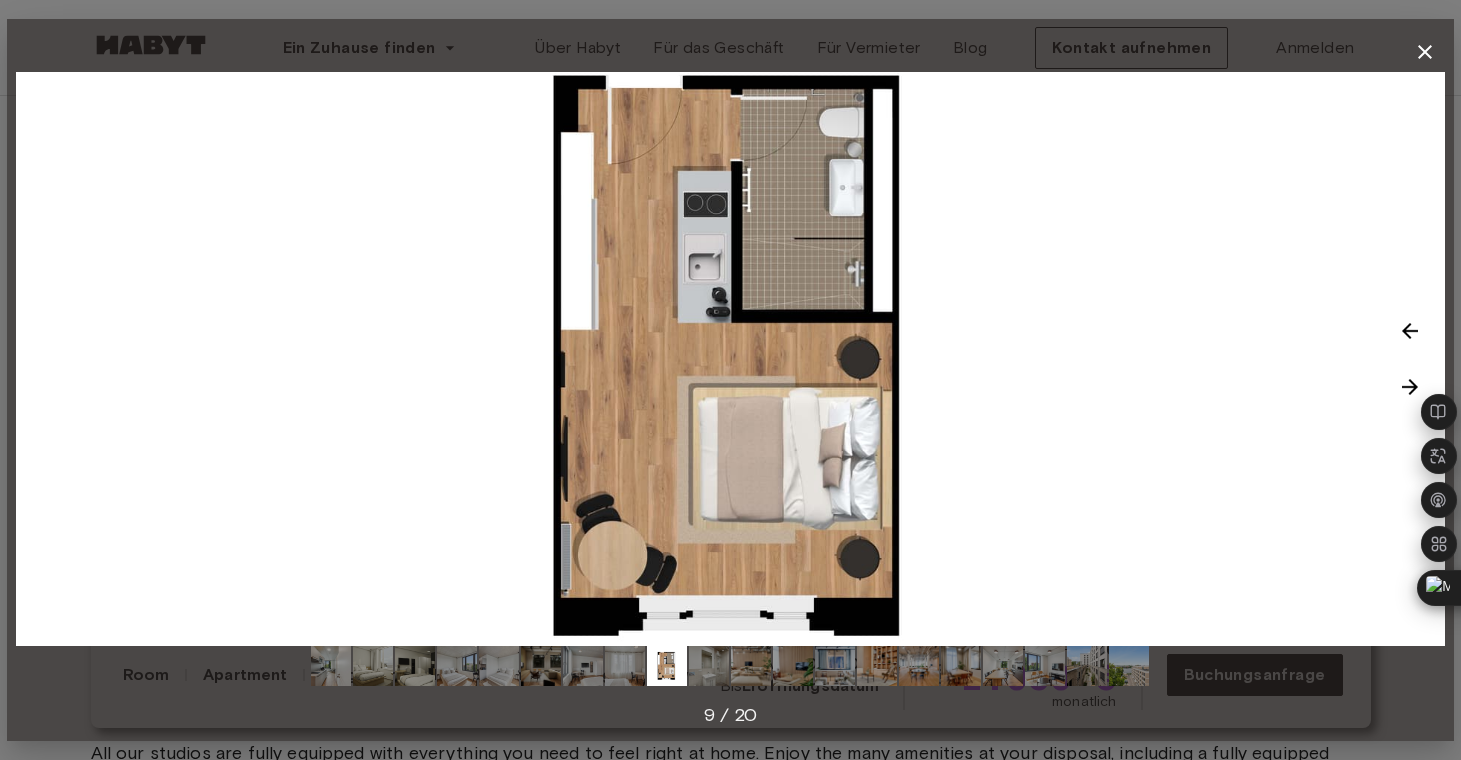 click at bounding box center [1410, 387] 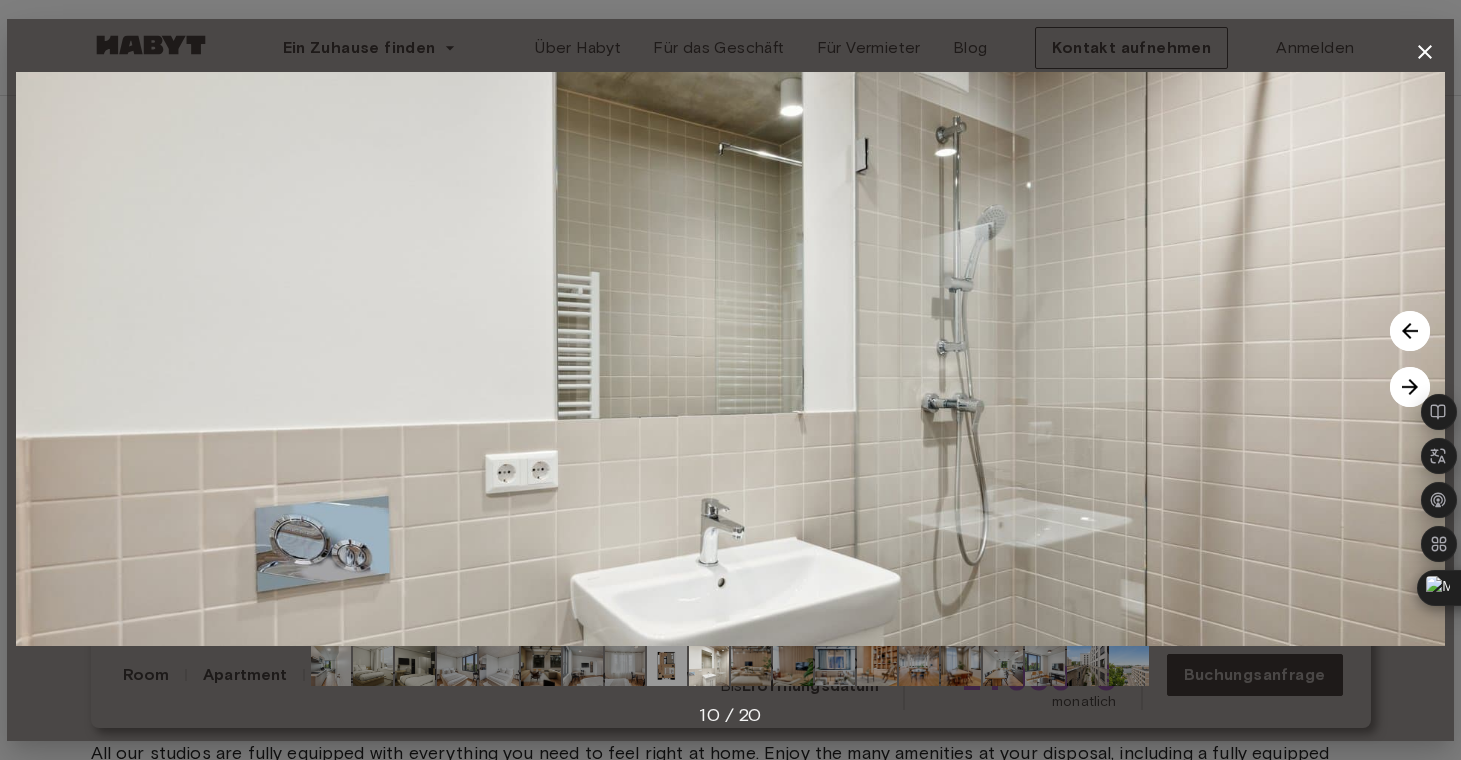 click at bounding box center [1410, 387] 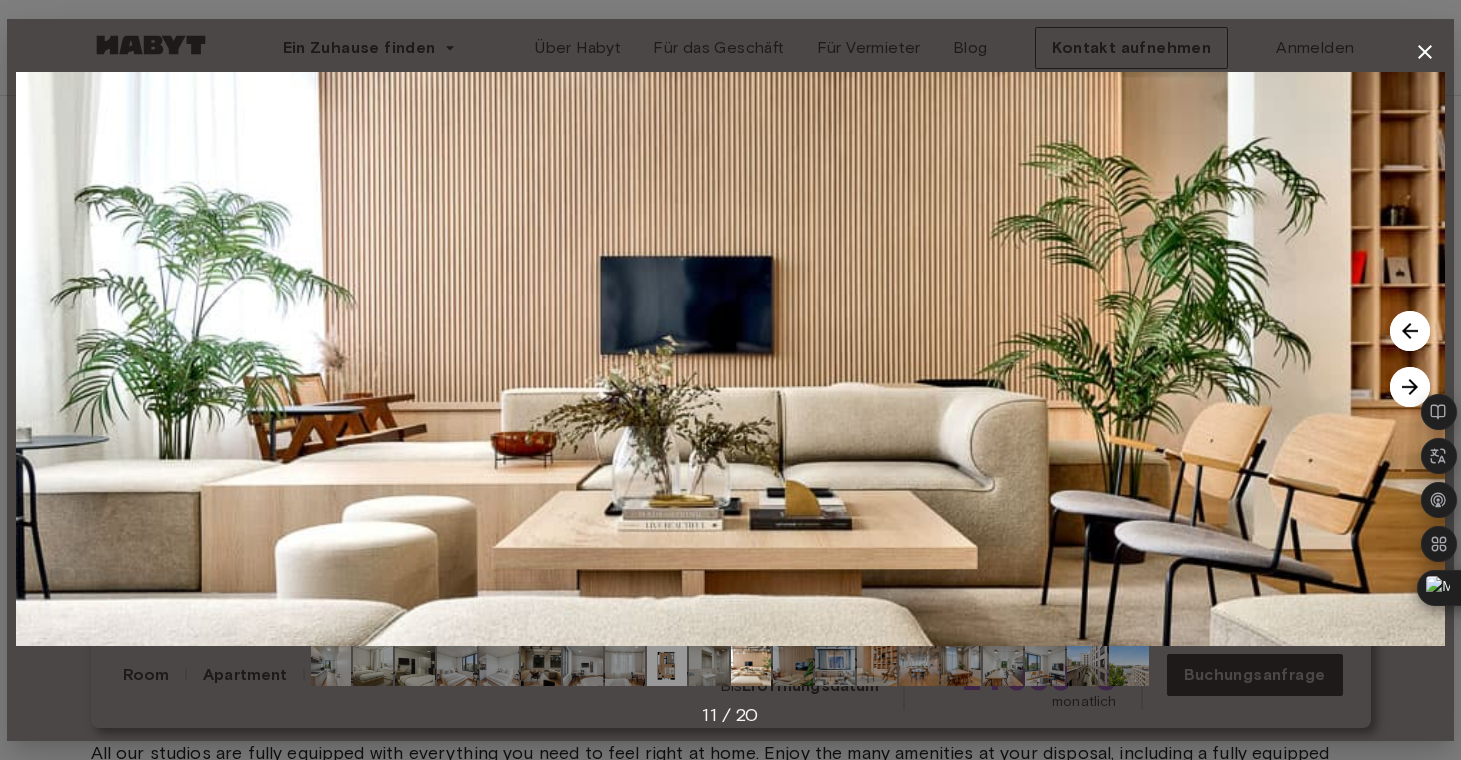 click at bounding box center (1410, 387) 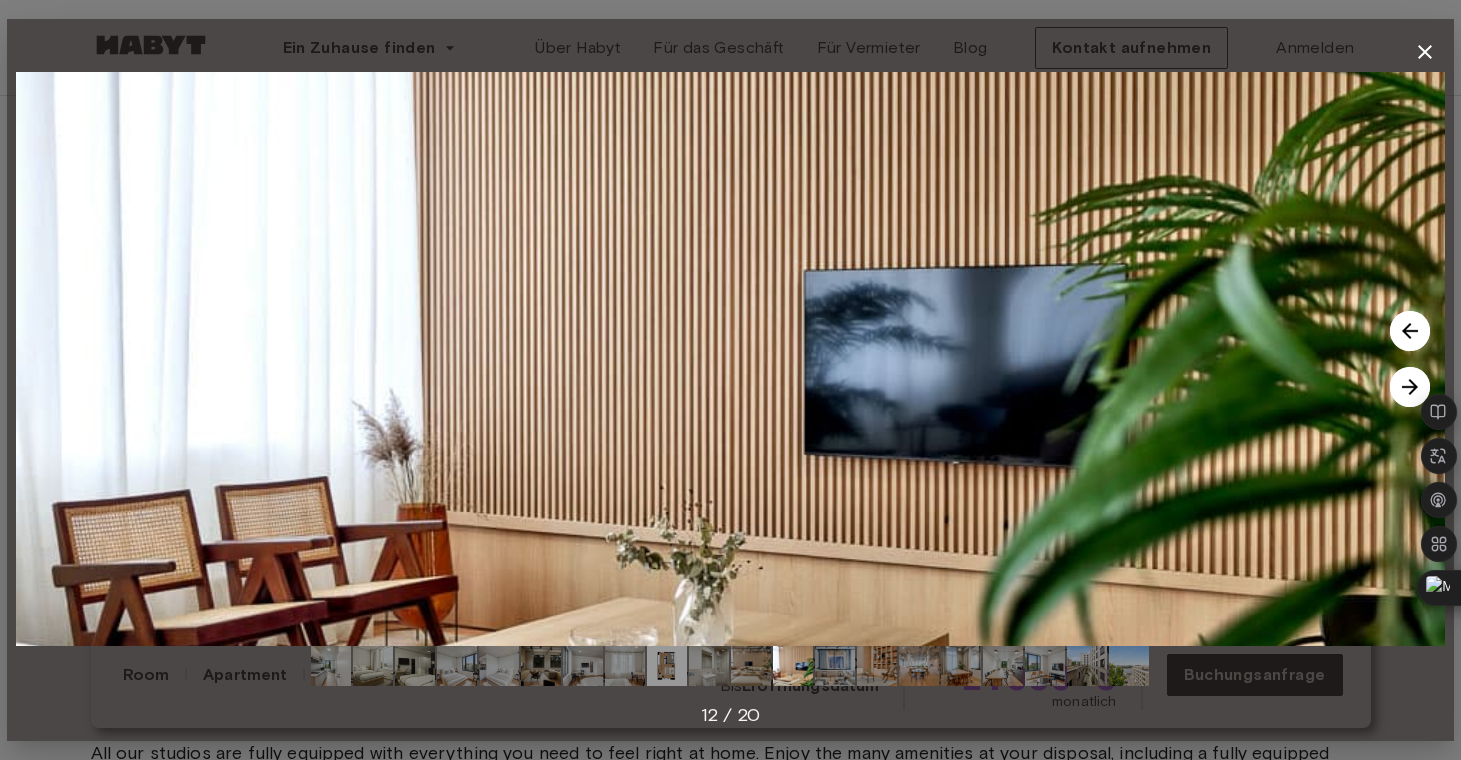click at bounding box center [1410, 387] 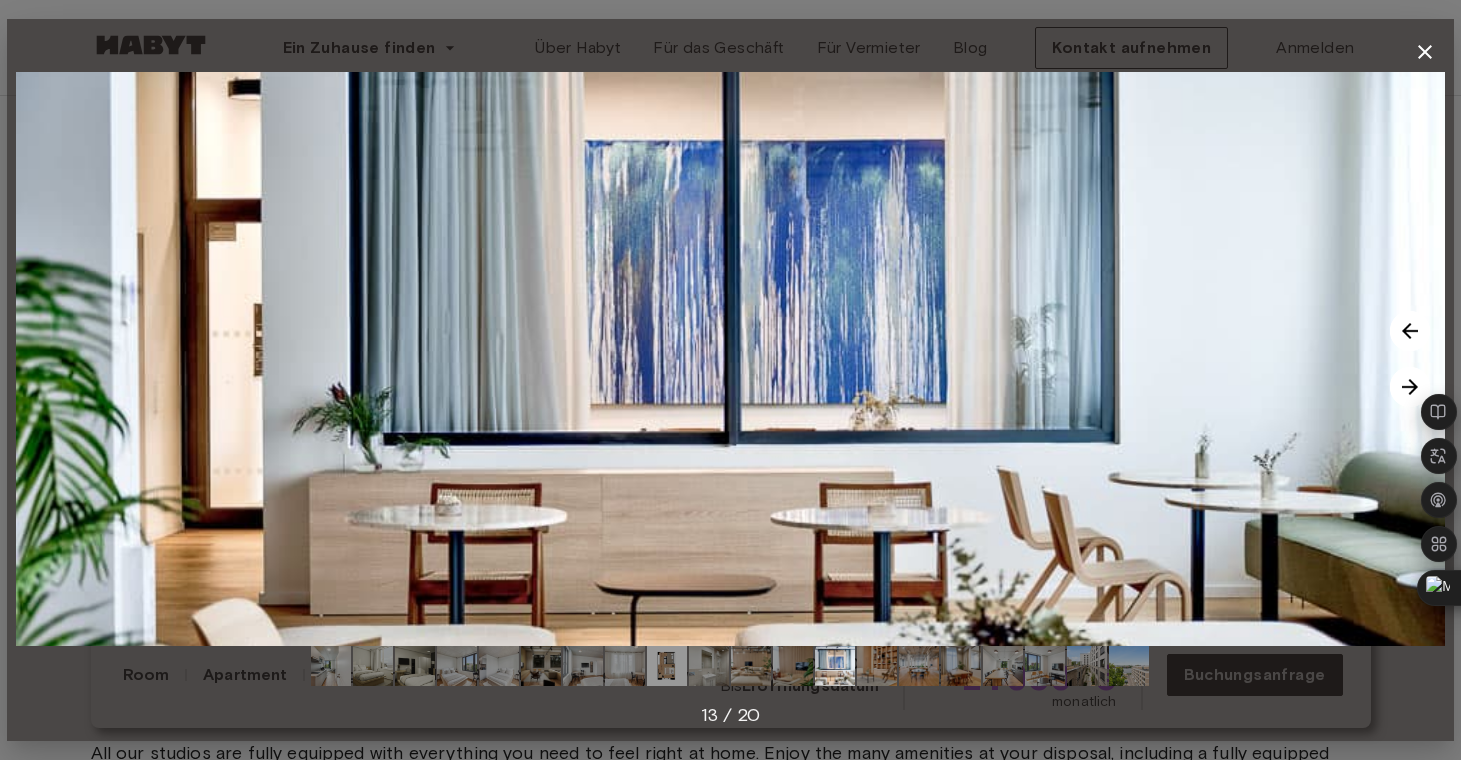 click at bounding box center (1410, 387) 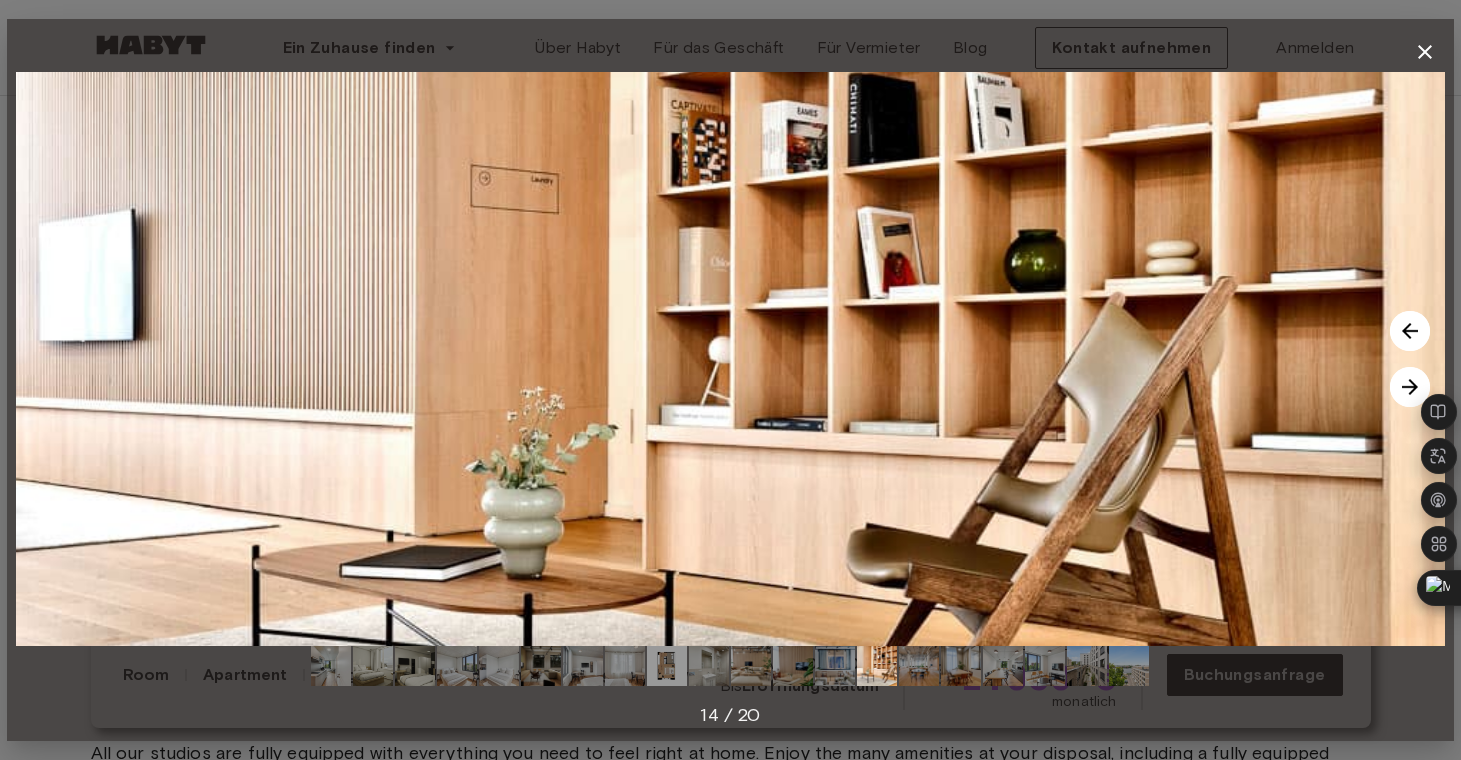 click at bounding box center [1410, 387] 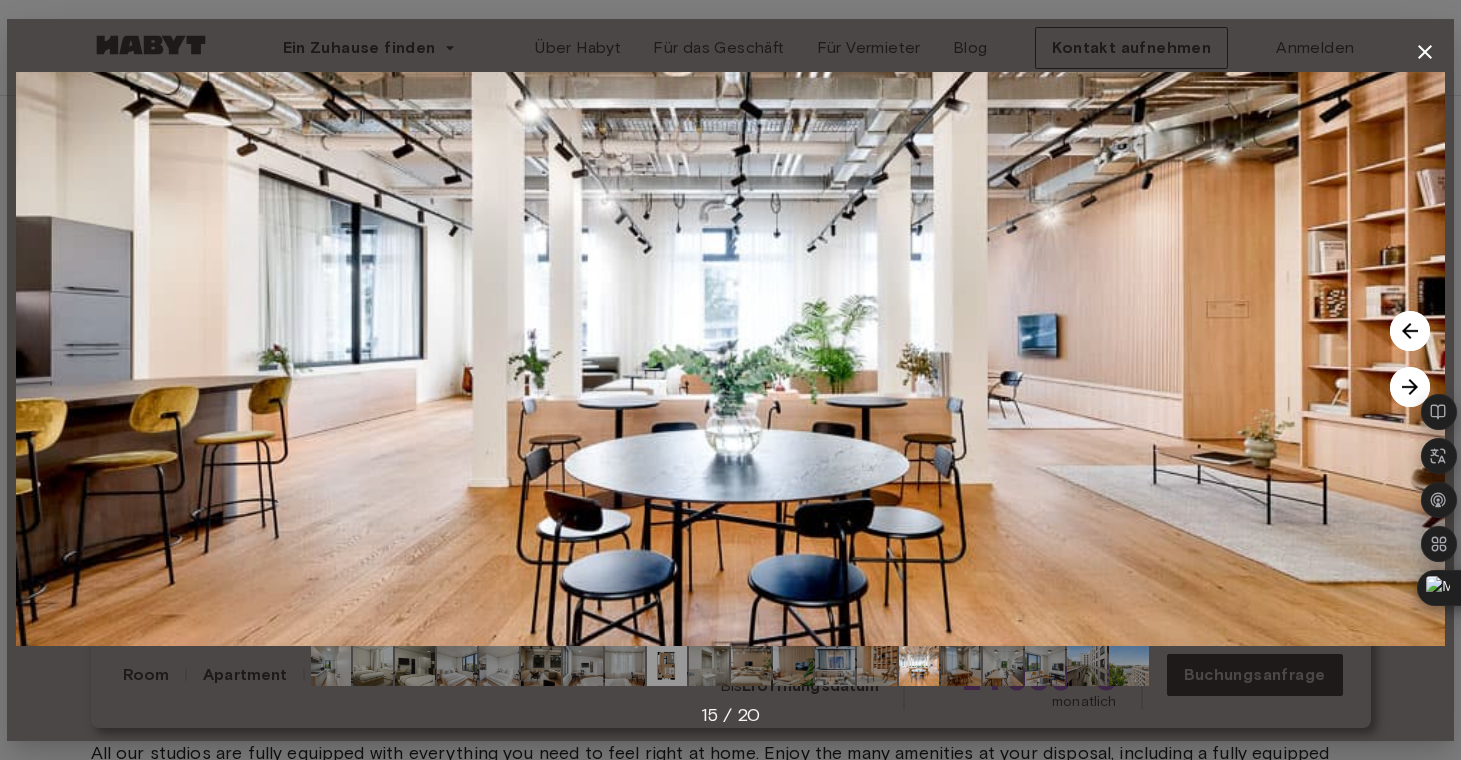 click at bounding box center [1410, 387] 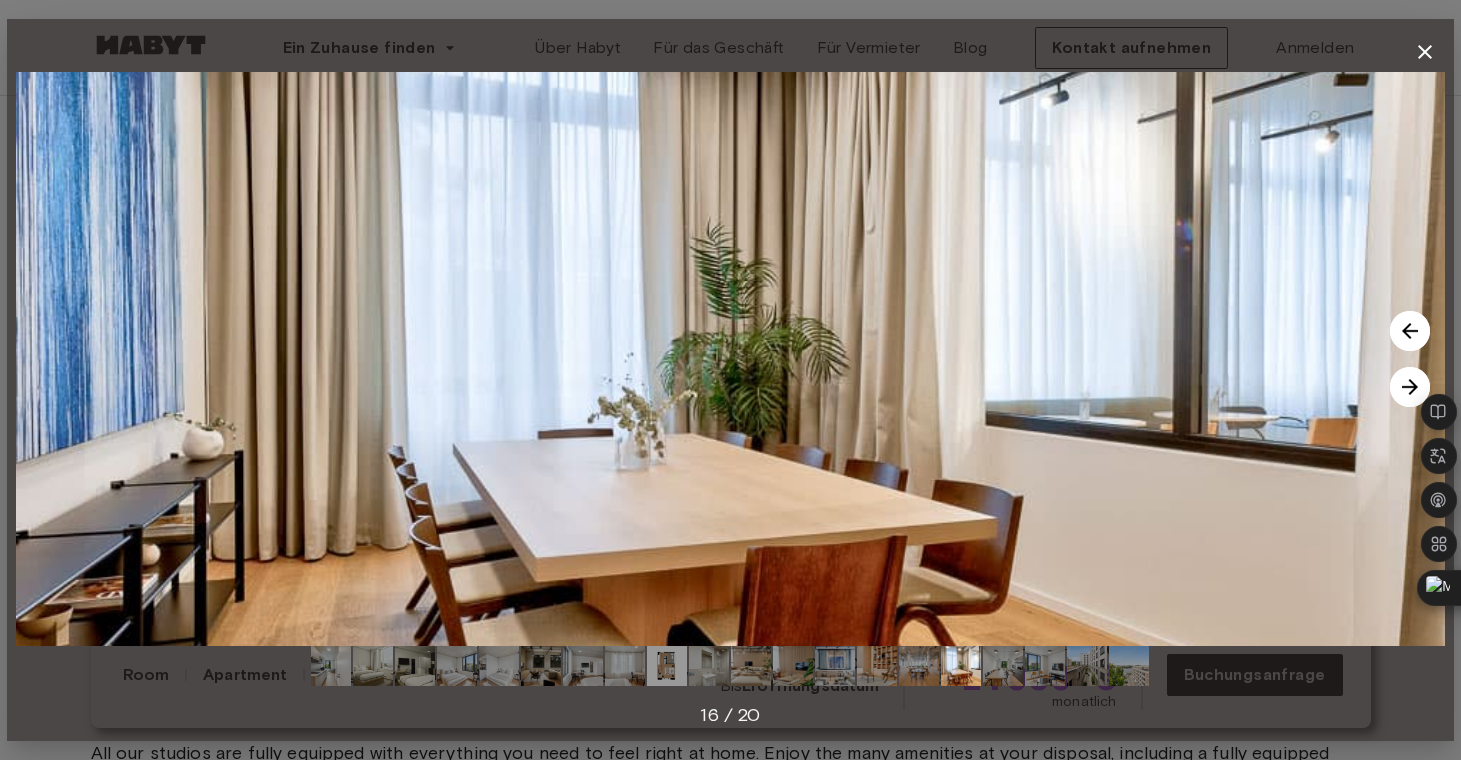 click at bounding box center (1410, 387) 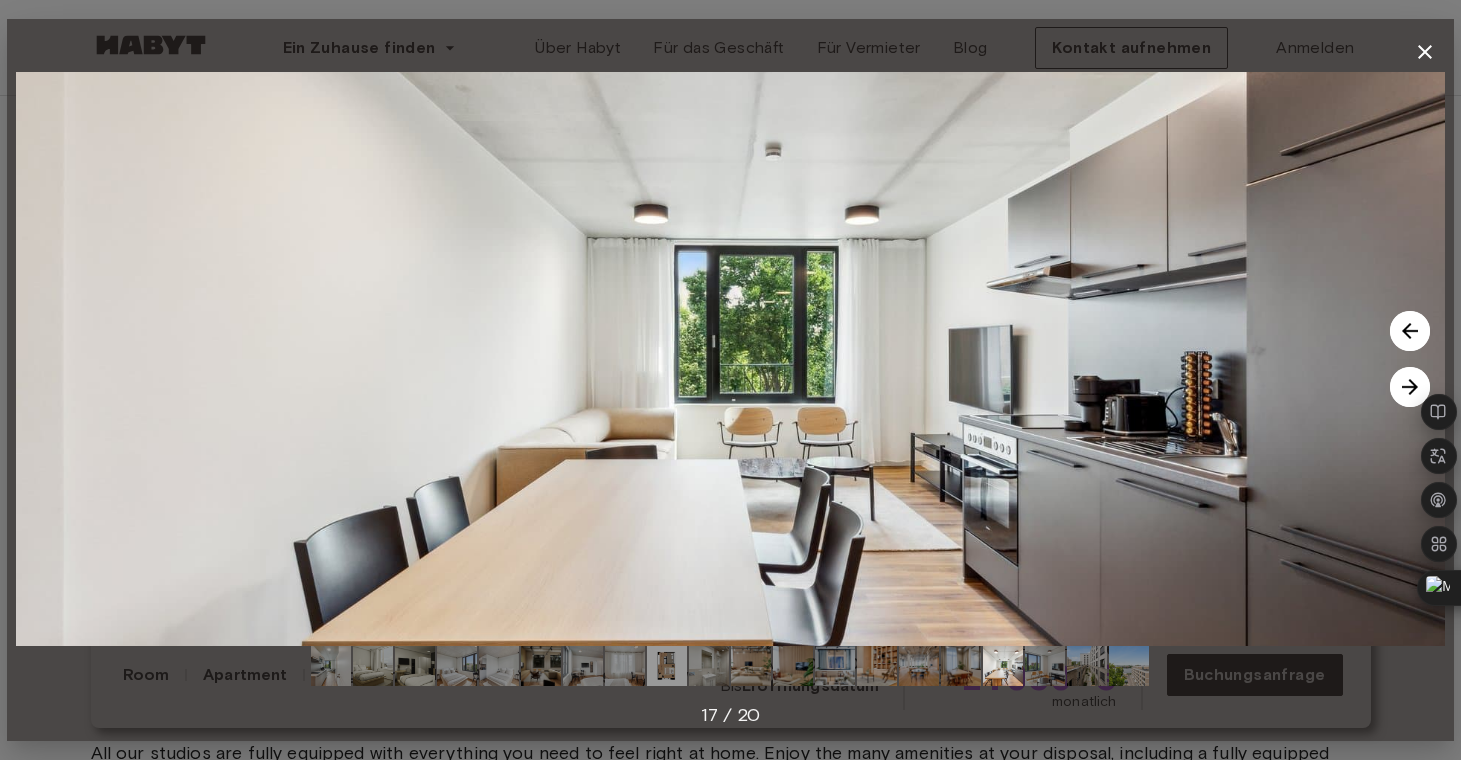 click at bounding box center (1410, 387) 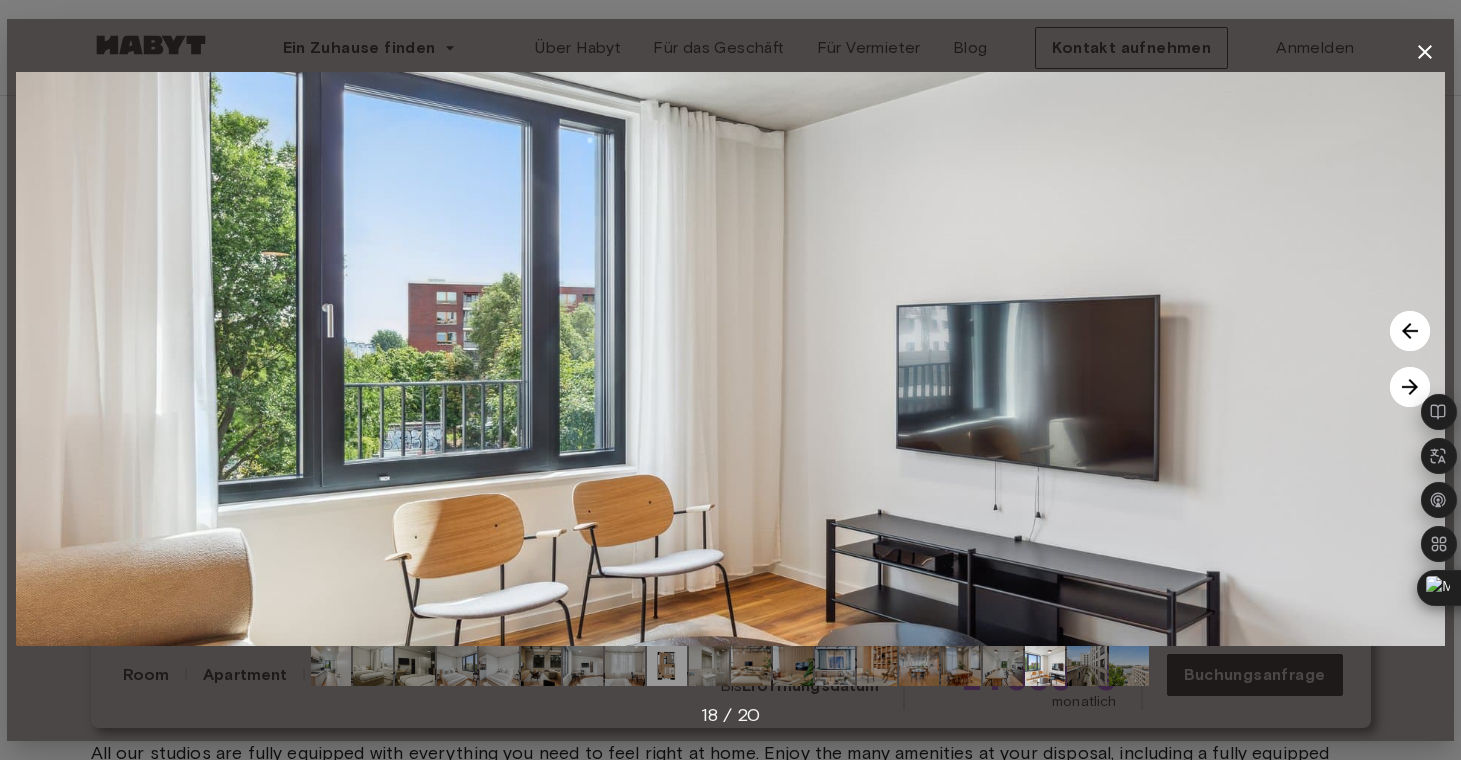 click at bounding box center (1410, 387) 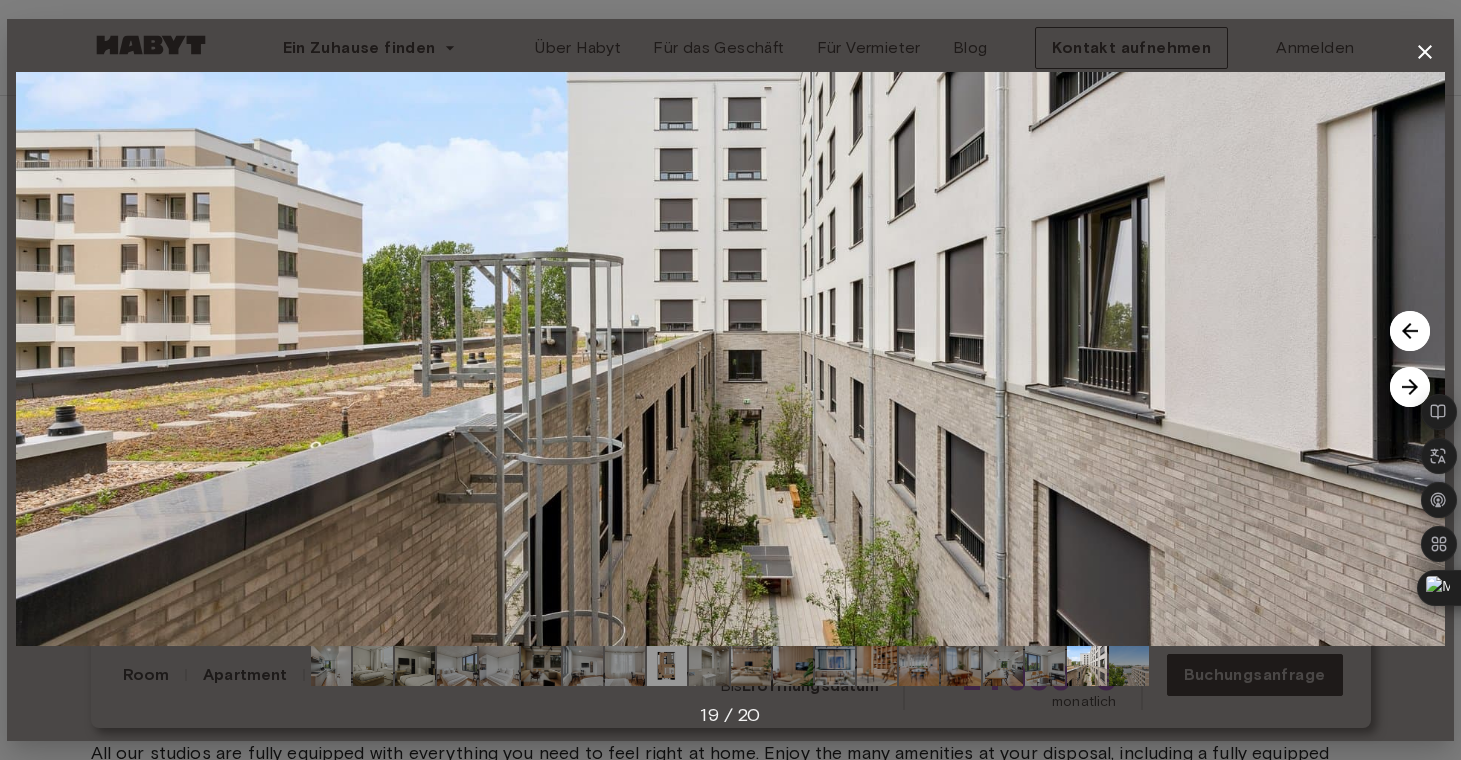 click at bounding box center (1410, 387) 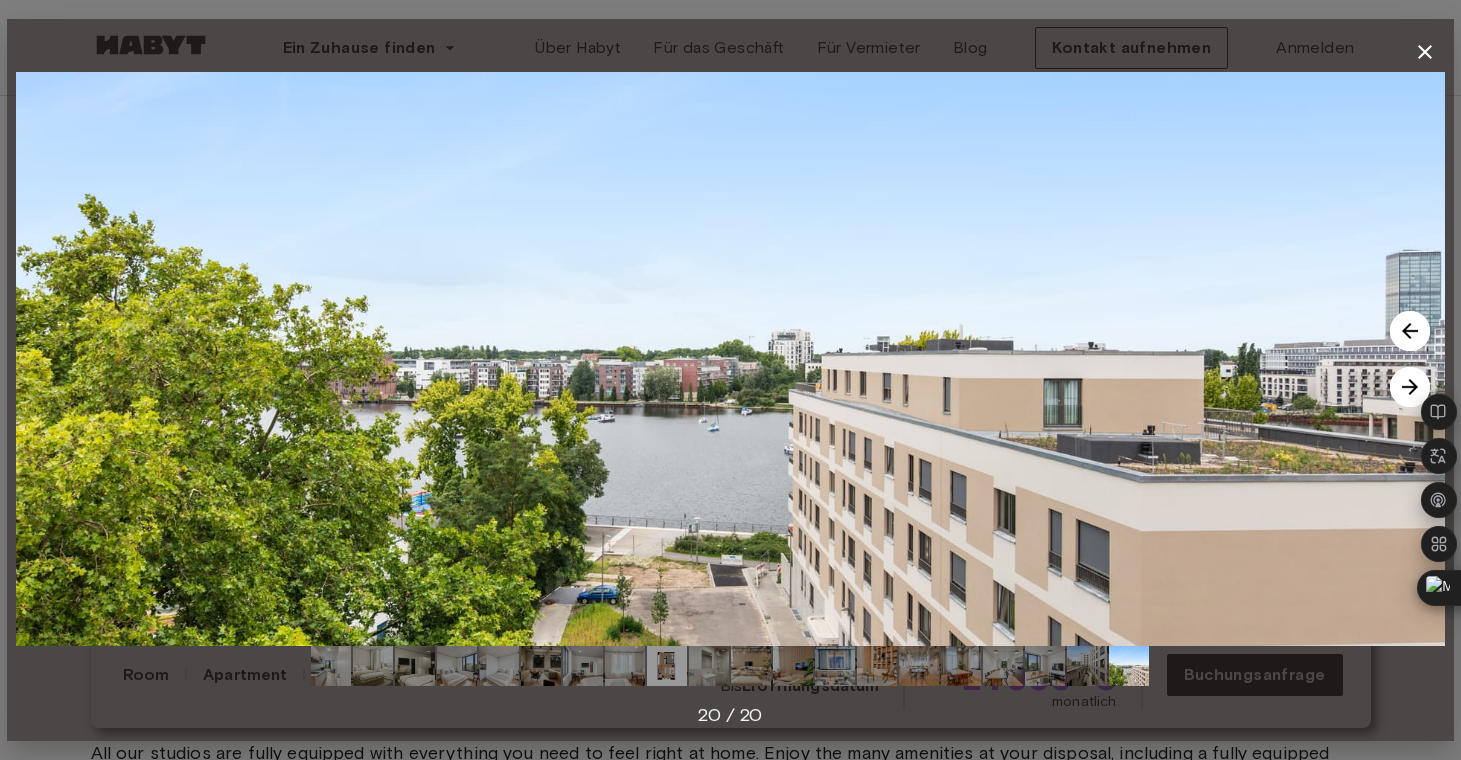 click at bounding box center (1410, 387) 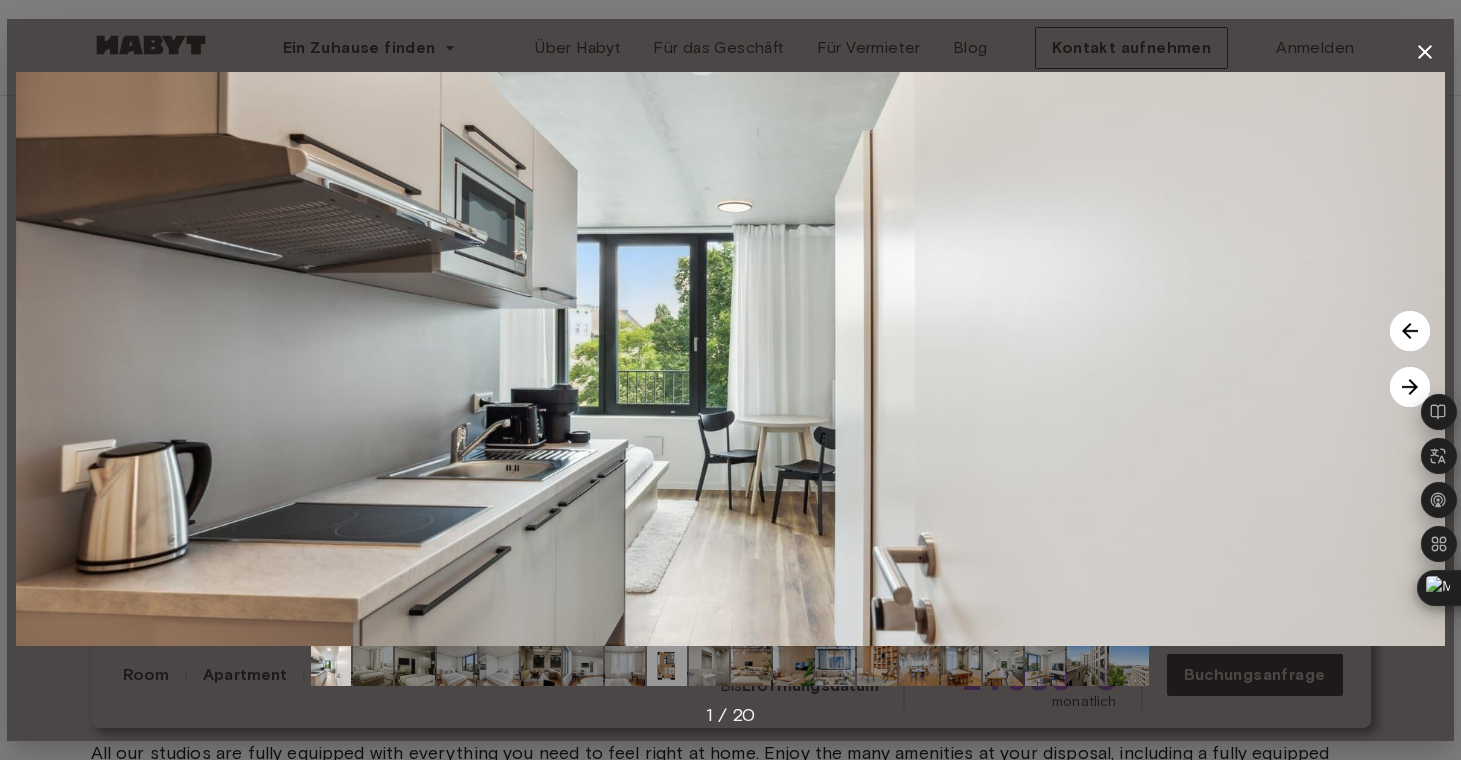 click at bounding box center (1410, 387) 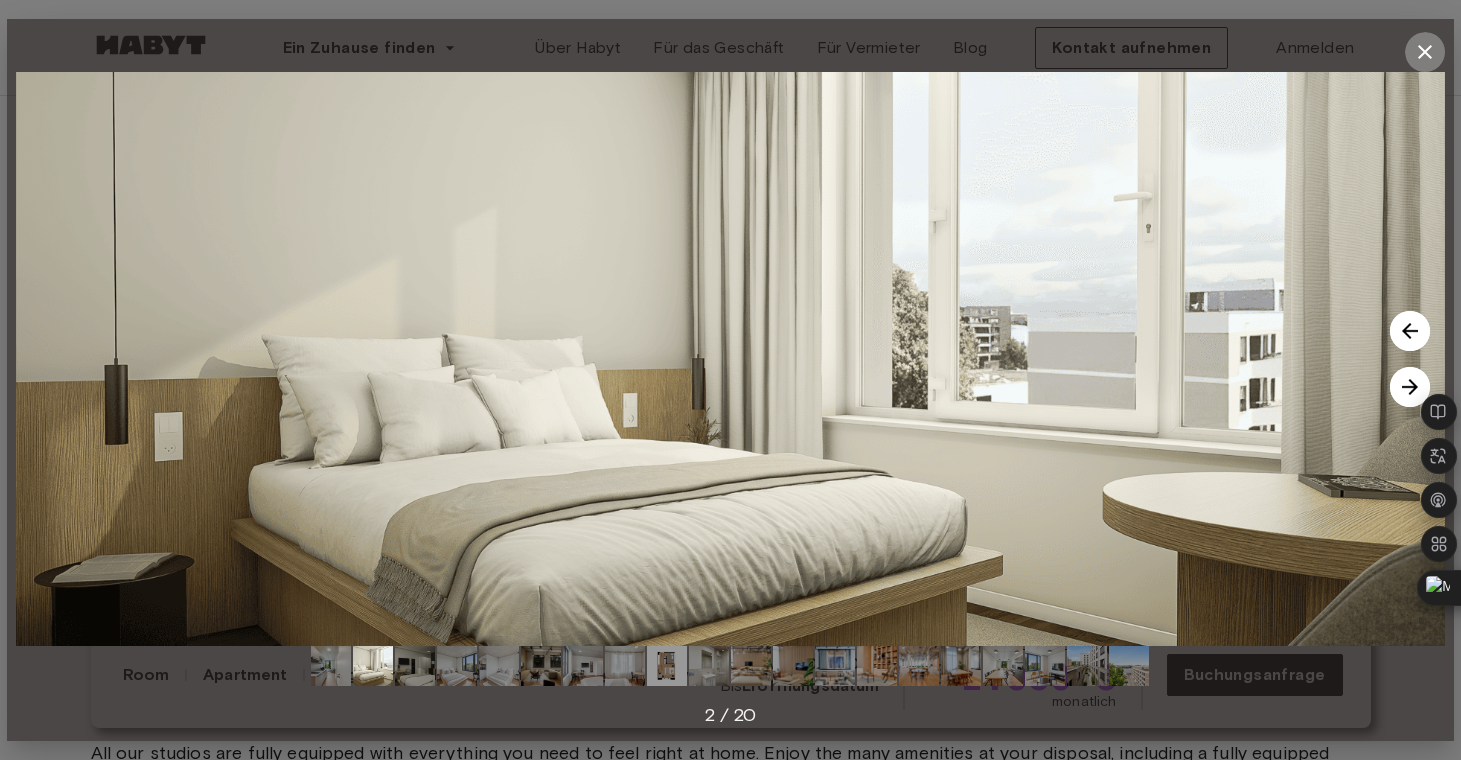 click 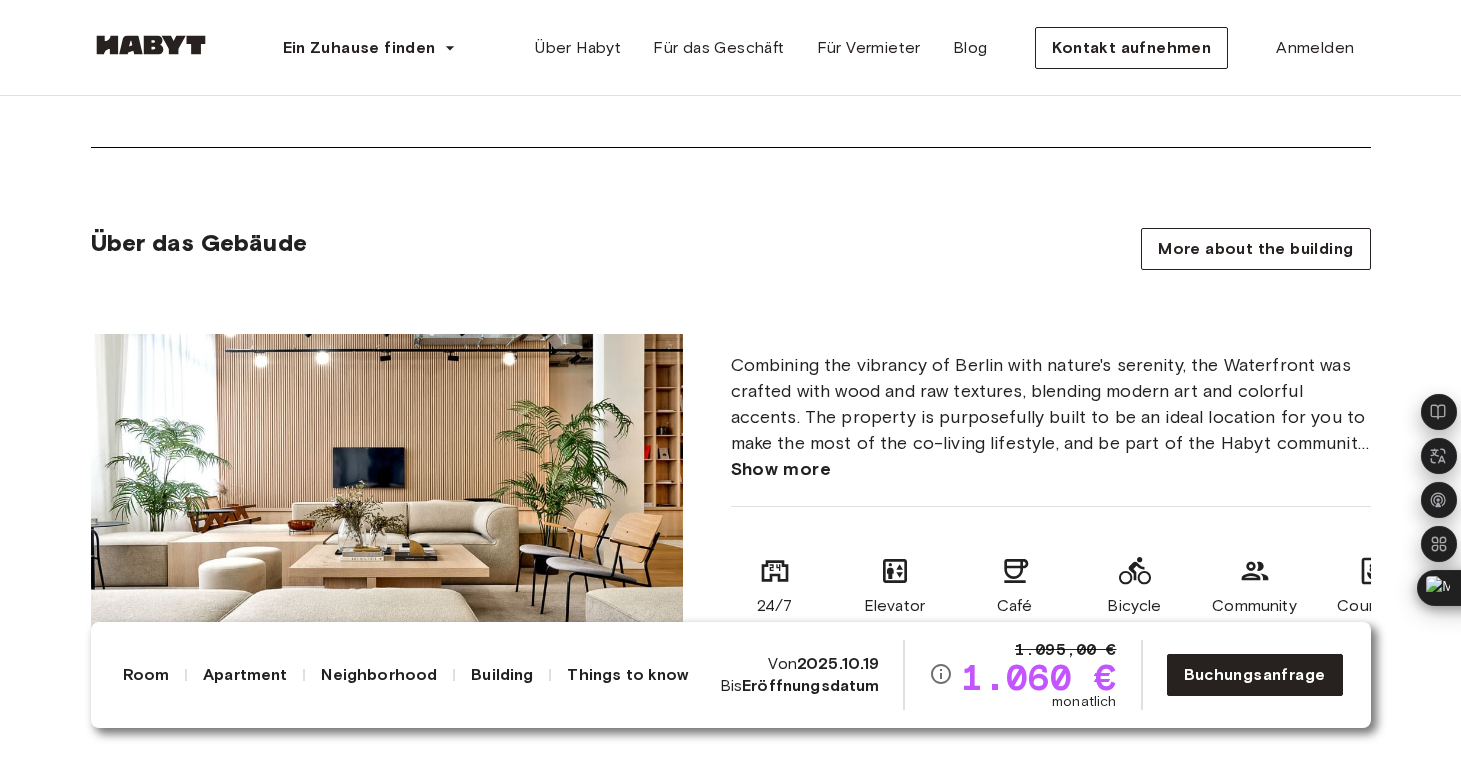 scroll, scrollTop: 1364, scrollLeft: 0, axis: vertical 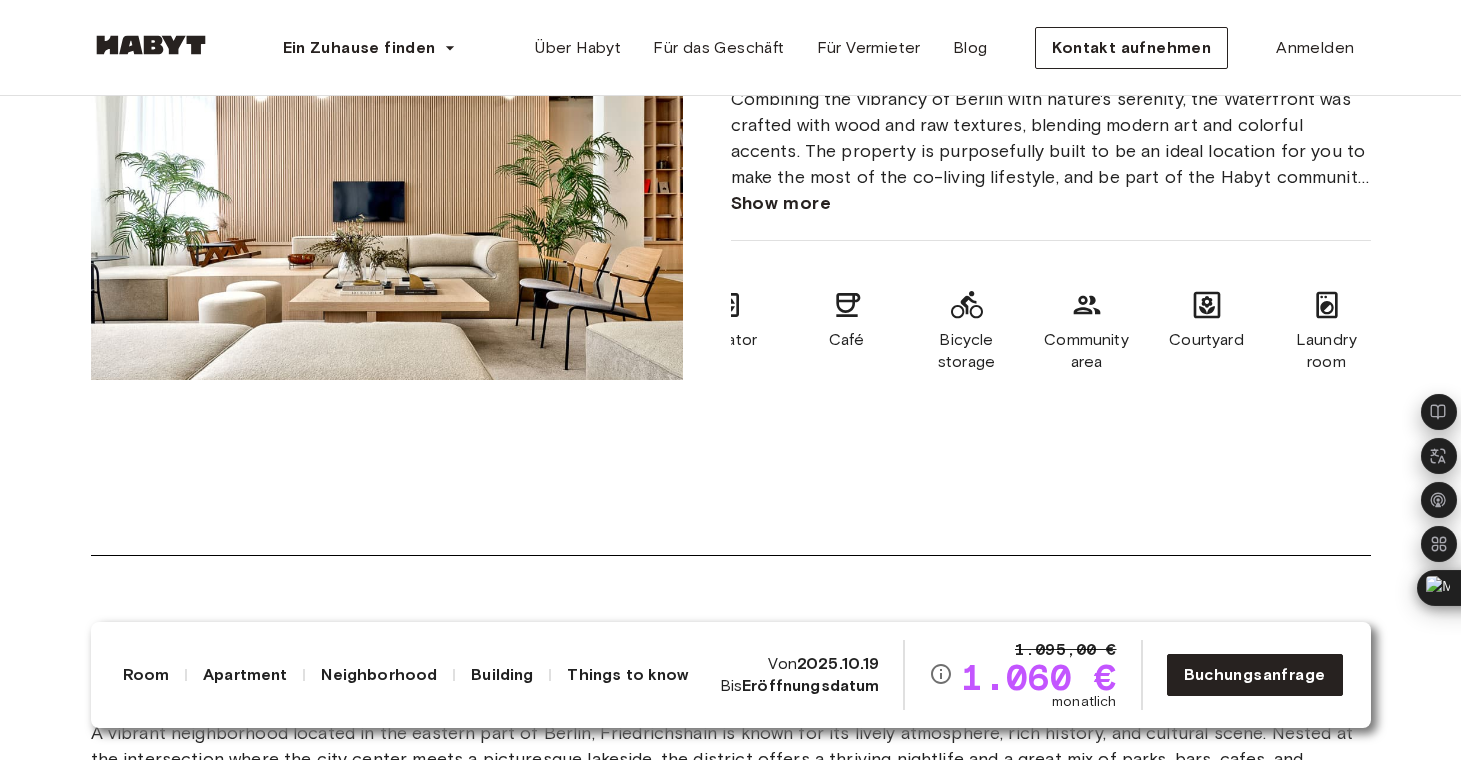 click on "Show more" at bounding box center [781, 203] 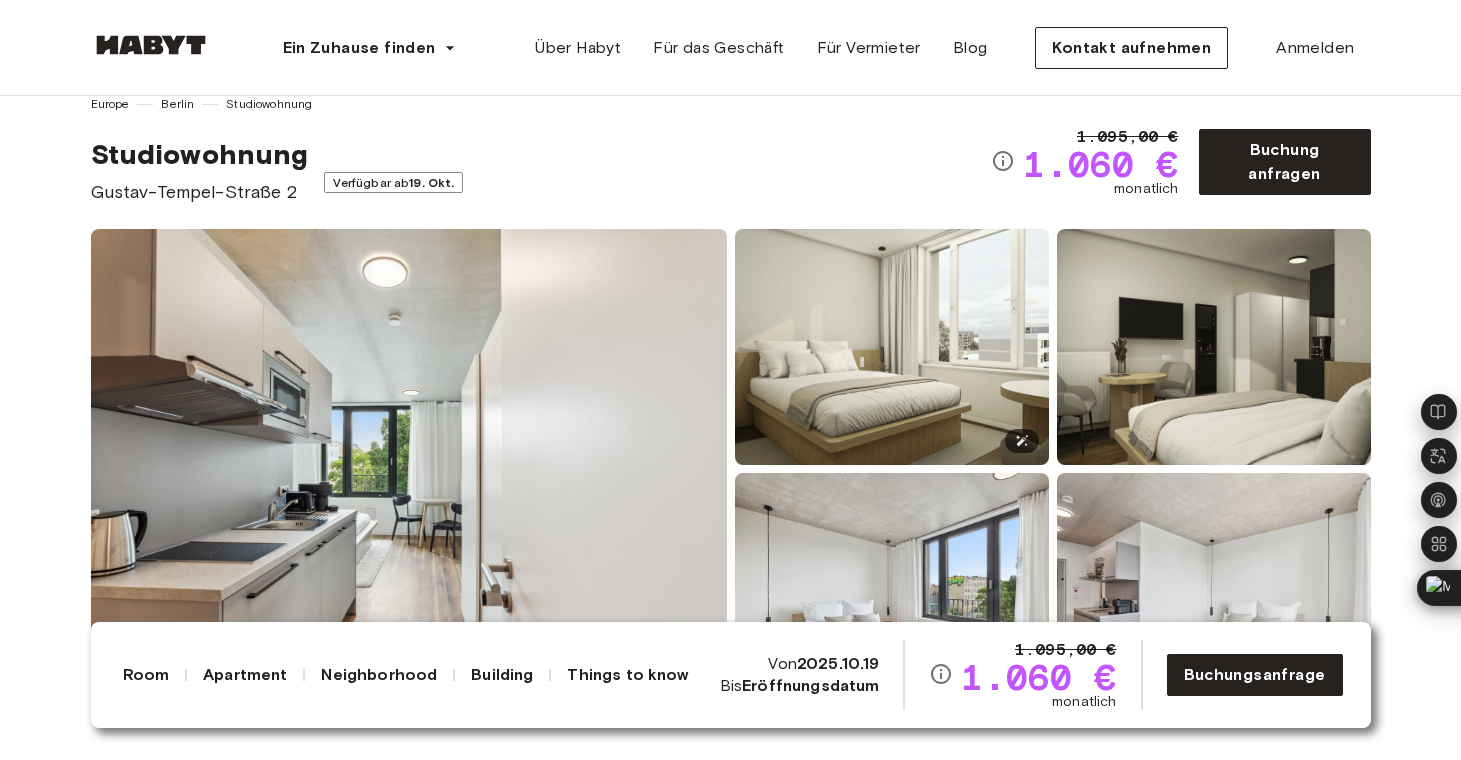 scroll, scrollTop: 0, scrollLeft: 0, axis: both 